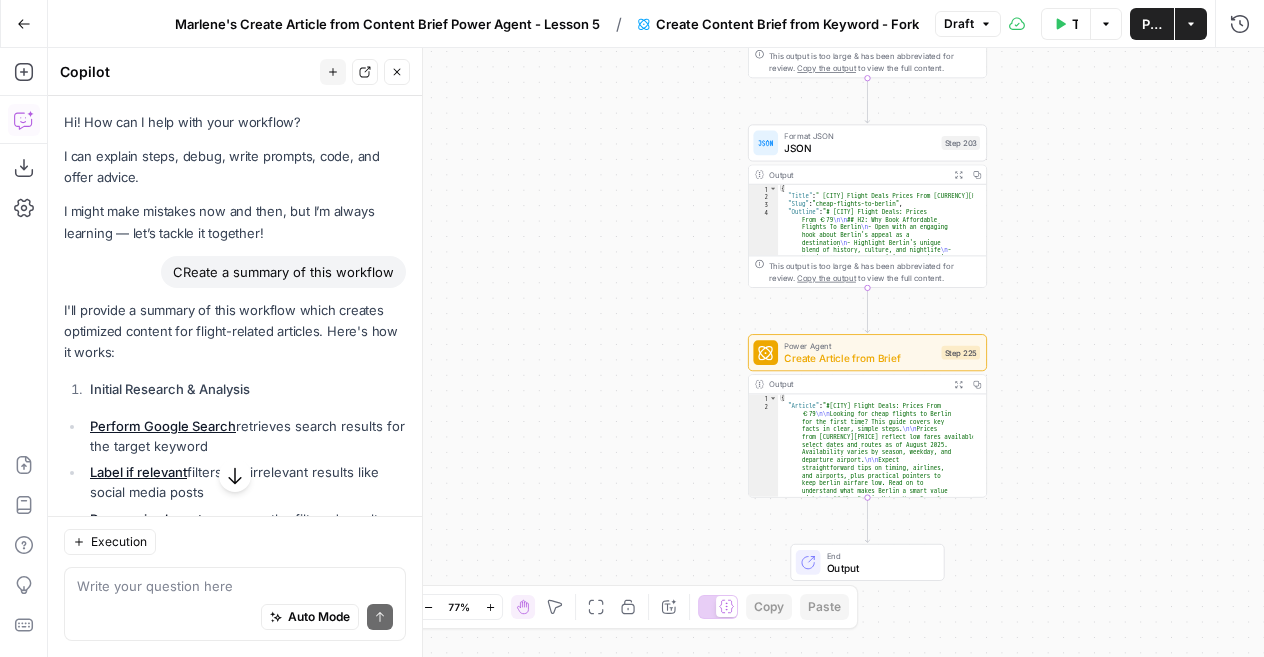 scroll, scrollTop: 0, scrollLeft: 0, axis: both 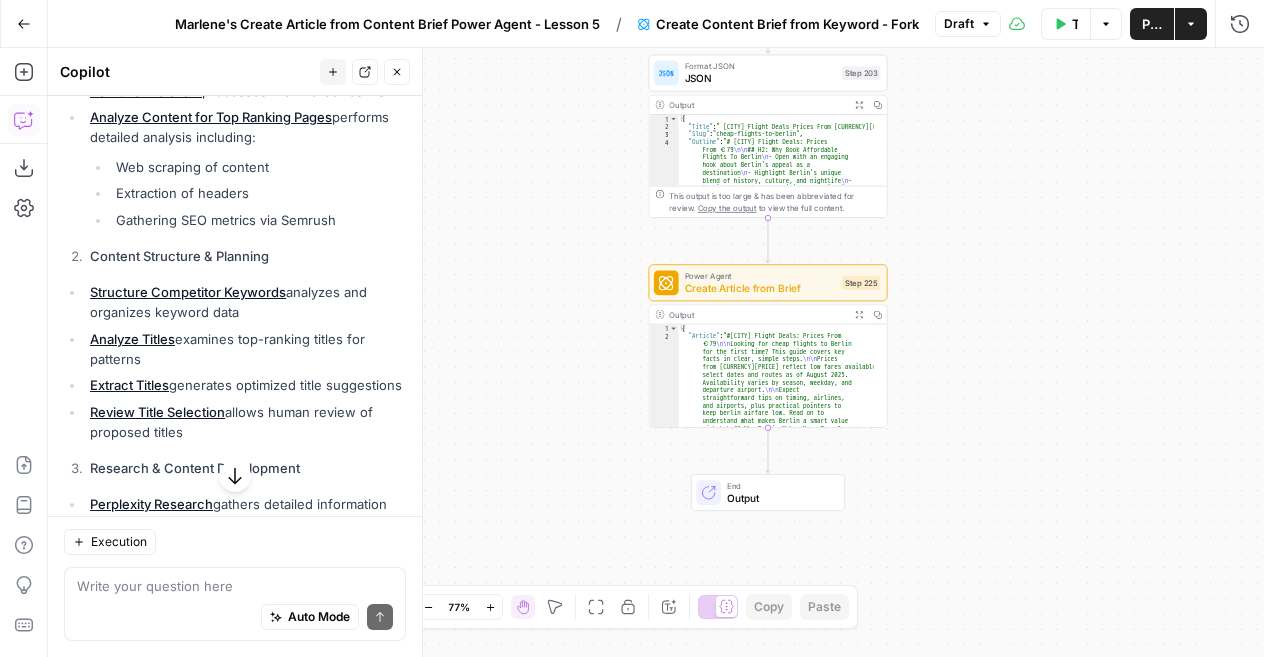 click on "Actions" at bounding box center (1191, 24) 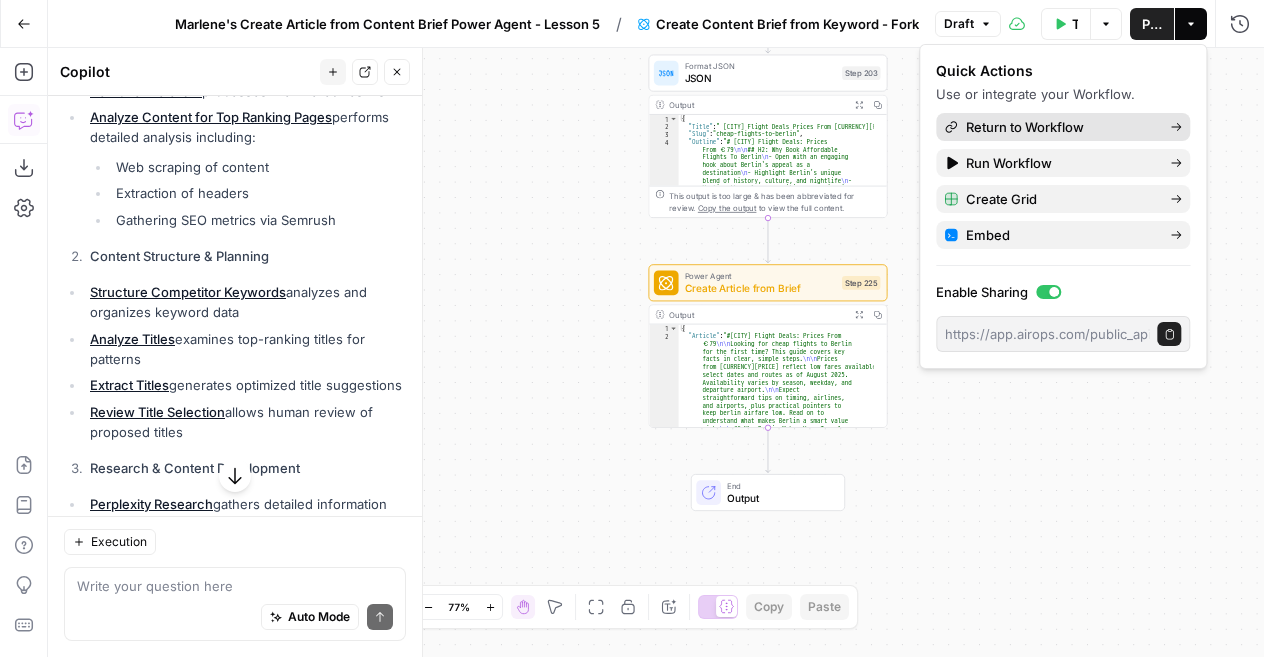 click on "Return to Workflow" at bounding box center (1060, 127) 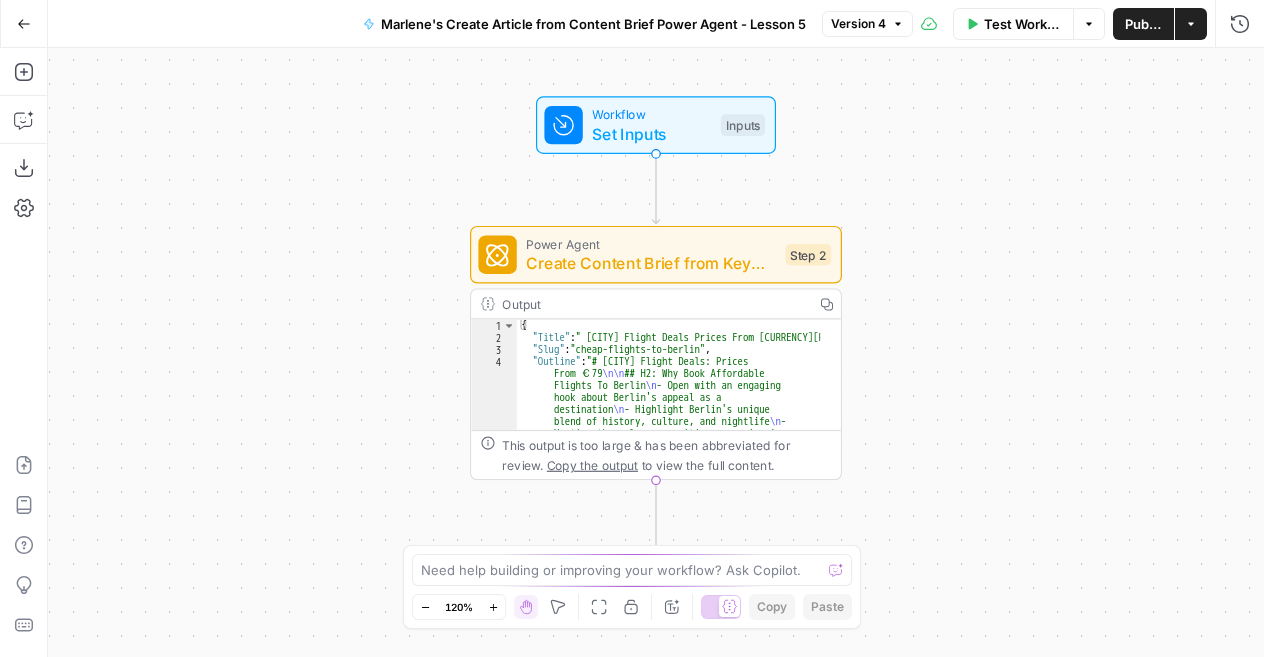 click 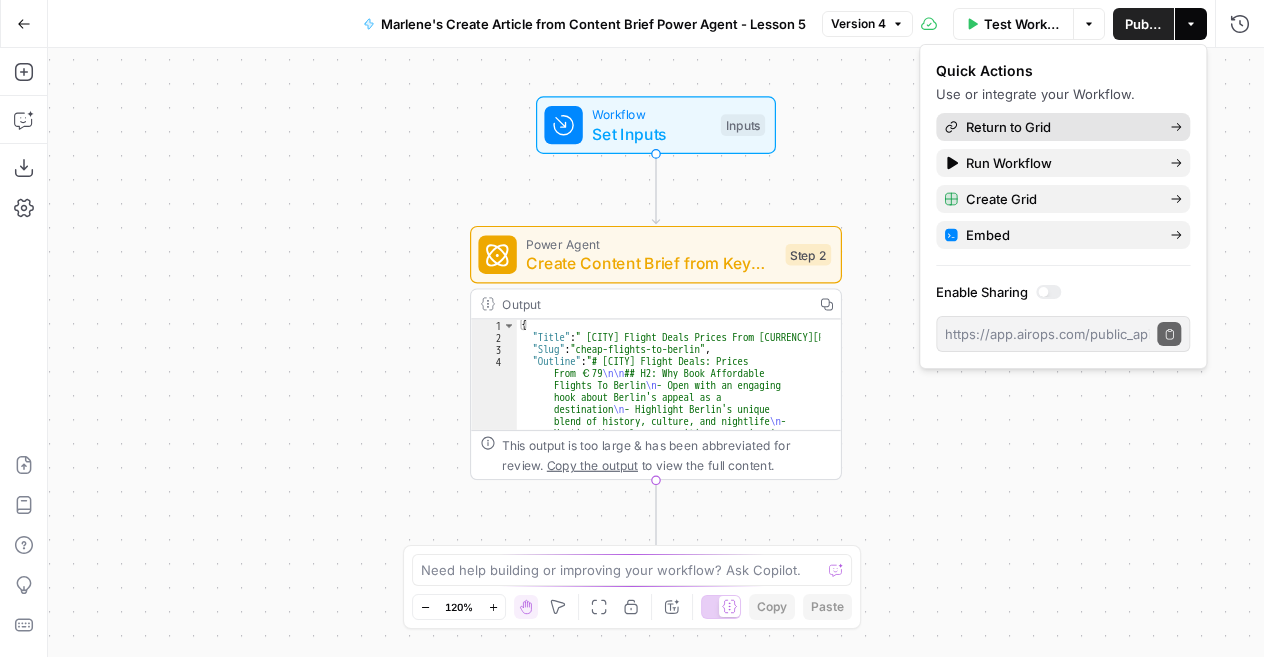 click on "Return to Grid" at bounding box center (1063, 127) 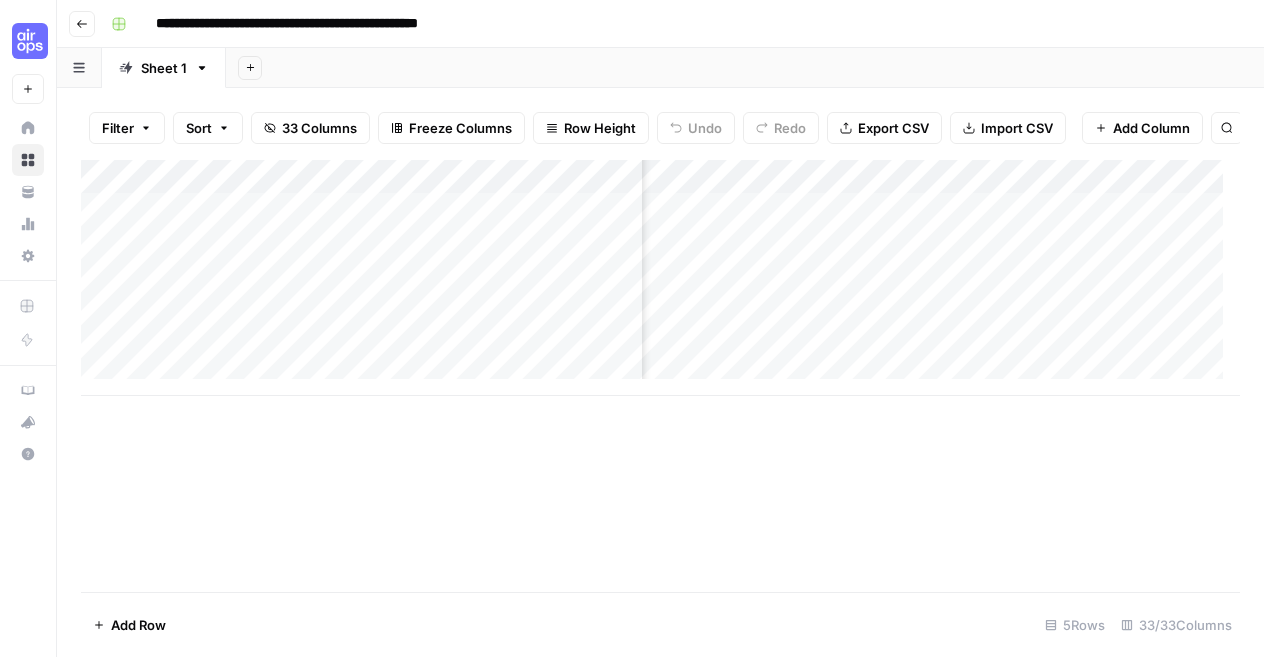 scroll, scrollTop: 0, scrollLeft: 2188, axis: horizontal 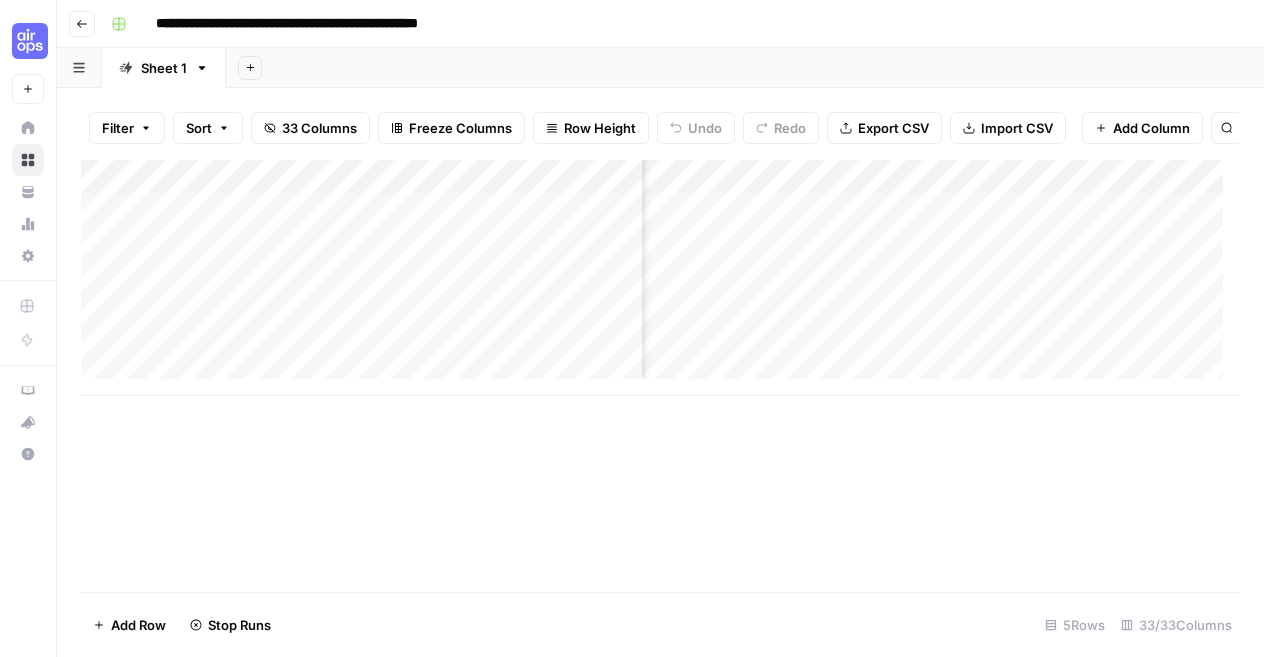 click on "Add Column" at bounding box center [660, 278] 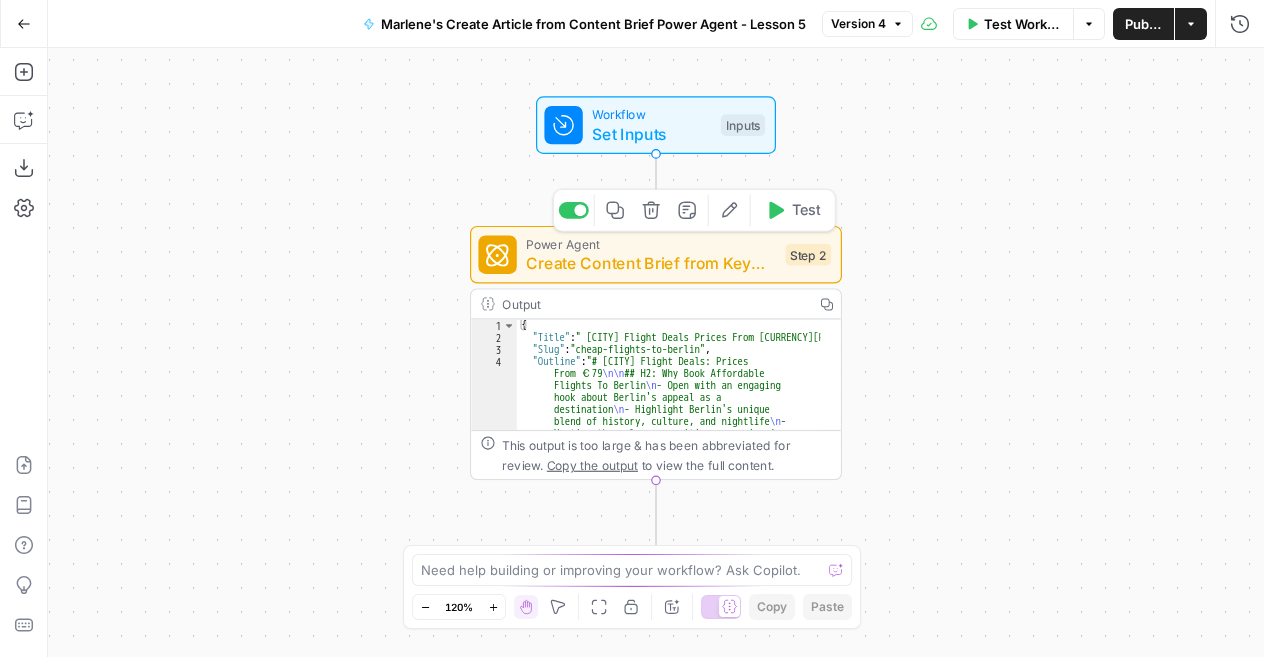 click on "Create Content Brief from Keyword - Fork" at bounding box center (651, 263) 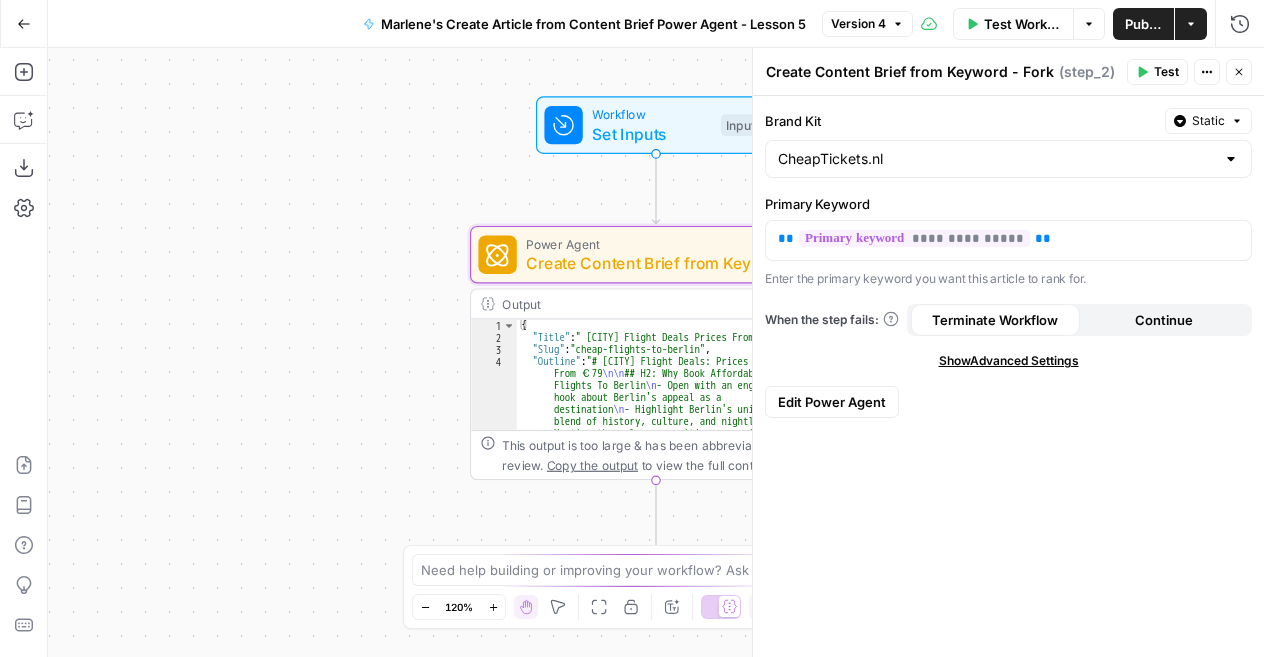 click on "Edit Power Agent" at bounding box center (832, 402) 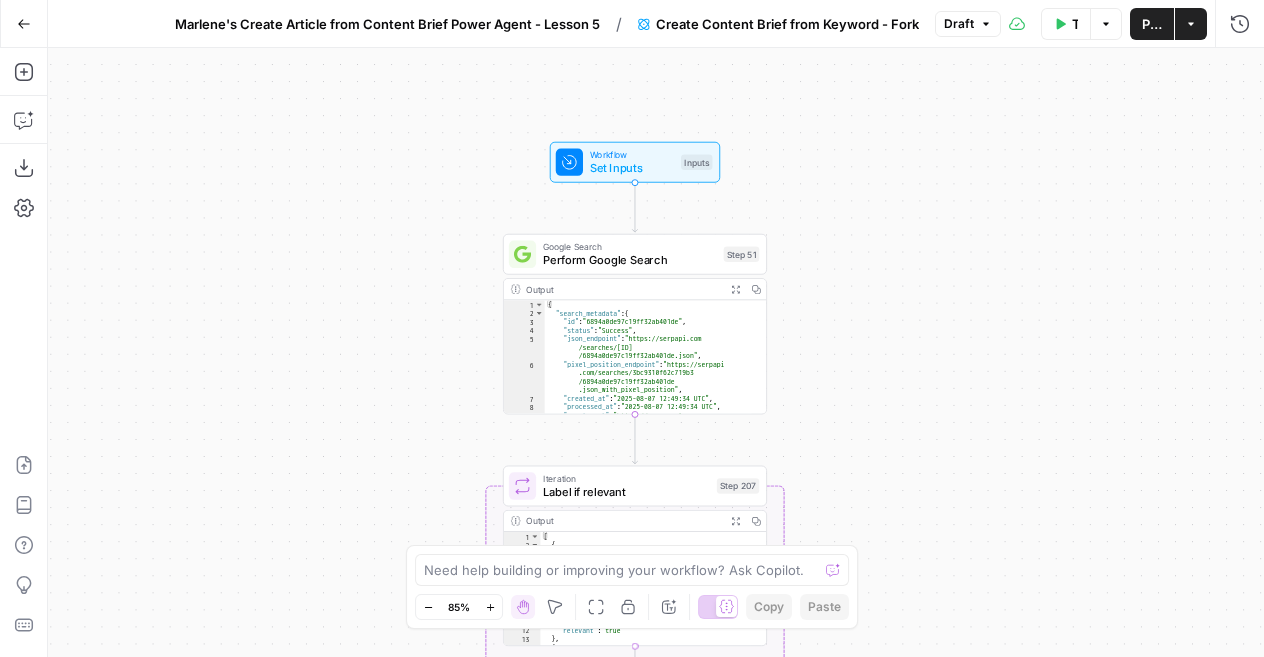 click 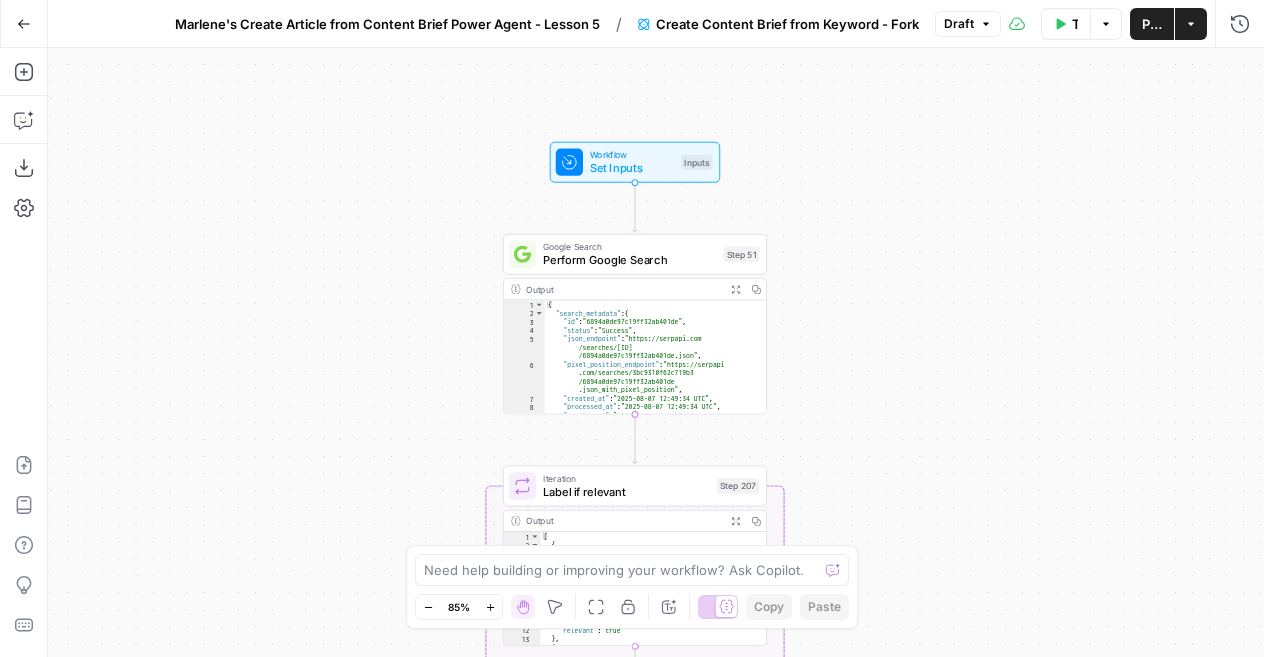 click on "Workflow Set Inputs Inputs Google Search Perform Google Search Step 51 Output Expand Output Copy 1 2 3 4 5 6 7 8 9 {    "search_metadata" :  {      "id" :  "[ID]" ,      "status" :  "Success" ,      "json_endpoint" :  "https://serpapi.com          /searches/[ID]          /[ID].json" ,      "pixel_position_endpoint" :  "https://serpapi          .com/searches/[ID]          /[ID]          .json_with_pixel_position" ,      "created_at" :  "2025-08-07 12:49:34 UTC" ,      "processed_at" :  "2025-08-07 12:49:34 UTC" ,      "google_url" :  "https://www.google.com          /search?q=cheap+flights+to+Berlin&oq          =cheap+flights+to+Berlin&gl=us&num          =5&sourceid=chrome&ie=UTF-8" ,     Loop Iteration Label if relevant Step 207 Output Expand Output Copy 1 2 3 4 5 6 7 8 9 10 11 12 13 14 15 [    {      "relevant" :  "true"    } ,    {      "relevant" :  "true"" at bounding box center [656, 352] 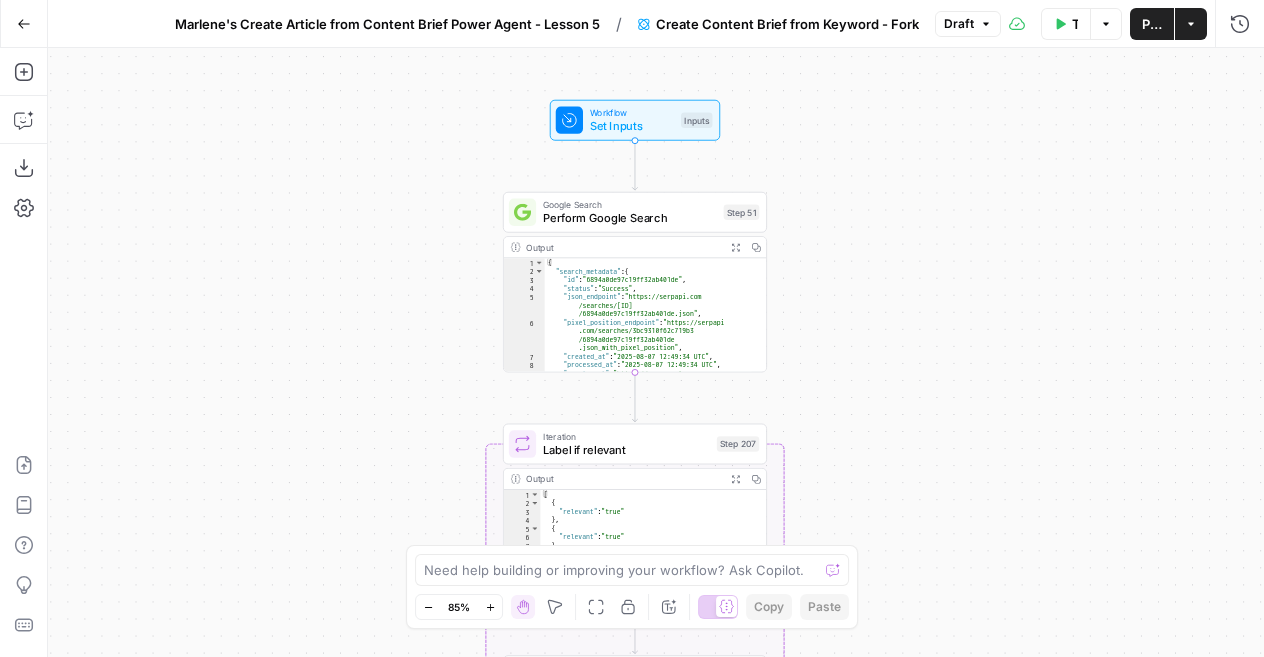 click on "Marlene's Create Article from Content Brief Power Agent - Lesson 5" at bounding box center [387, 24] 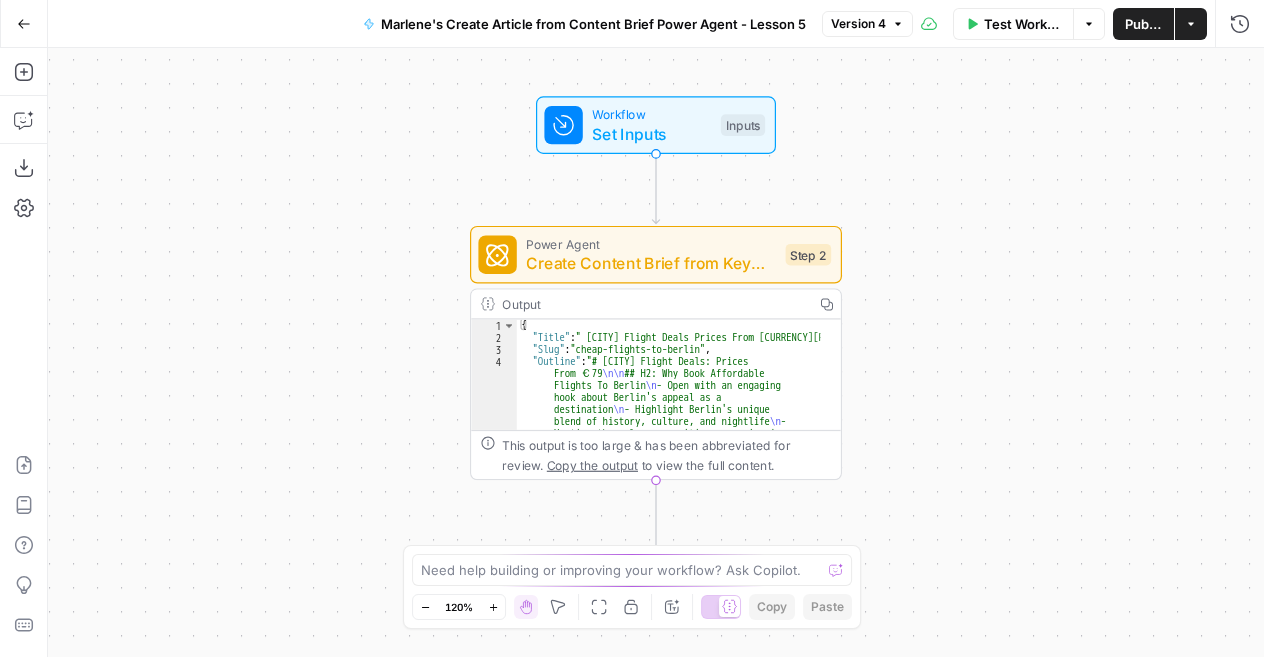 click on "Marlene's Create Article from Content Brief Power Agent - Lesson 5" at bounding box center (593, 24) 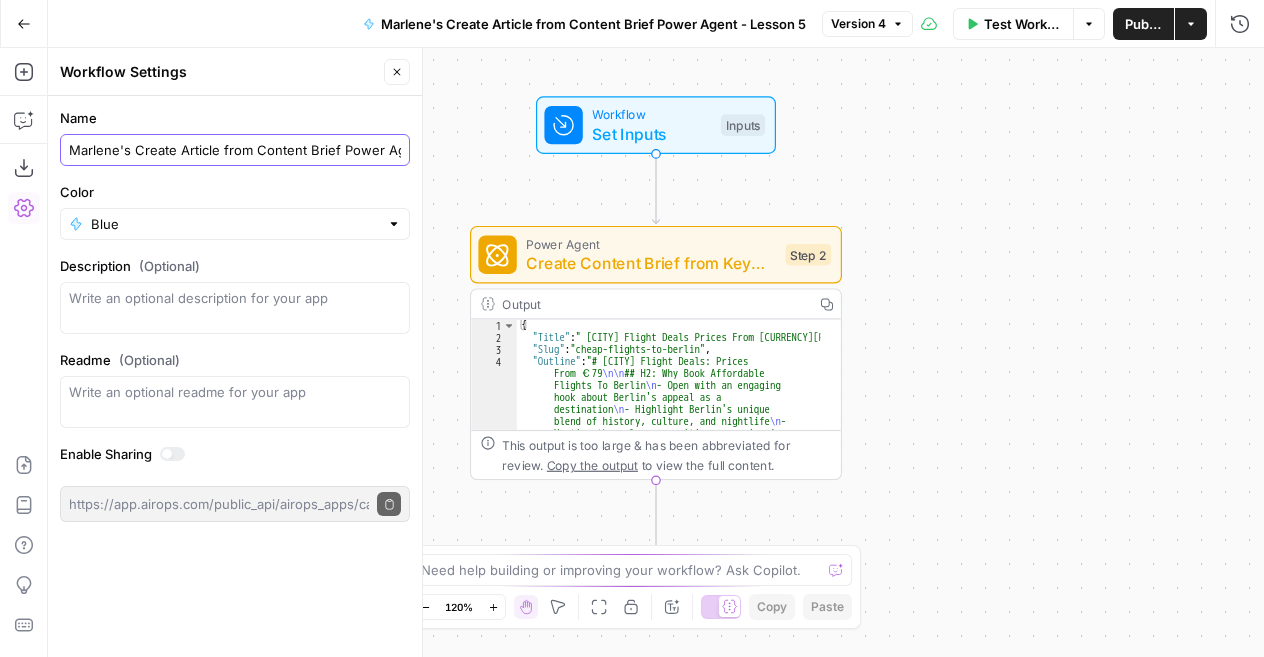 click on "Marlene's Create Article from Content Brief Power Agent - Lesson 5" at bounding box center (235, 150) 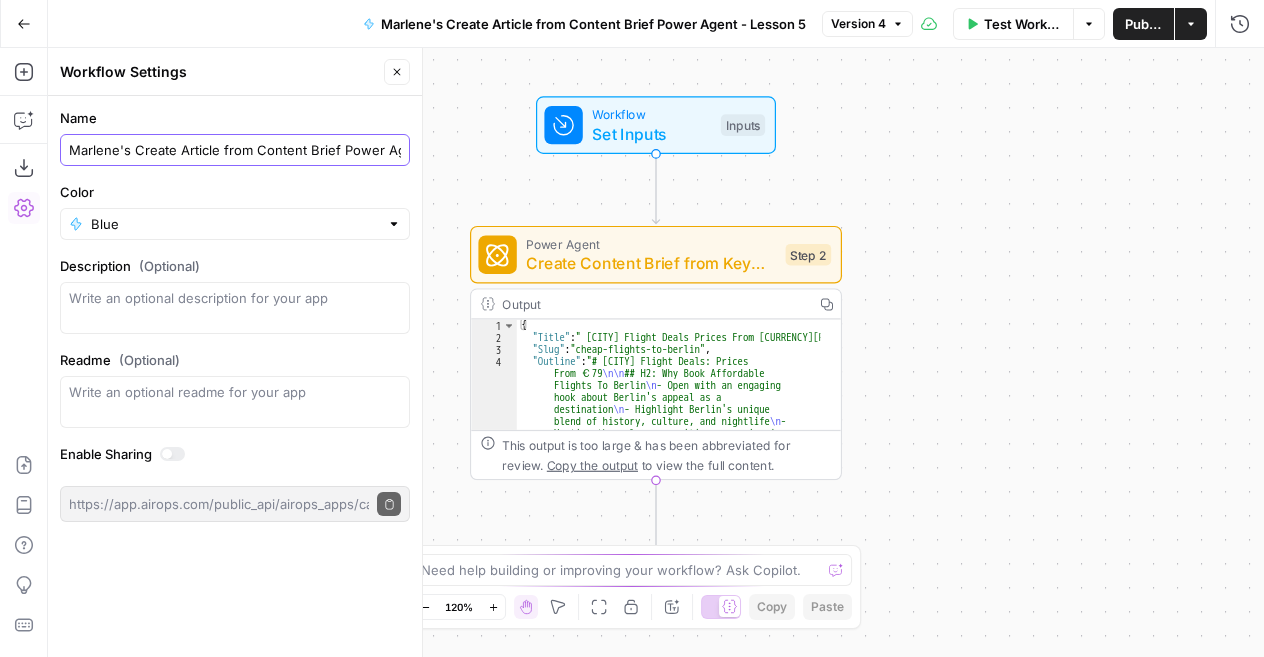 drag, startPoint x: 128, startPoint y: 151, endPoint x: 208, endPoint y: 141, distance: 80.622574 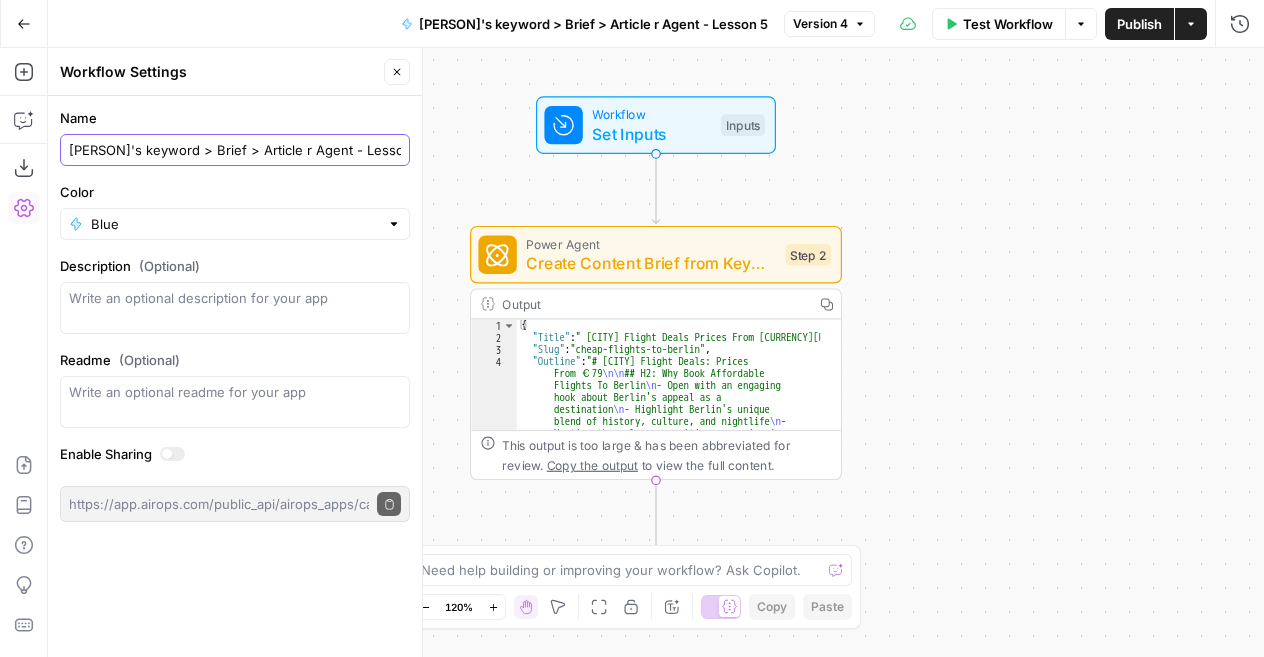 scroll, scrollTop: 0, scrollLeft: 1, axis: horizontal 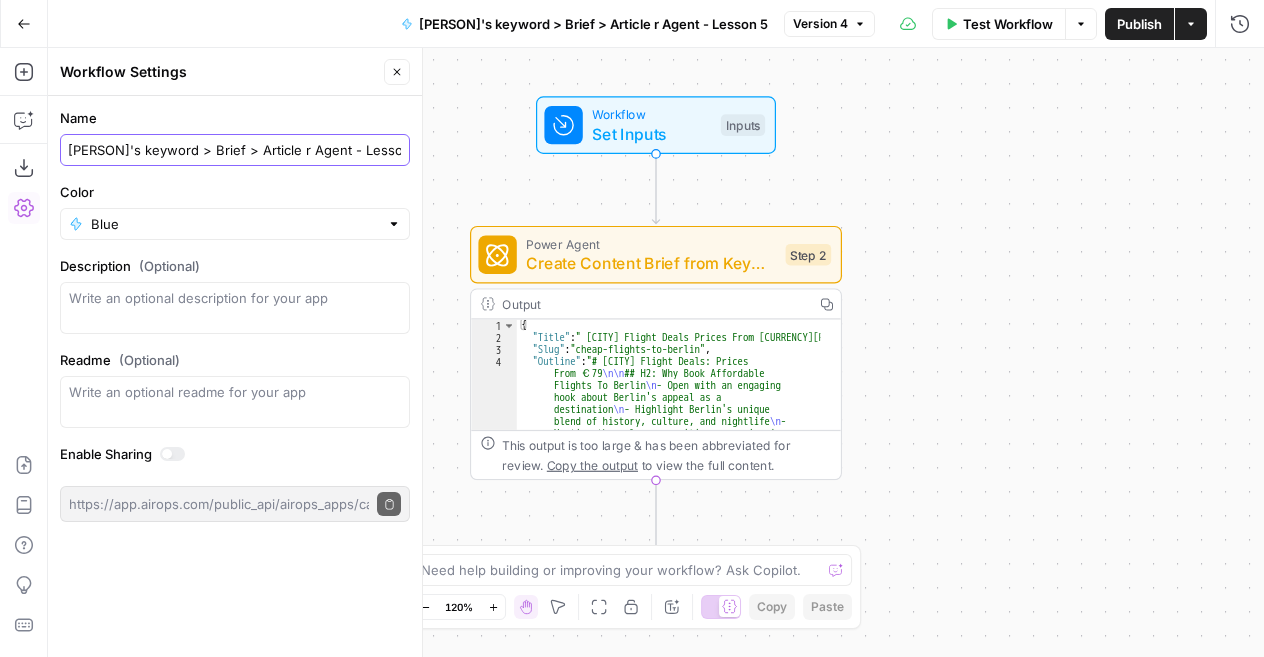 drag, startPoint x: 290, startPoint y: 148, endPoint x: 476, endPoint y: 134, distance: 186.52614 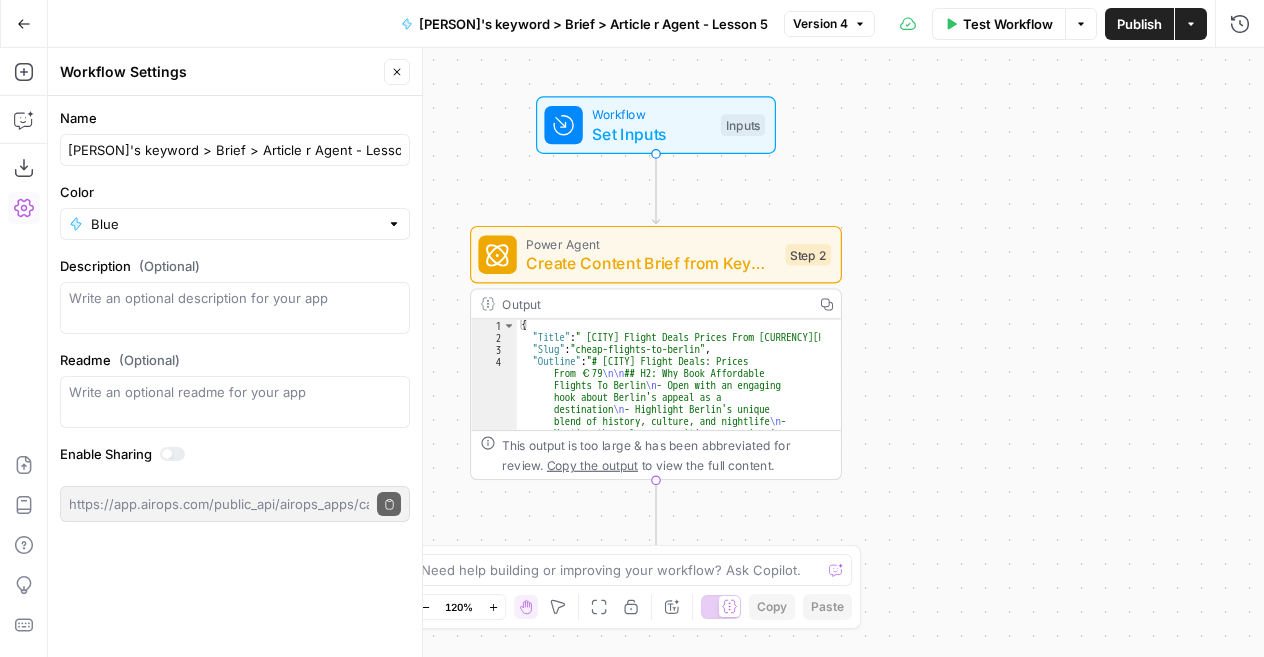 scroll, scrollTop: 0, scrollLeft: 0, axis: both 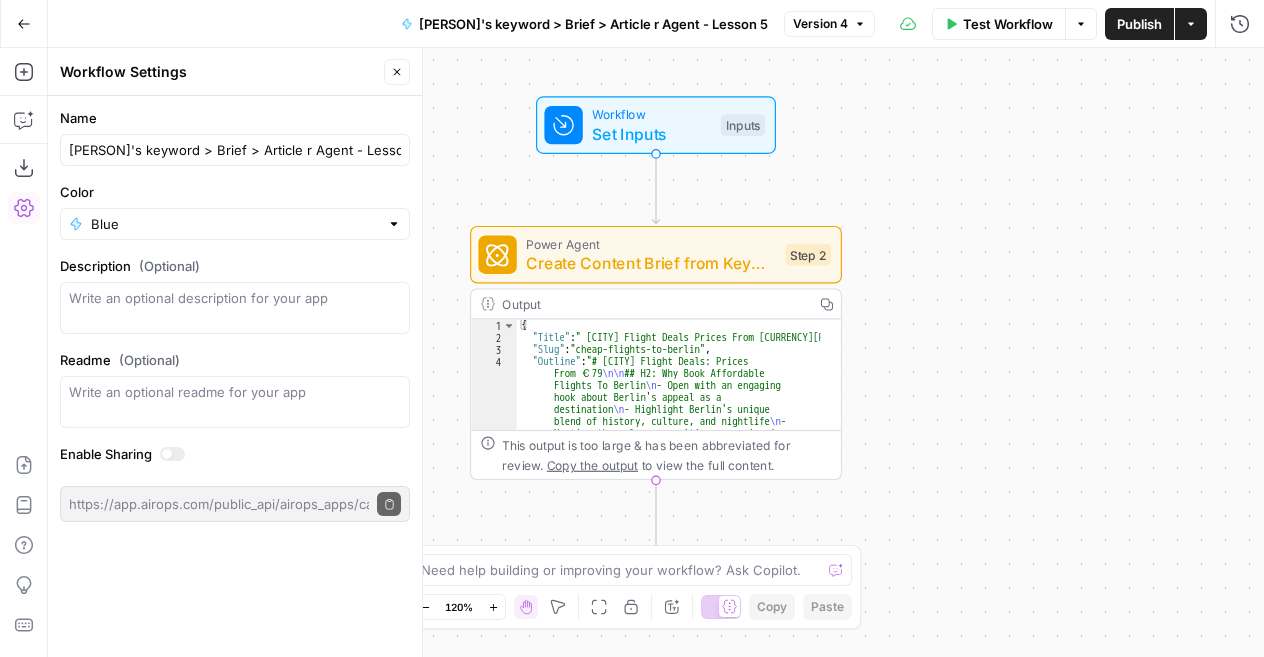 drag, startPoint x: 408, startPoint y: 151, endPoint x: 324, endPoint y: 150, distance: 84.00595 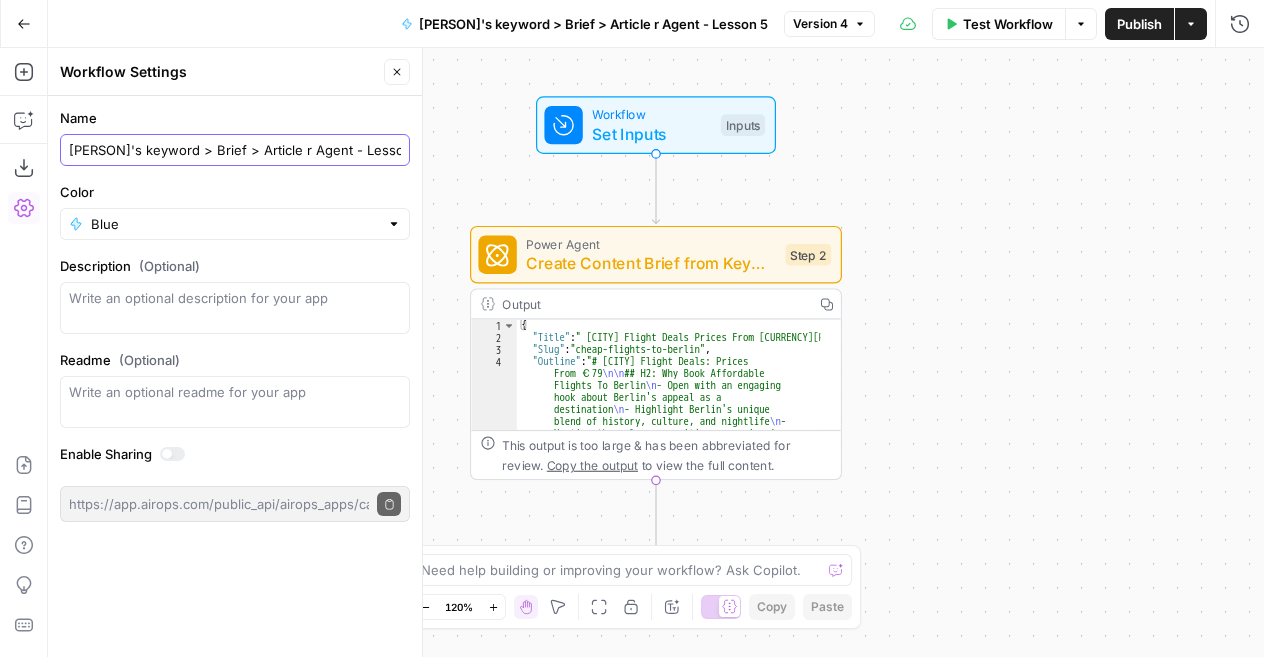 click on "[PERSON]'s keyword > Brief > Article r Agent - Lesson 5" at bounding box center [235, 150] 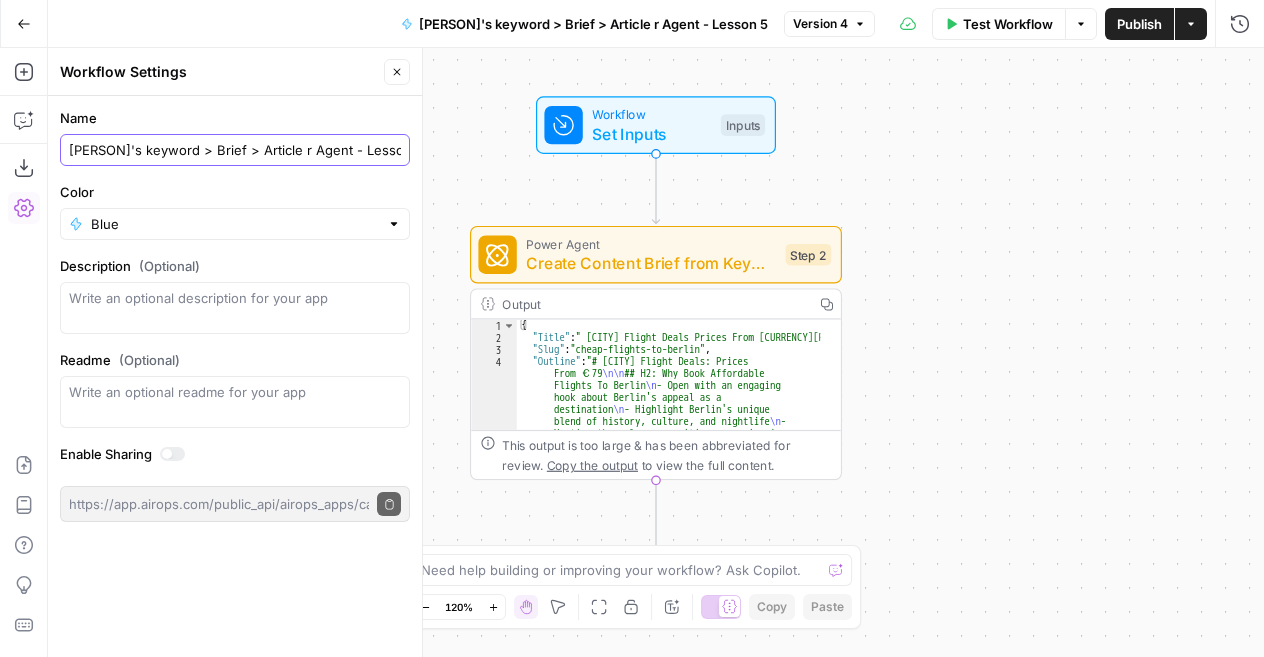 scroll, scrollTop: 0, scrollLeft: 1, axis: horizontal 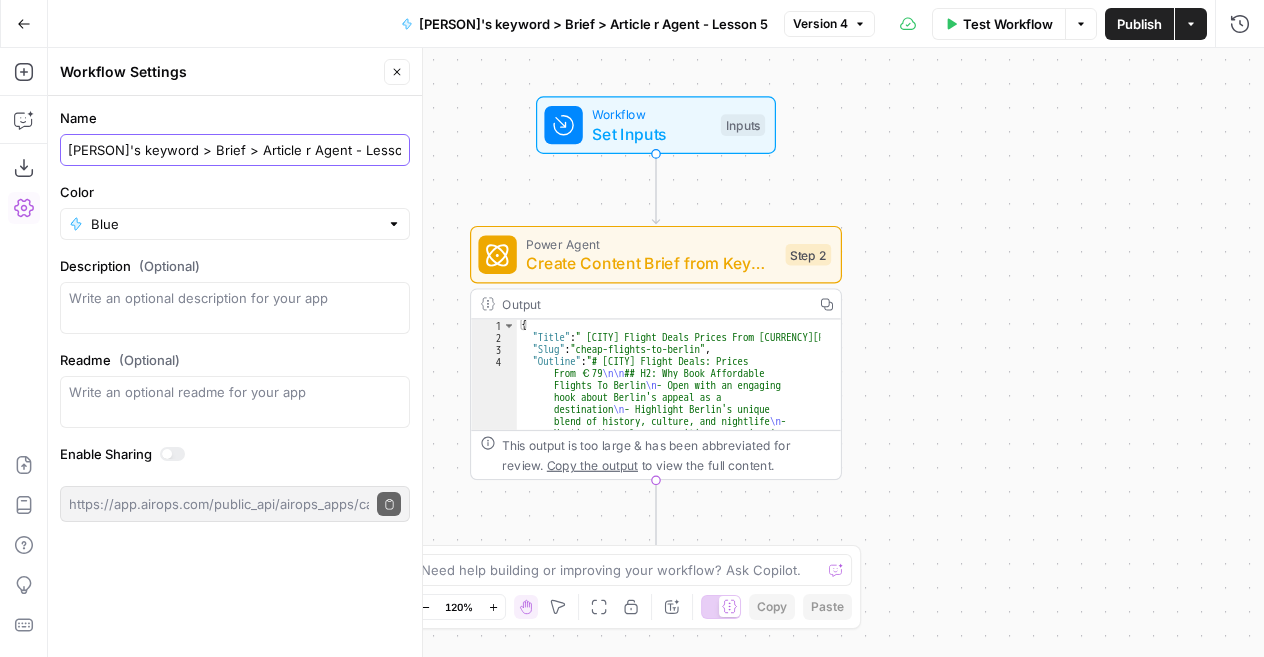 drag, startPoint x: 294, startPoint y: 145, endPoint x: 428, endPoint y: 141, distance: 134.0597 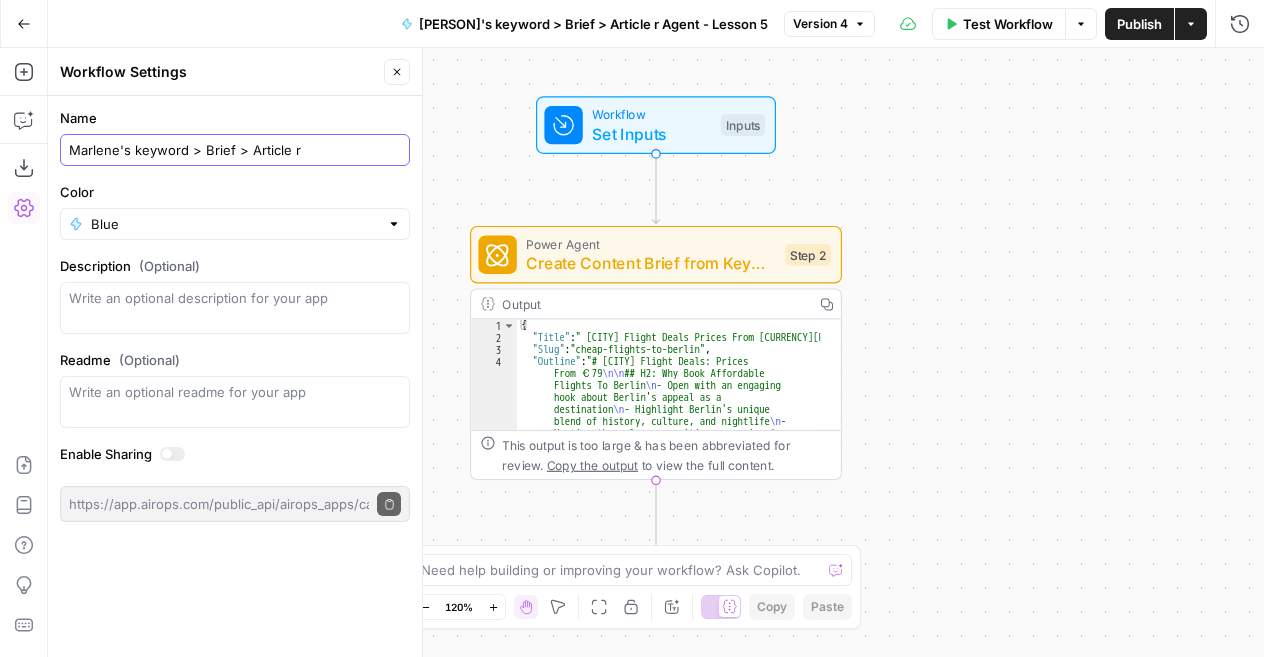 scroll, scrollTop: 0, scrollLeft: 0, axis: both 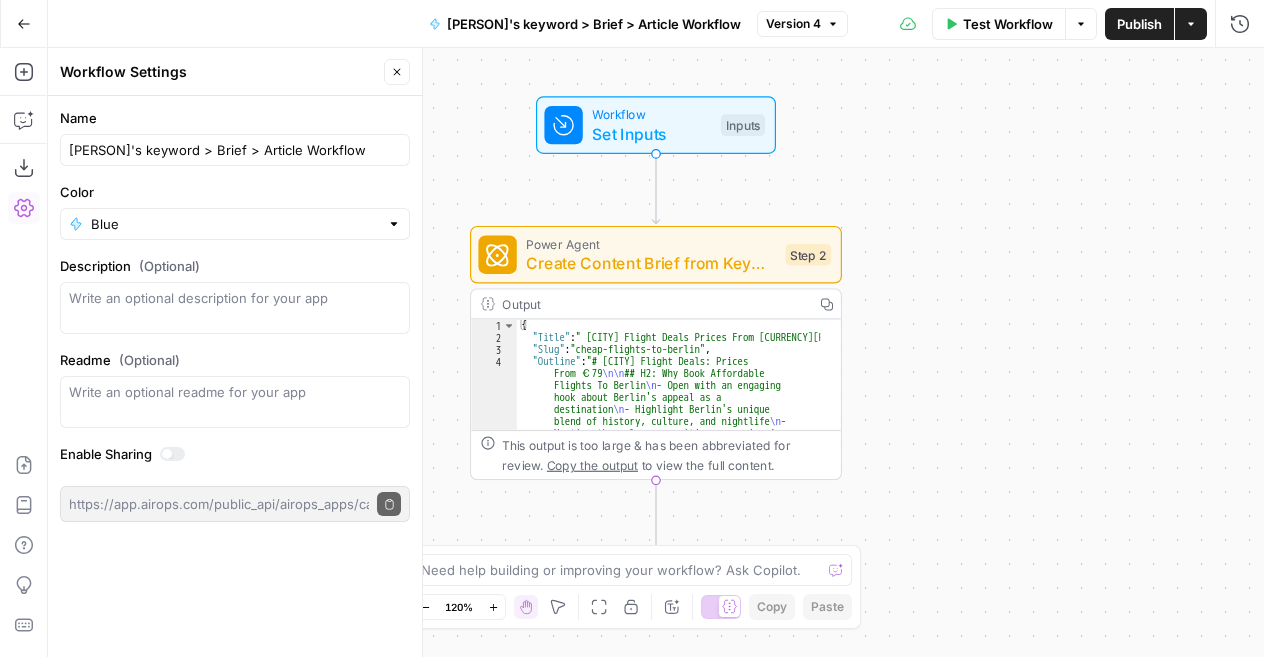 click on "Name [NAME]'s keyword > Brief > Article Workflow Color Blue Description (Optional) Readme (Optional) Write an optional readme for your app Enable Sharing https://app.airops.com/public_api/airops_apps/cac8df27-0bee-461d-bc78-b161b233a79f/execute Copy public execute URL" at bounding box center (235, 315) 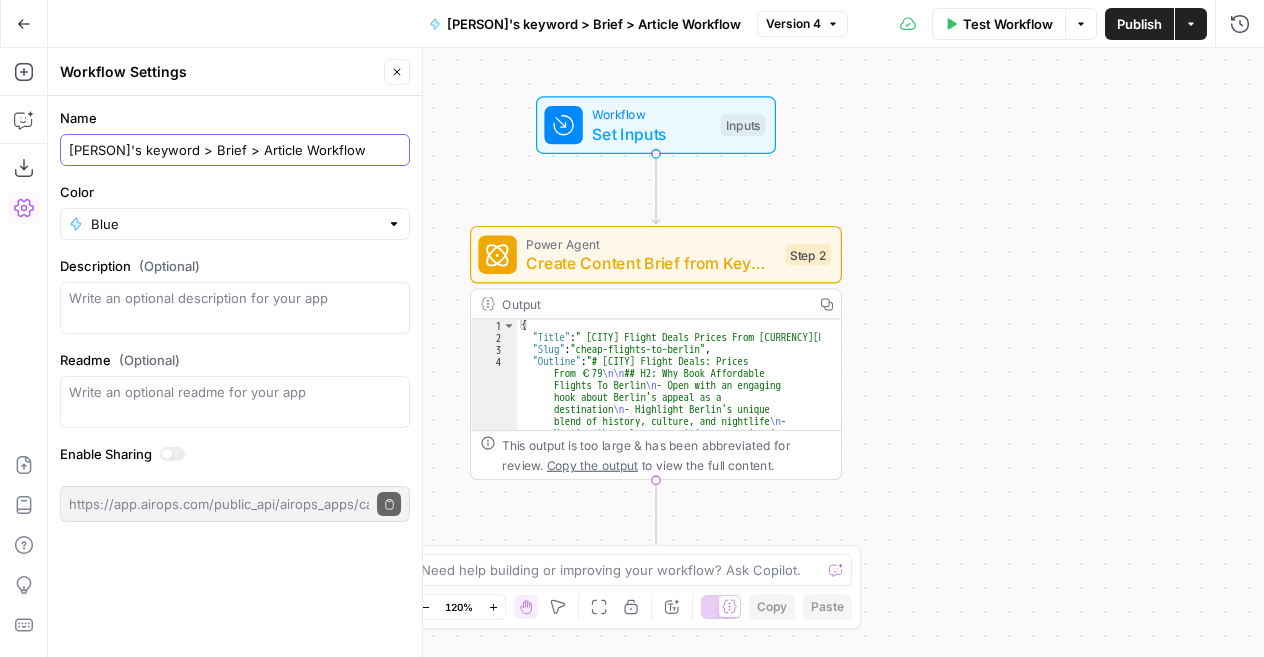 click on "[PERSON]'s keyword > Brief > Article Workflow" at bounding box center [235, 150] 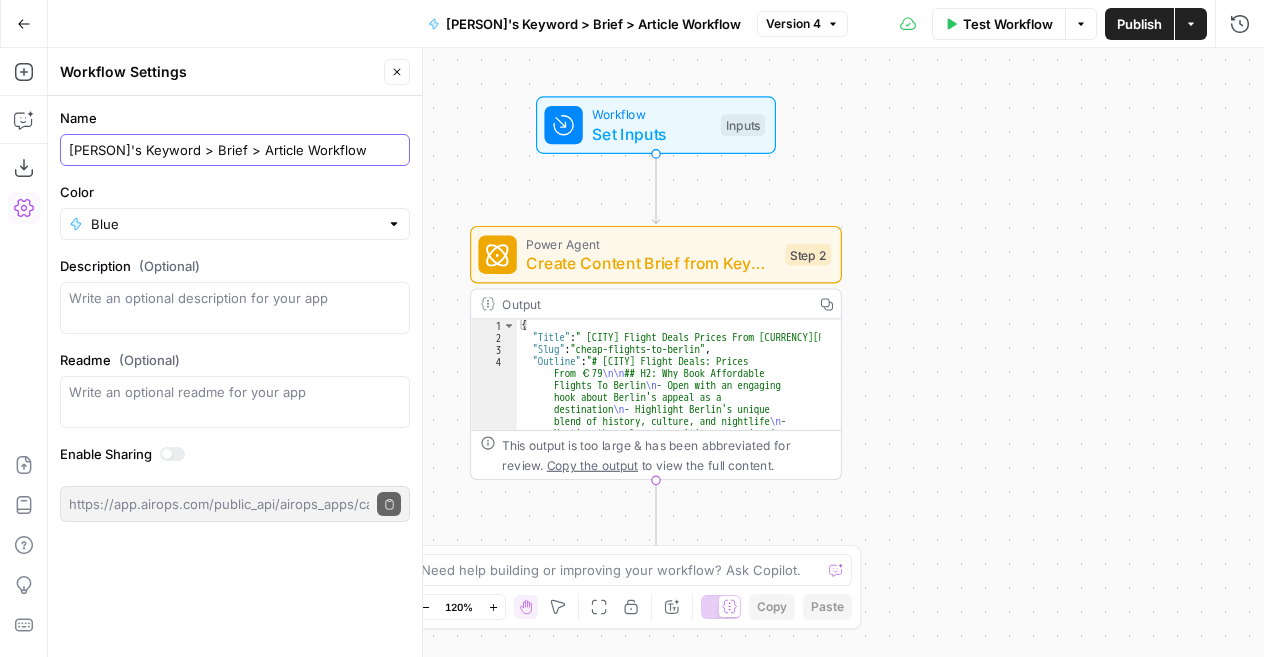 click on "[PERSON]'s Keyword > Brief > Article Workflow" at bounding box center (235, 150) 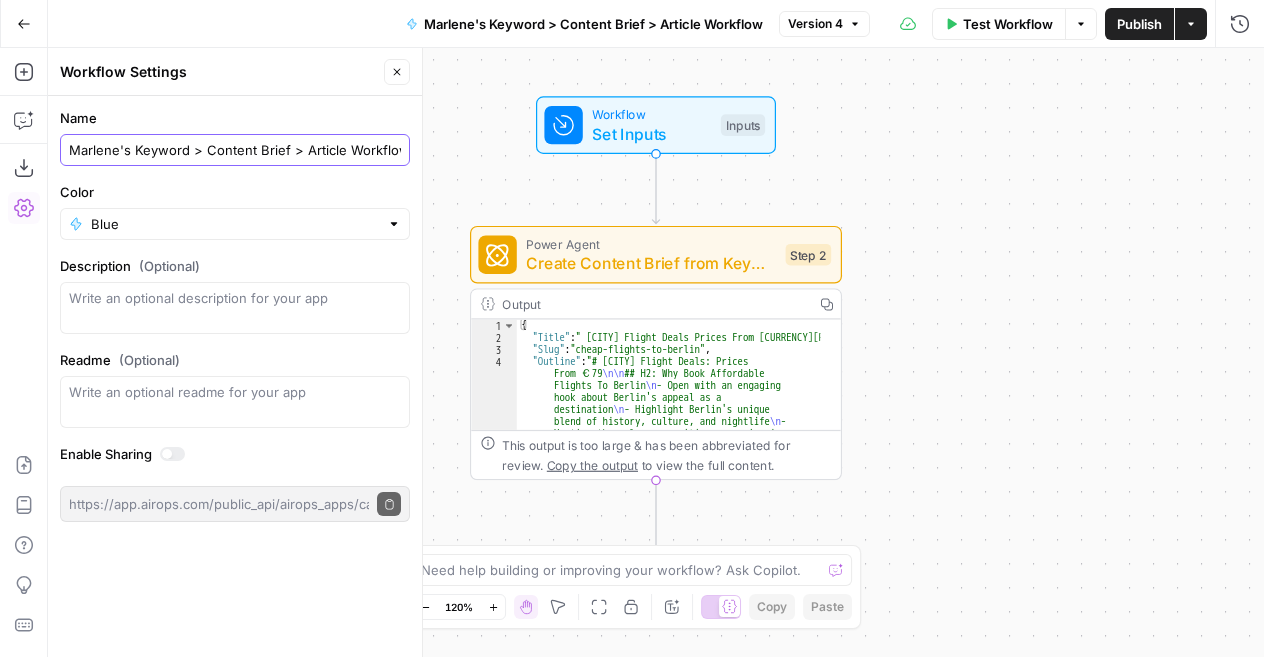 type on "Marlene's Keyword > Content Brief > Article Workflow" 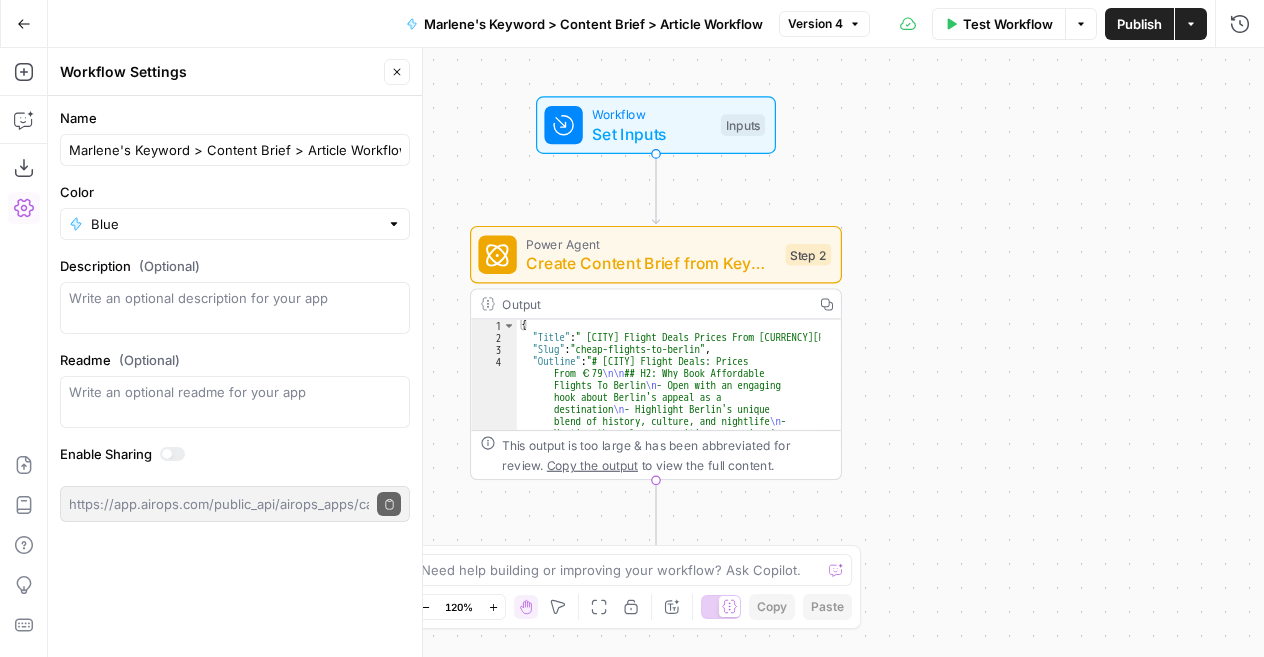 click on "Go Back" at bounding box center [24, 24] 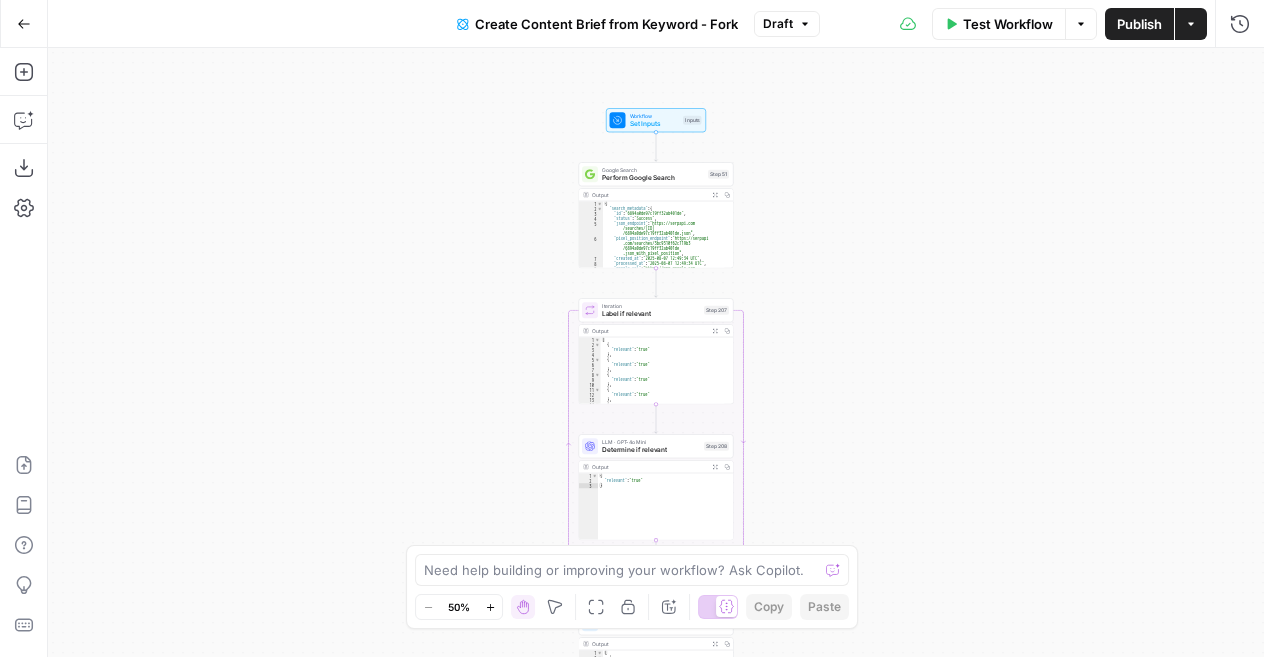 click 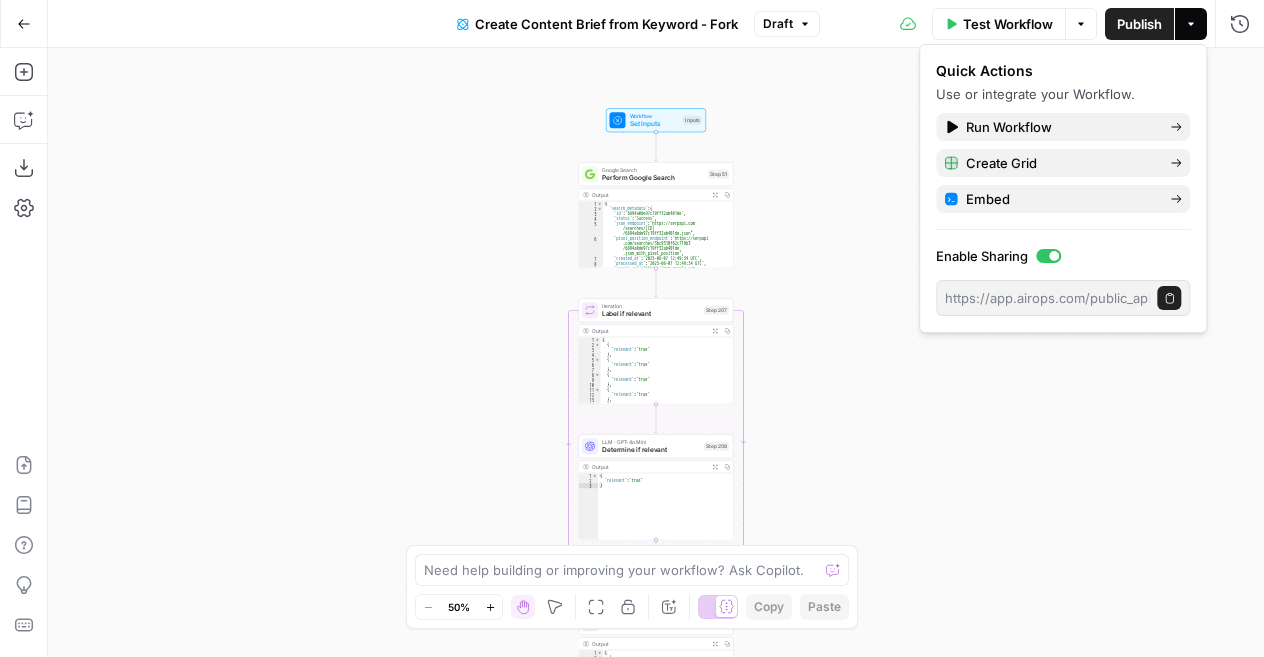 click on "Workflow Set Inputs Inputs Google Search Perform Google Search Step 51 Output Expand Output Copy 1 2 3 4 5 6 7 8 9 {    "search_metadata" :  {      "id" :  "[ID]" ,      "status" :  "Success" ,      "json_endpoint" :  "https://serpapi.com          /searches/[ID]          /[ID].json" ,      "pixel_position_endpoint" :  "https://serpapi          .com/searches/[ID]          /[ID]          .json_with_pixel_position" ,      "created_at" :  "2025-08-07 12:49:34 UTC" ,      "processed_at" :  "2025-08-07 12:49:34 UTC" ,      "google_url" :  "https://www.google.com          /search?q=cheap+flights+to+Berlin&oq          =cheap+flights+to+Berlin&gl=us&num          =5&sourceid=chrome&ie=UTF-8" ,     Loop Iteration Label if relevant Step 207 Output Expand Output Copy 1 2 3 4 5 6 7 8 9 10 11 12 13 14 15 [    {      "relevant" :  "true"    } ,    {      "relevant" :  "true"" at bounding box center [656, 352] 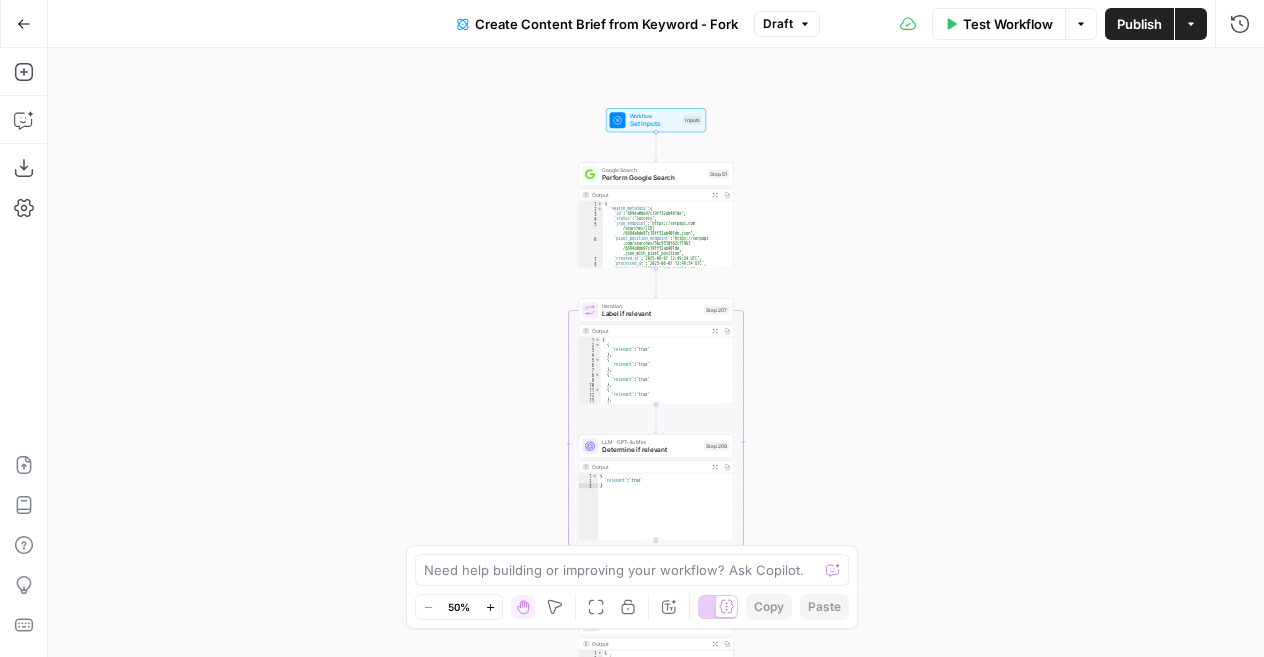 click on "Workflow Set Inputs Inputs Google Search Perform Google Search Step 51 Output Expand Output Copy 1 2 3 4 5 6 7 8 9 {    "search_metadata" :  {      "id" :  "[ID]" ,      "status" :  "Success" ,      "json_endpoint" :  "https://serpapi.com          /searches/[ID]          /[ID].json" ,      "pixel_position_endpoint" :  "https://serpapi          .com/searches/[ID]          /[ID]          .json_with_pixel_position" ,      "created_at" :  "2025-08-07 12:49:34 UTC" ,      "processed_at" :  "2025-08-07 12:49:34 UTC" ,      "google_url" :  "https://www.google.com          /search?q=cheap+flights+to+Berlin&oq          =cheap+flights+to+Berlin&gl=us&num          =5&sourceid=chrome&ie=UTF-8" ,     Loop Iteration Label if relevant Step 207 Output Expand Output Copy 1 2 3 4 5 6 7 8 9 10 11 12 13 14 15 [    {      "relevant" :  "true"    } ,    {      "relevant" :  "true"" at bounding box center (656, 352) 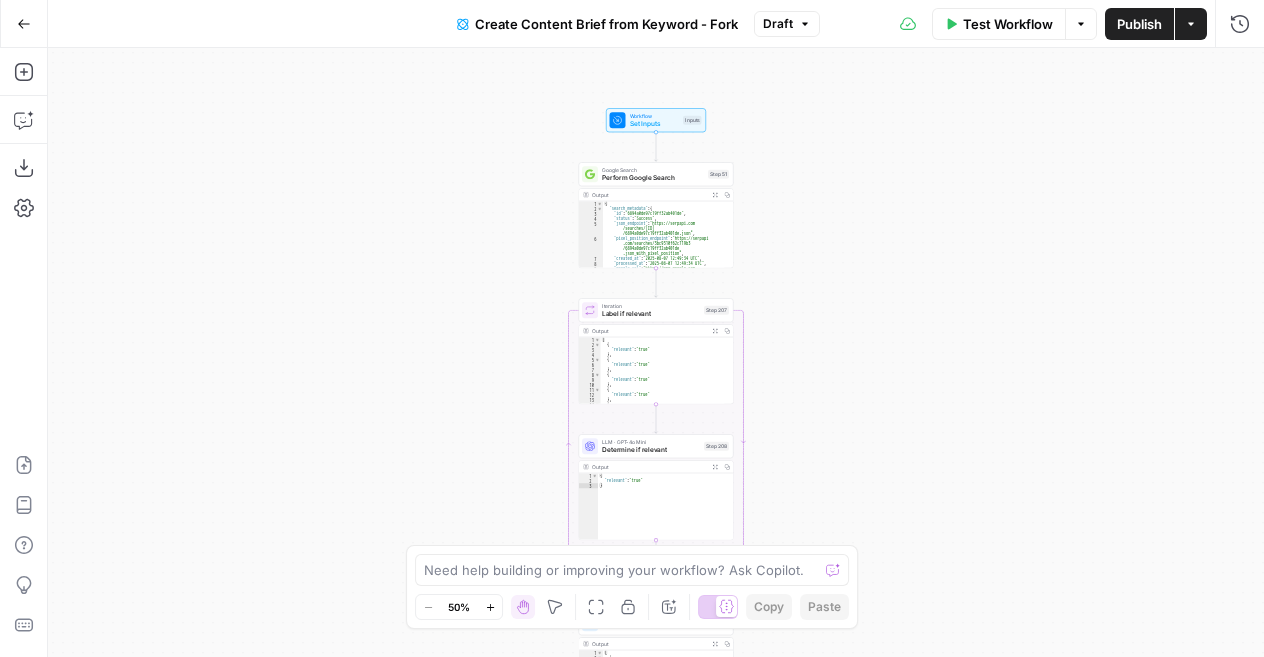 click on "Actions" at bounding box center [1191, 24] 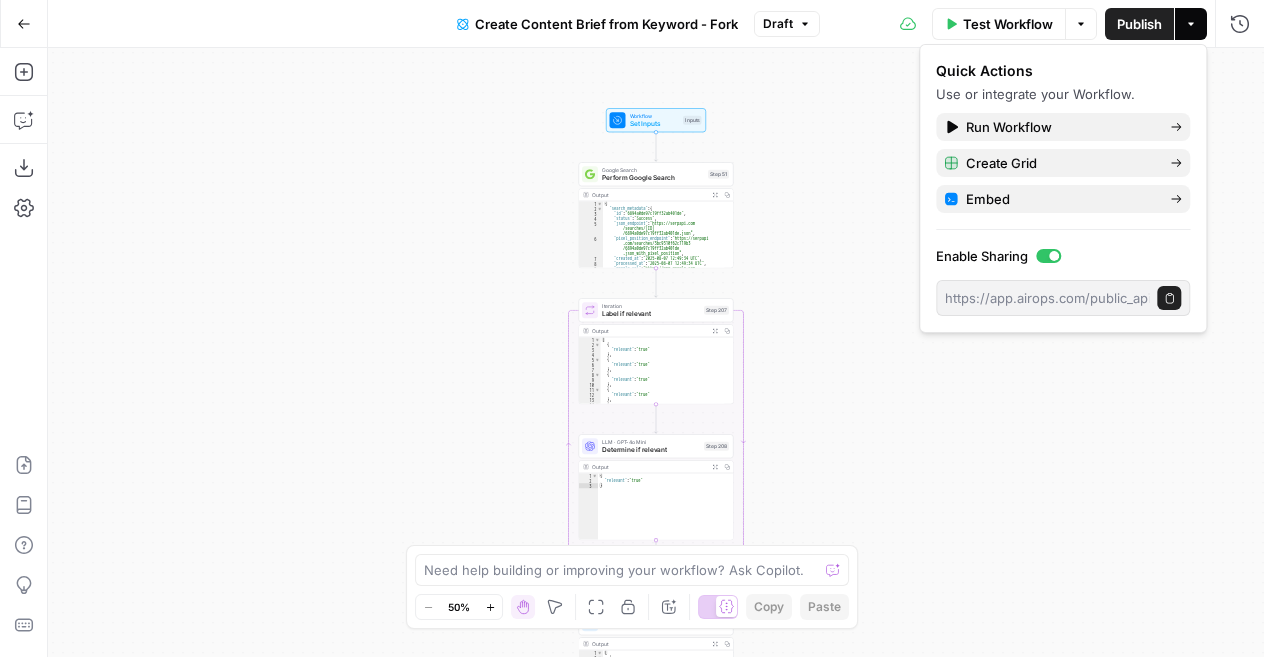 click on "Workflow Set Inputs Inputs Google Search Perform Google Search Step 51 Output Expand Output Copy 1 2 3 4 5 6 7 8 9 {    "search_metadata" :  {      "id" :  "[ID]" ,      "status" :  "Success" ,      "json_endpoint" :  "https://serpapi.com          /searches/[ID]          /[ID].json" ,      "pixel_position_endpoint" :  "https://serpapi          .com/searches/[ID]          /[ID]          .json_with_pixel_position" ,      "created_at" :  "2025-08-07 12:49:34 UTC" ,      "processed_at" :  "2025-08-07 12:49:34 UTC" ,      "google_url" :  "https://www.google.com          /search?q=cheap+flights+to+Berlin&oq          =cheap+flights+to+Berlin&gl=us&num          =5&sourceid=chrome&ie=UTF-8" ,     Loop Iteration Label if relevant Step 207 Output Expand Output Copy 1 2 3 4 5 6 7 8 9 10 11 12 13 14 15 [    {      "relevant" :  "true"    } ,    {      "relevant" :  "true"" at bounding box center [656, 352] 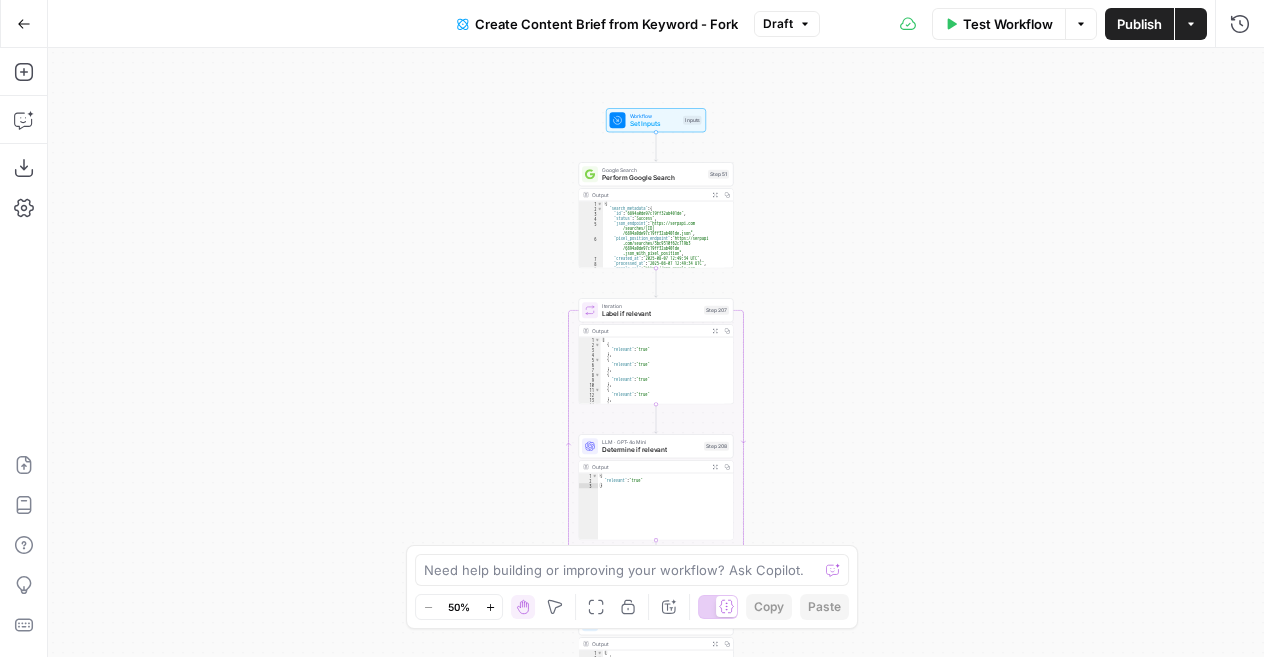 click on "Go Back" at bounding box center (24, 23) 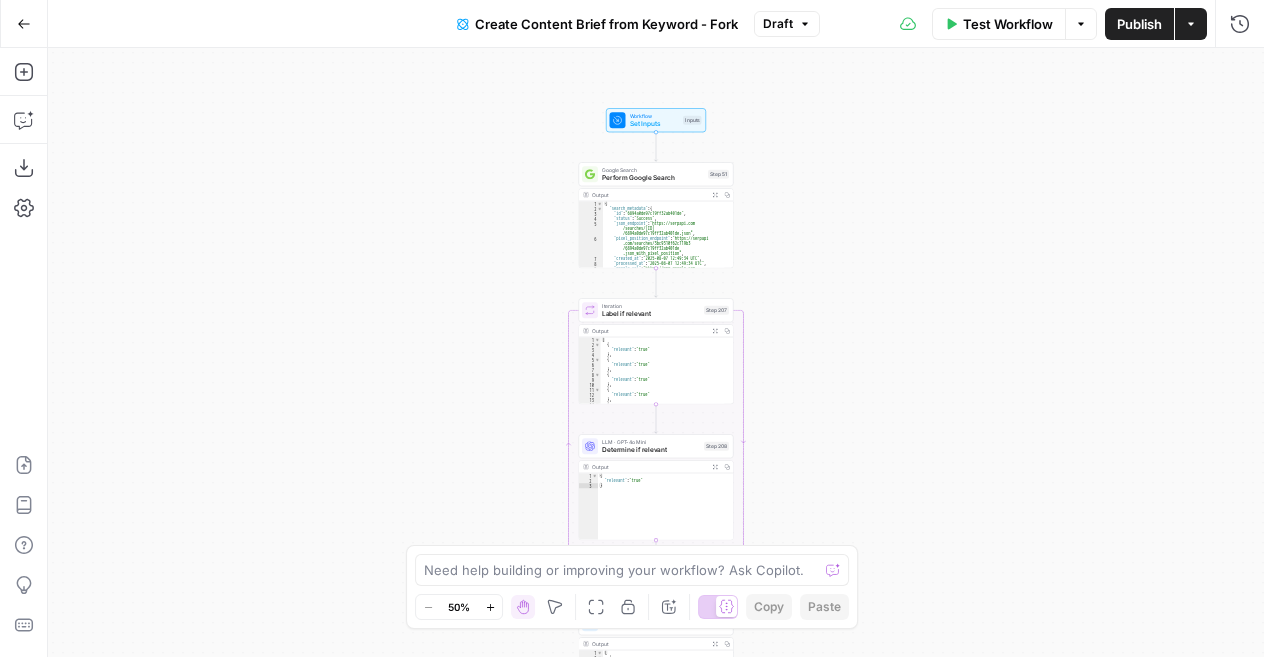 click 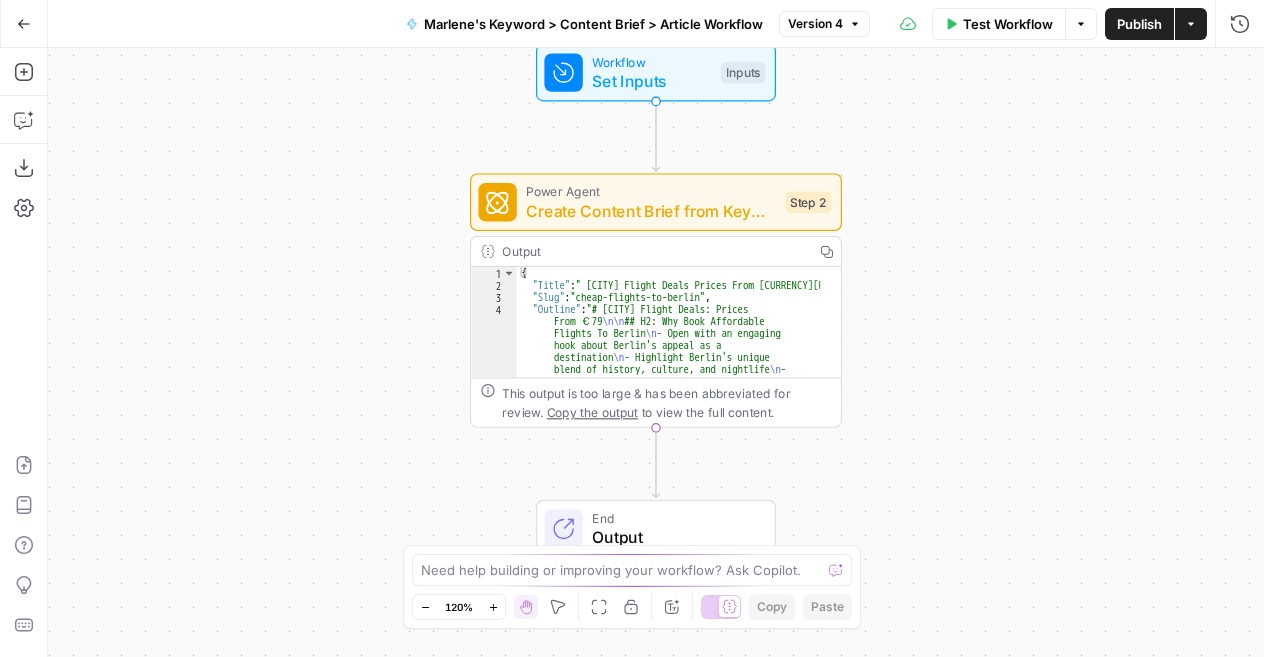 click on "Create Content Brief from Keyword - Fork" at bounding box center [651, 211] 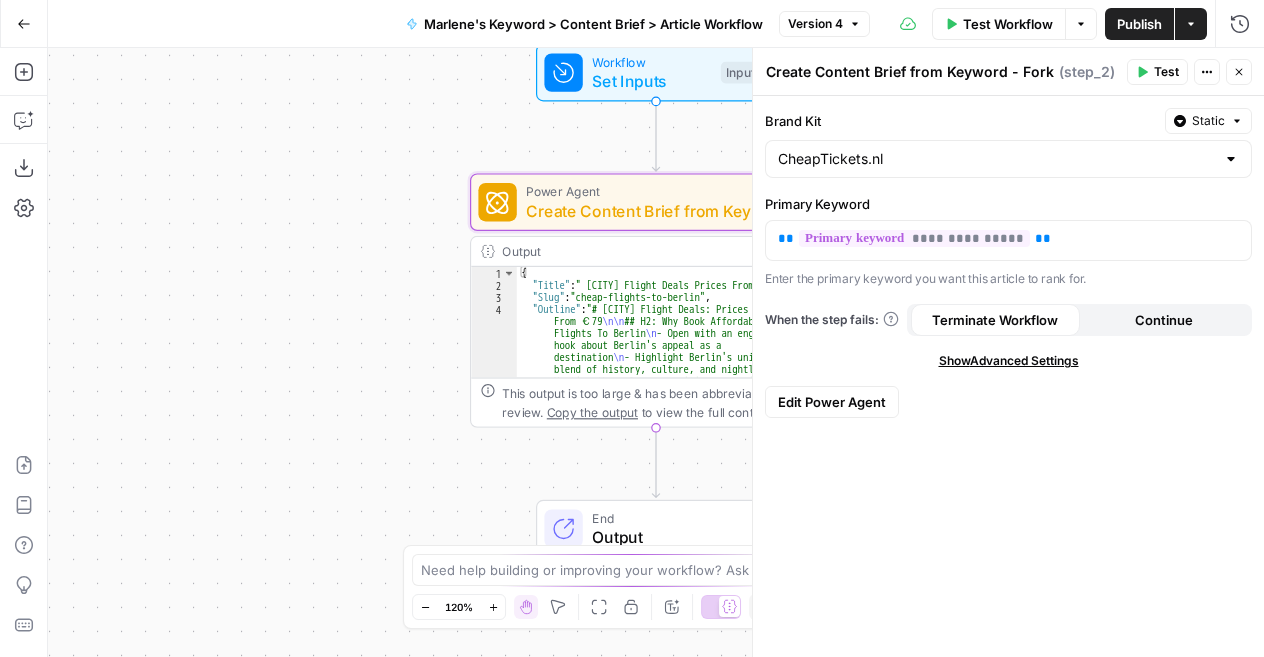 click 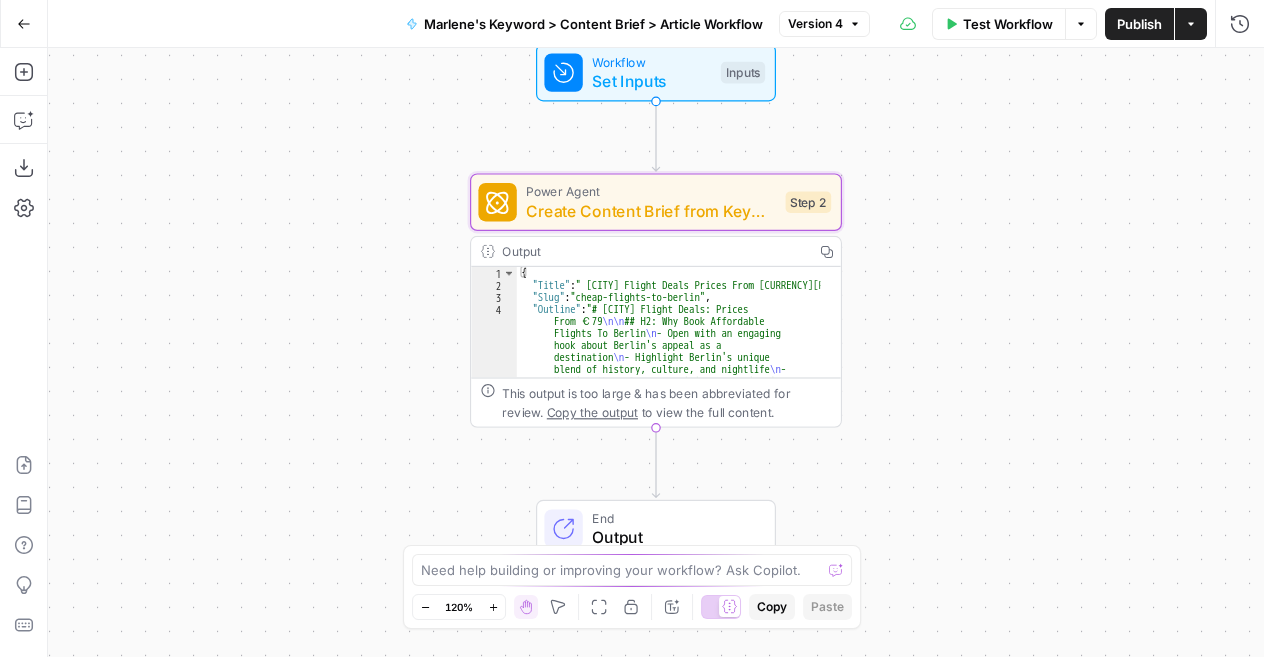 click on "Create Content Brief from Keyword - Fork" at bounding box center [651, 211] 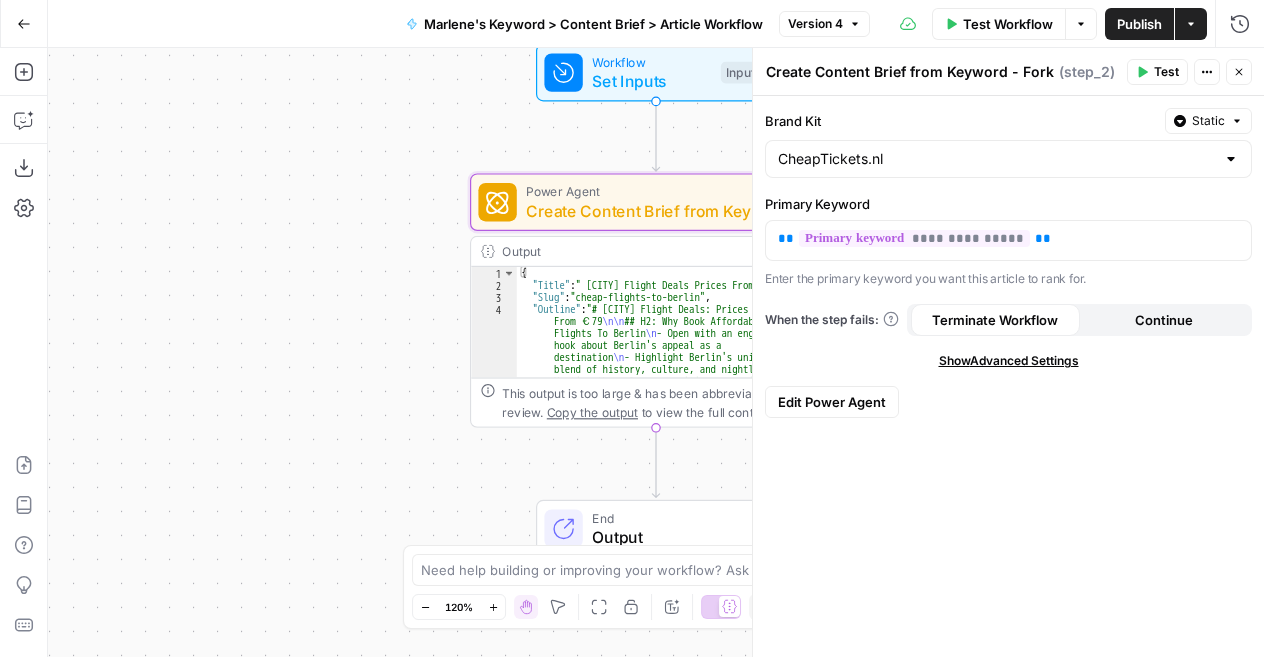 click on "Edit Power Agent" at bounding box center (832, 402) 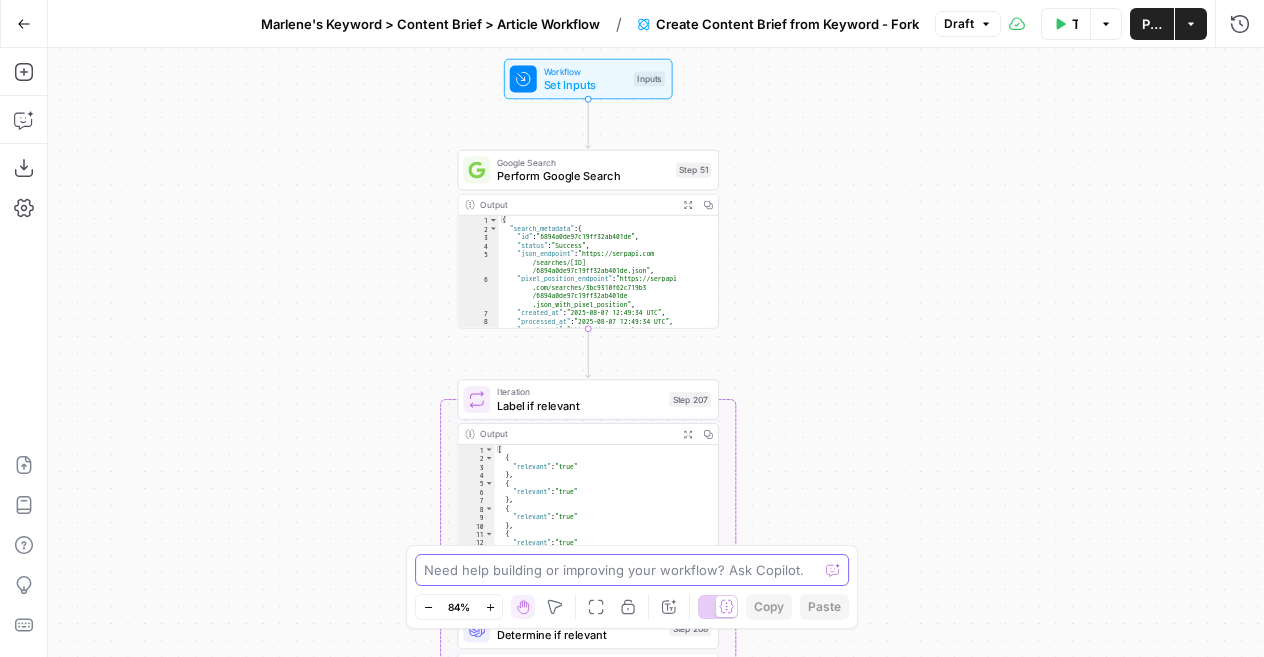 click at bounding box center (621, 570) 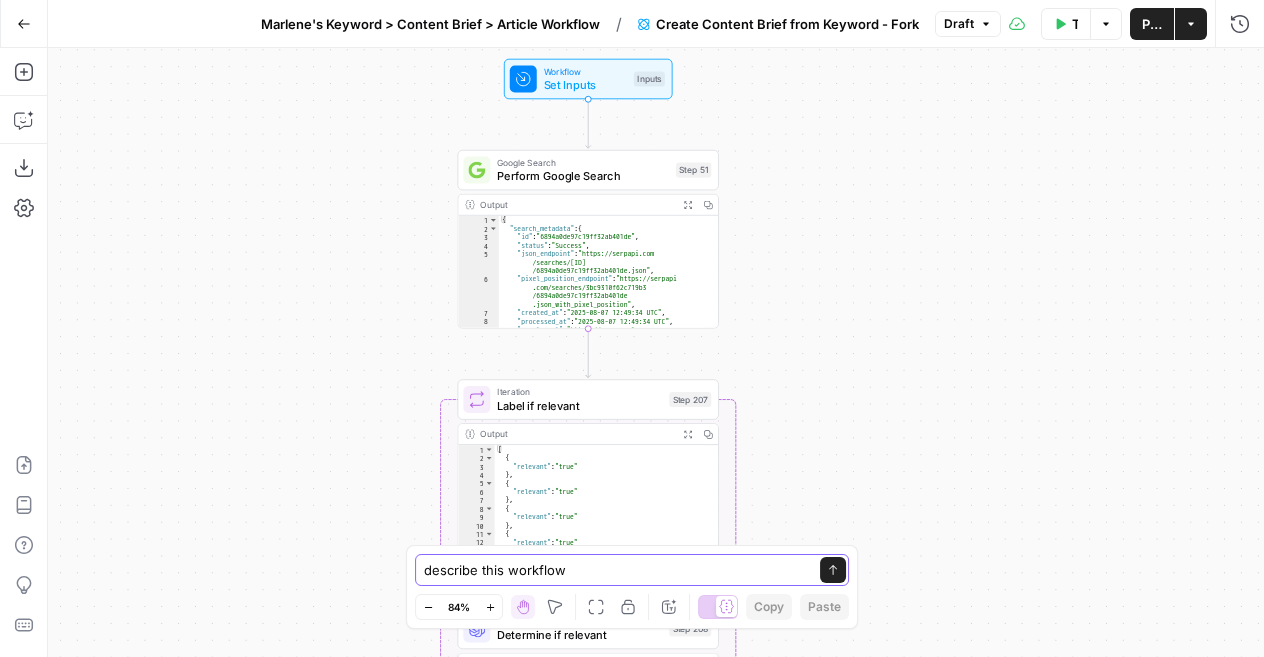 type on "describe this workflow" 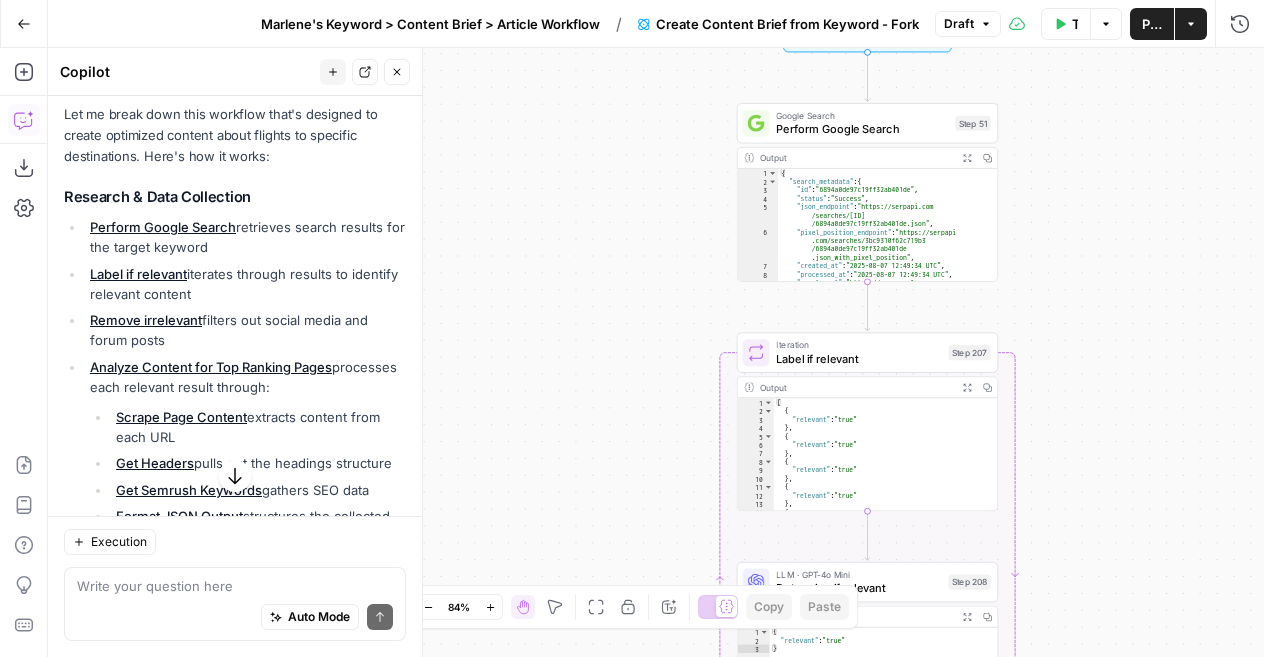 scroll, scrollTop: 201, scrollLeft: 0, axis: vertical 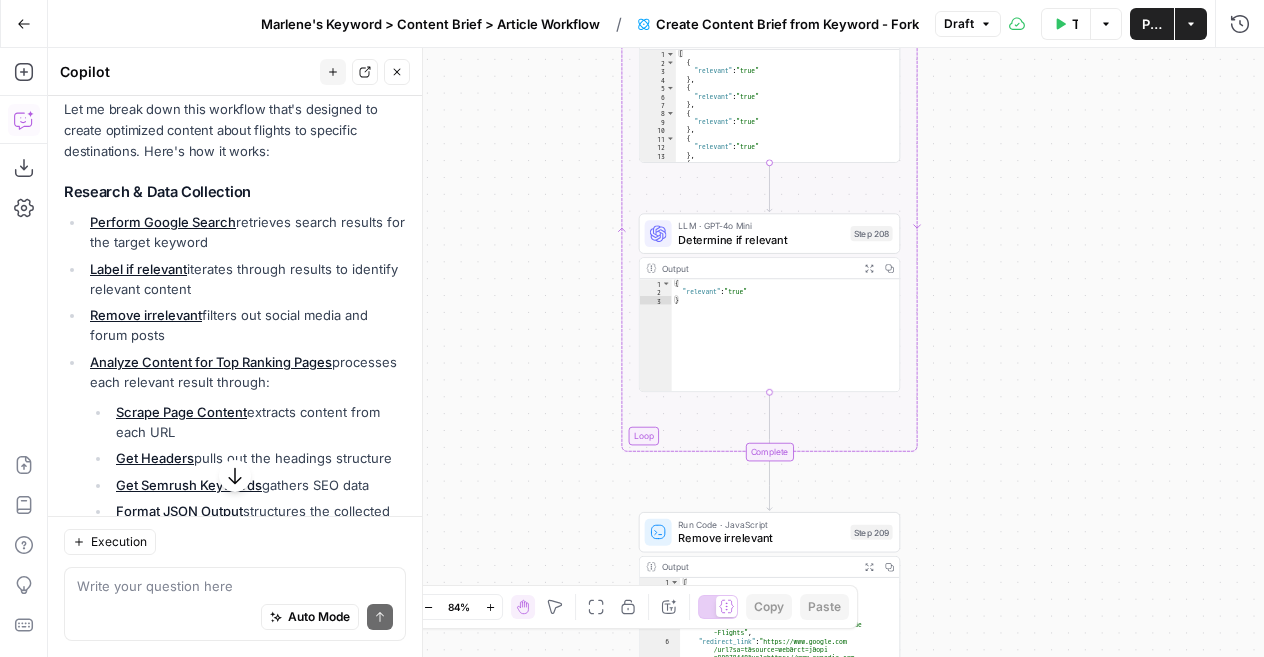 drag, startPoint x: 1174, startPoint y: 208, endPoint x: 1076, endPoint y: 617, distance: 420.577 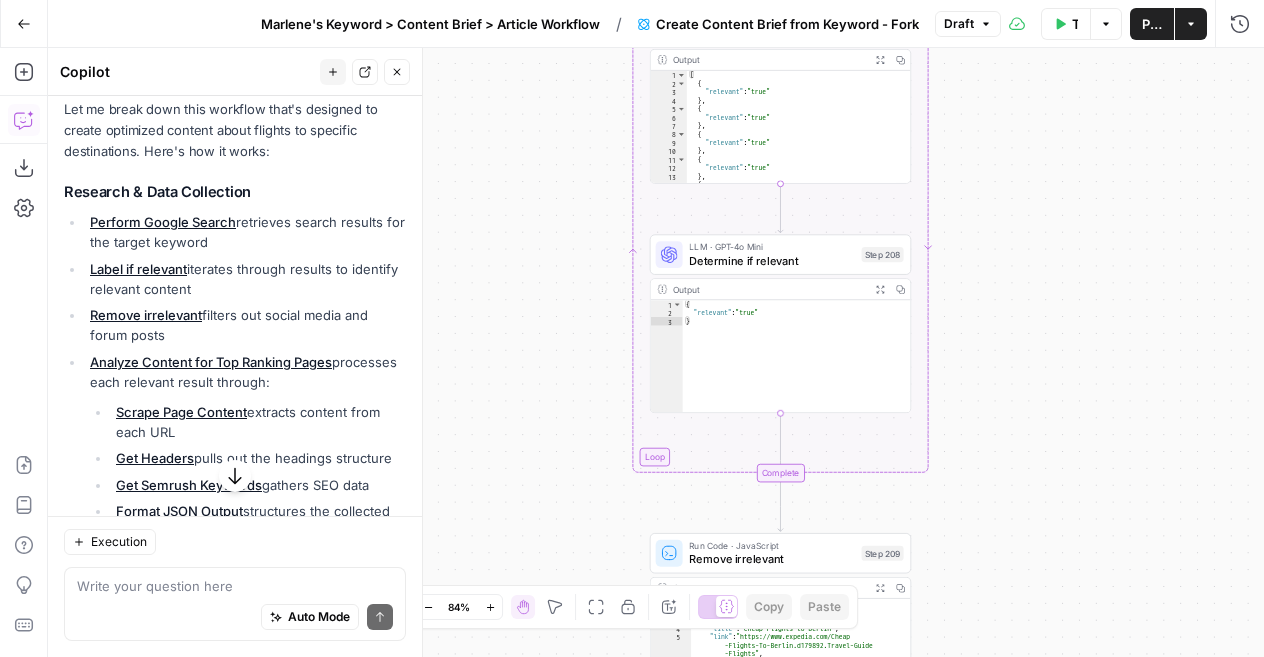 drag, startPoint x: 1003, startPoint y: 170, endPoint x: 1014, endPoint y: 191, distance: 23.70654 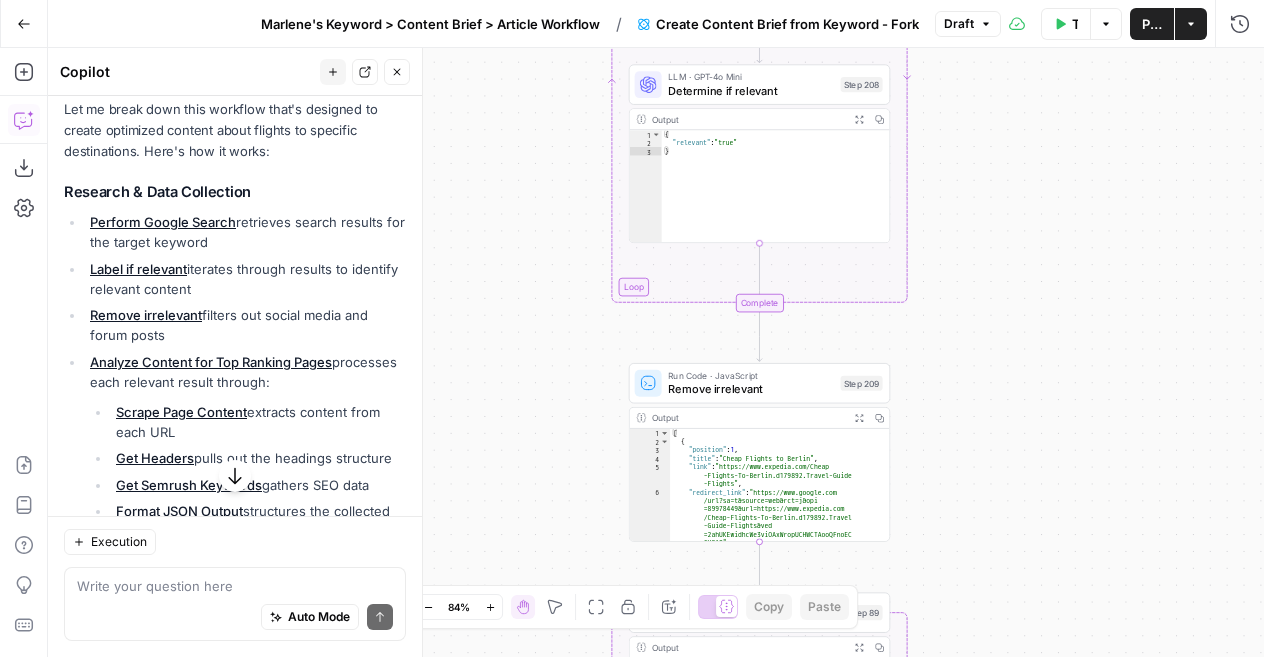 drag, startPoint x: 1075, startPoint y: 363, endPoint x: 1054, endPoint y: 193, distance: 171.29214 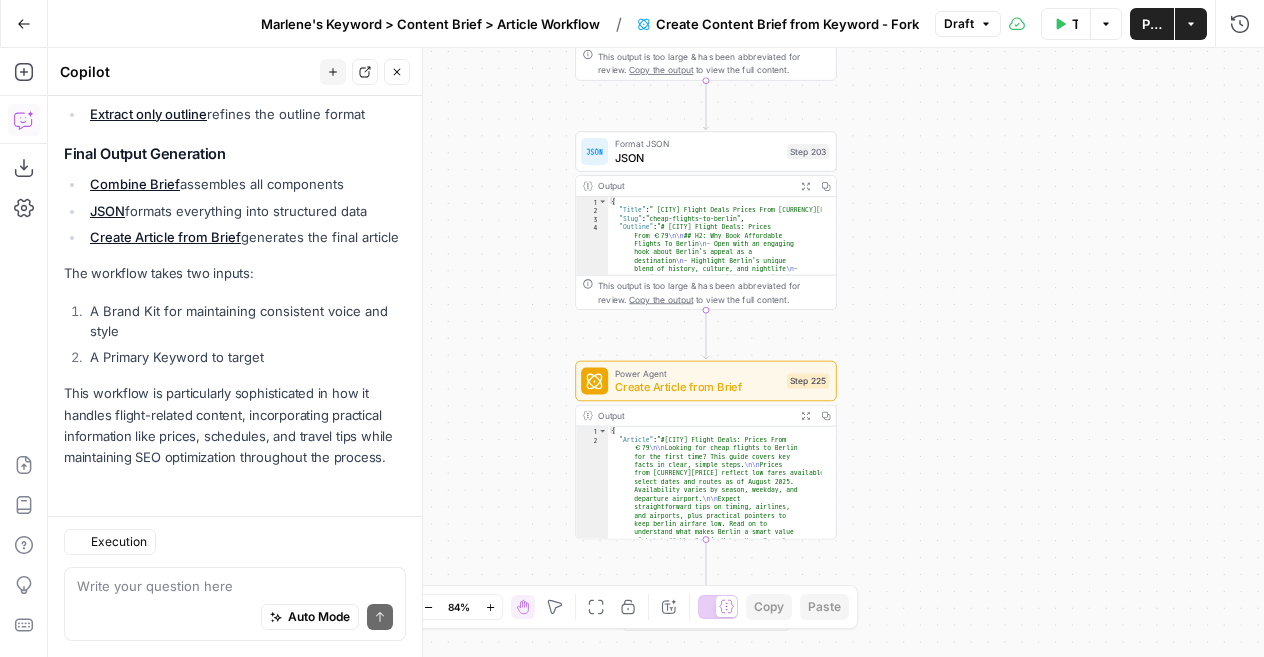 scroll, scrollTop: 1176, scrollLeft: 0, axis: vertical 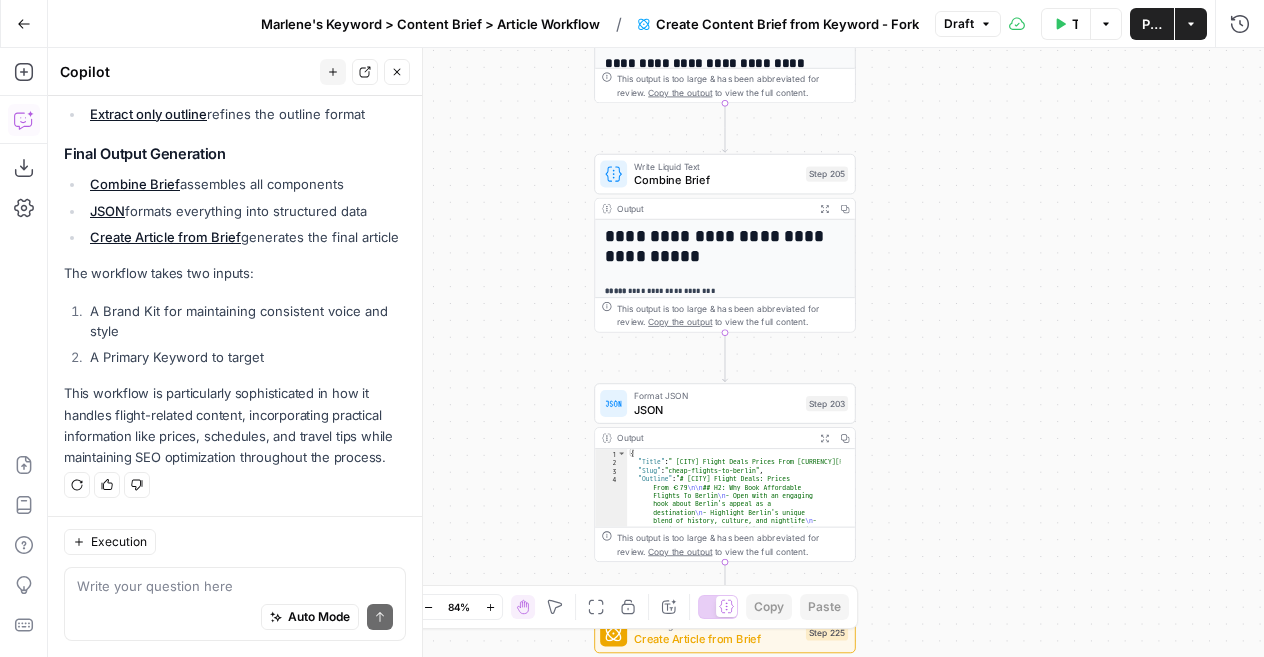 drag, startPoint x: 940, startPoint y: 151, endPoint x: 955, endPoint y: 420, distance: 269.41788 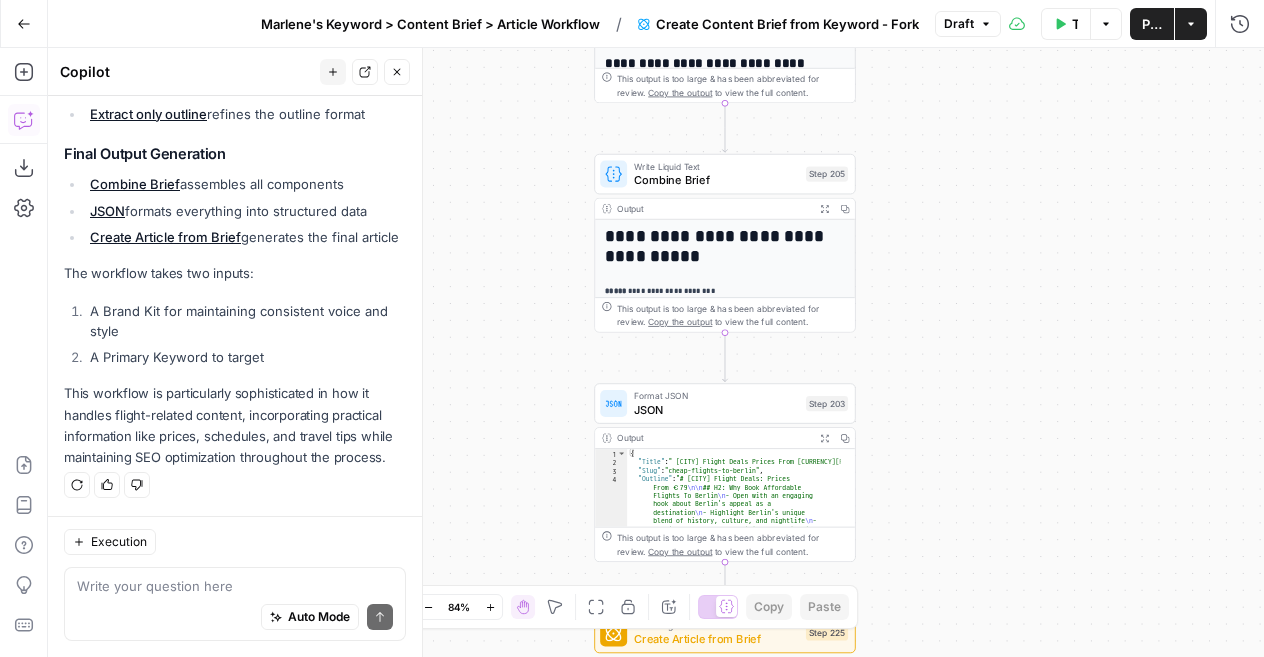 click on "Workflow Set Inputs Inputs Google Search Perform Google Search Step 51 Output Expand Output Copy 1 2 3 4 5 6 7 8 9 {    "search_metadata" :  {      "id" :  "[ID]" ,      "status" :  "Success" ,      "json_endpoint" :  "https://serpapi.com          /searches/[ID]          /[ID].json" ,      "pixel_position_endpoint" :  "https://serpapi          .com/searches/[ID]          /[ID]          .json_with_pixel_position" ,      "created_at" :  "2025-08-07 12:49:34 UTC" ,      "processed_at" :  "2025-08-07 12:49:34 UTC" ,      "google_url" :  "https://www.google.com          /search?q=cheap+flights+to+Berlin&oq          =cheap+flights+to+Berlin&gl=us&num          =5&sourceid=chrome&ie=UTF-8" ,     Loop Iteration Label if relevant Step 207 Output Expand Output Copy 1 2 3 4 5 6 7 8 9 10 11 12 13 14 15 [    {      "relevant" :  "true"    } ,    {      "relevant" :  "true"" at bounding box center (656, 352) 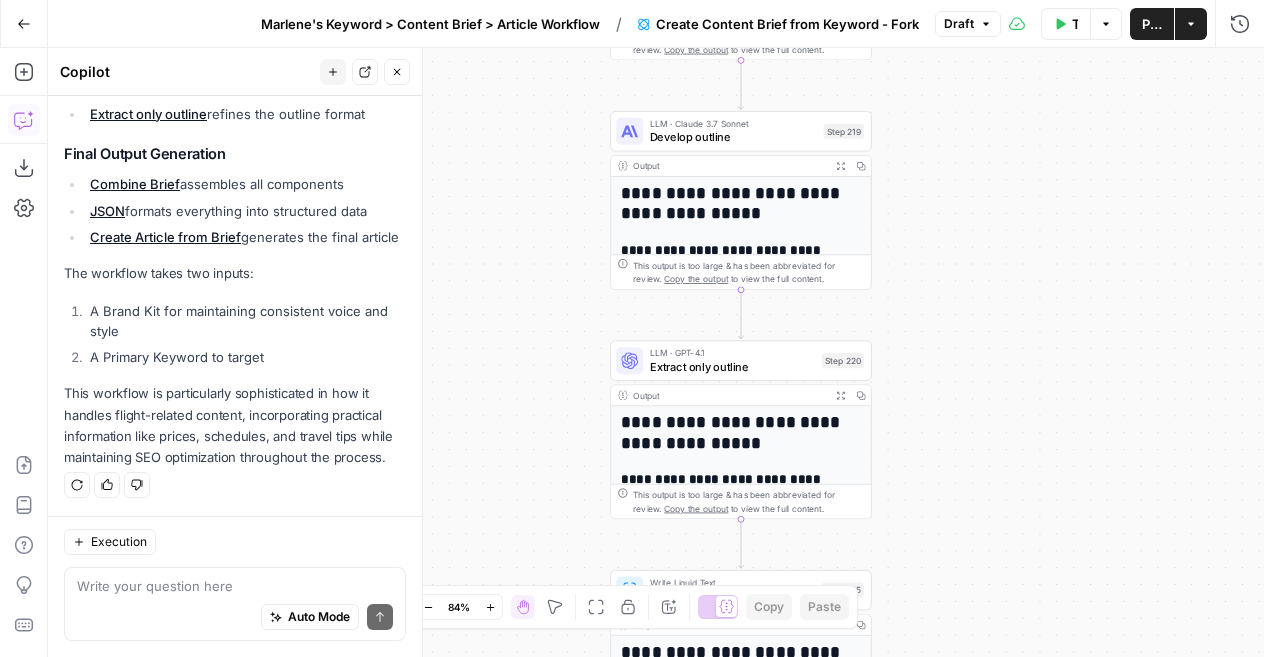 drag, startPoint x: 944, startPoint y: 253, endPoint x: 966, endPoint y: 707, distance: 454.5327 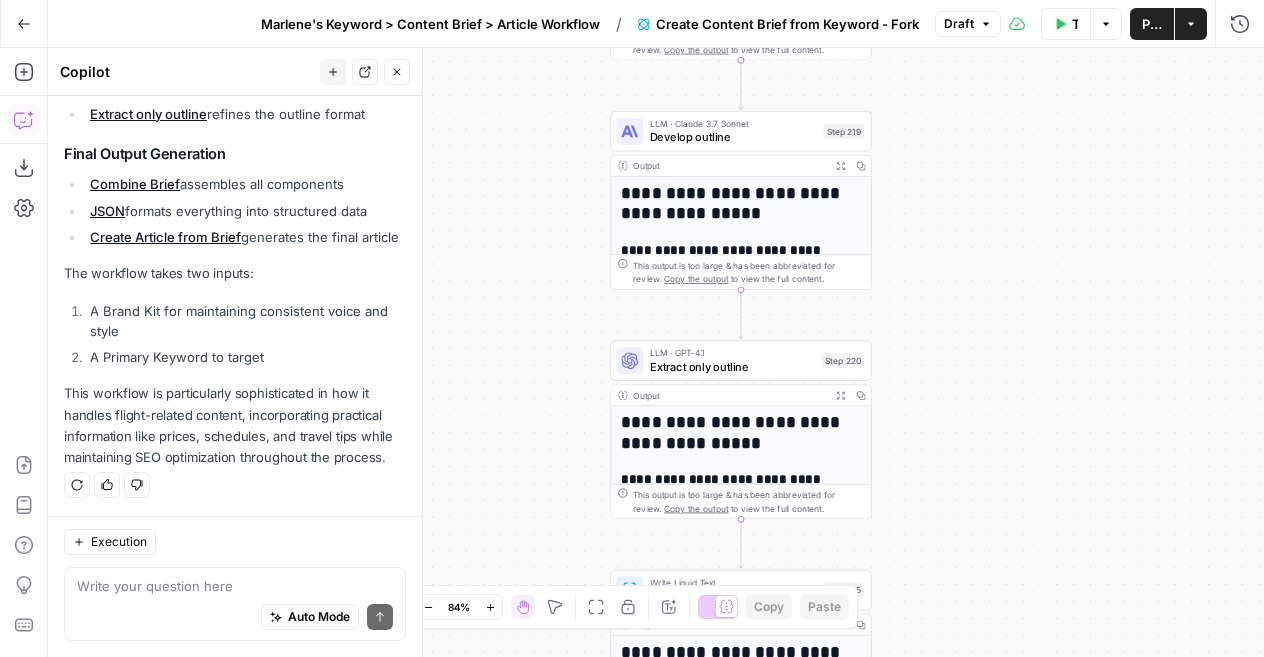 click on "Cohort 4 New Home Browse Your Data Usage Settings Recent Grids SERP Domination 🕶️ Hype Cards Grid [NAME]'s keyword > Content Brief > Article Workflow Recent Workflows [Gen Furukawa] Content Creator - Demo Day Final SERP Analysis & Next Steps SERP Domination Plan AirOps Academy What's new? Help + Support Go Back [NAME]'s Keyword > Content Brief > Article Workflow / Create Content Brief from Keyword - Fork Draft Test Workflow Options Publish Actions Run History Add Steps Copilot Download as JSON Settings Import JSON AirOps Academy Help Give Feedback Shortcuts Workflow Set Inputs Inputs Google Search Perform Google Search Step 51 Output Expand Output Copy 1 2 3 4 5 6 7 8 9 { "search_metadata" : { "id" : "6894a0de97c19ff32ab401de" , "status" : "Success" , "json_endpoint" : "https://serpapi.com /searches/3bc9310f62c719b3 /6894a0de97c19ff32ab401de.json" , "pixel_position_endpoint" : "https://serpapi ," at bounding box center [632, 328] 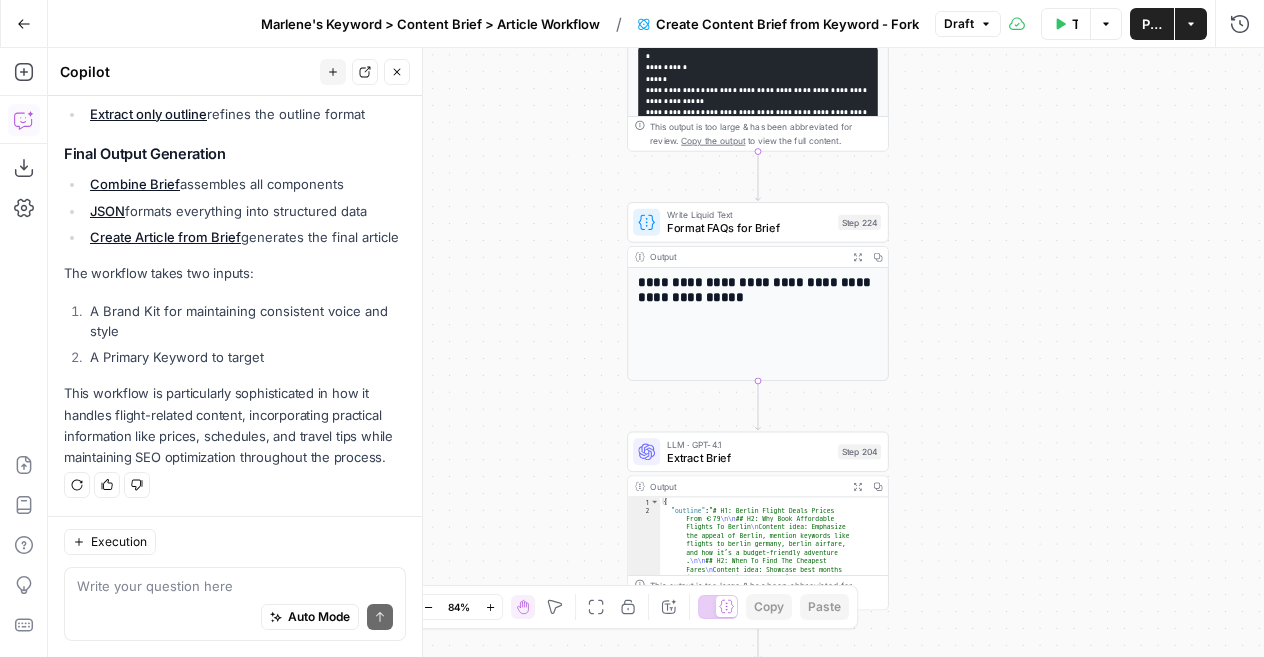 drag, startPoint x: 916, startPoint y: 216, endPoint x: 931, endPoint y: 711, distance: 495.22723 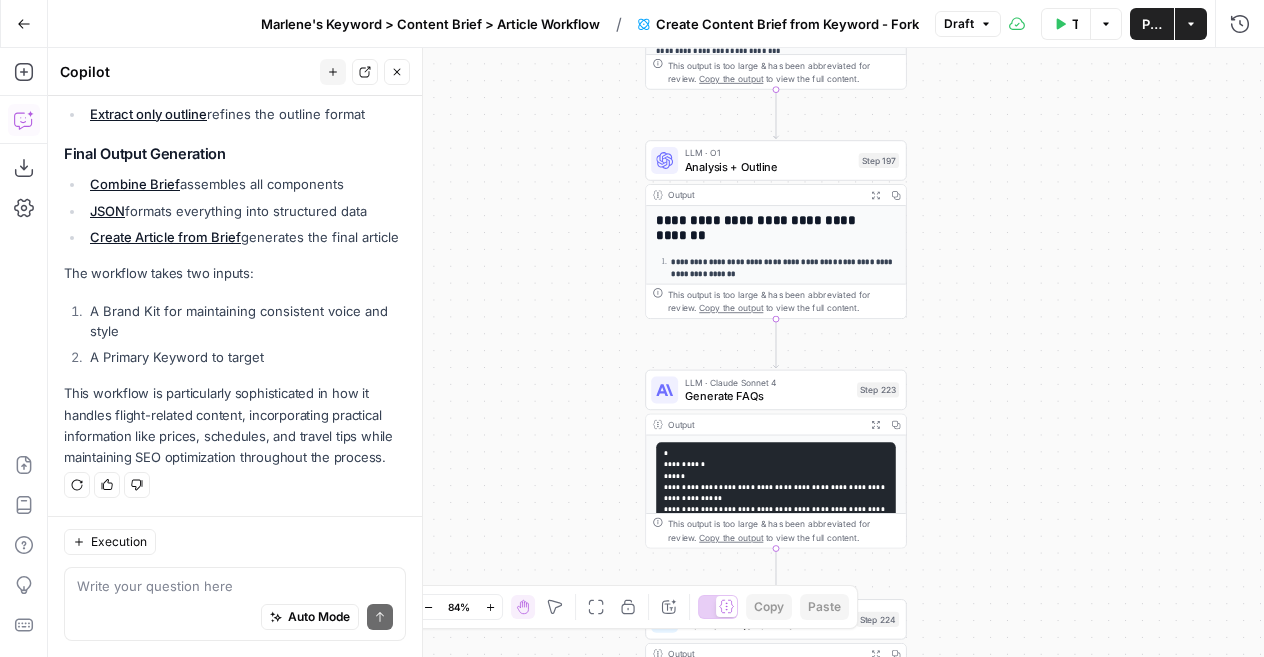 drag, startPoint x: 974, startPoint y: 314, endPoint x: 993, endPoint y: 711, distance: 397.4544 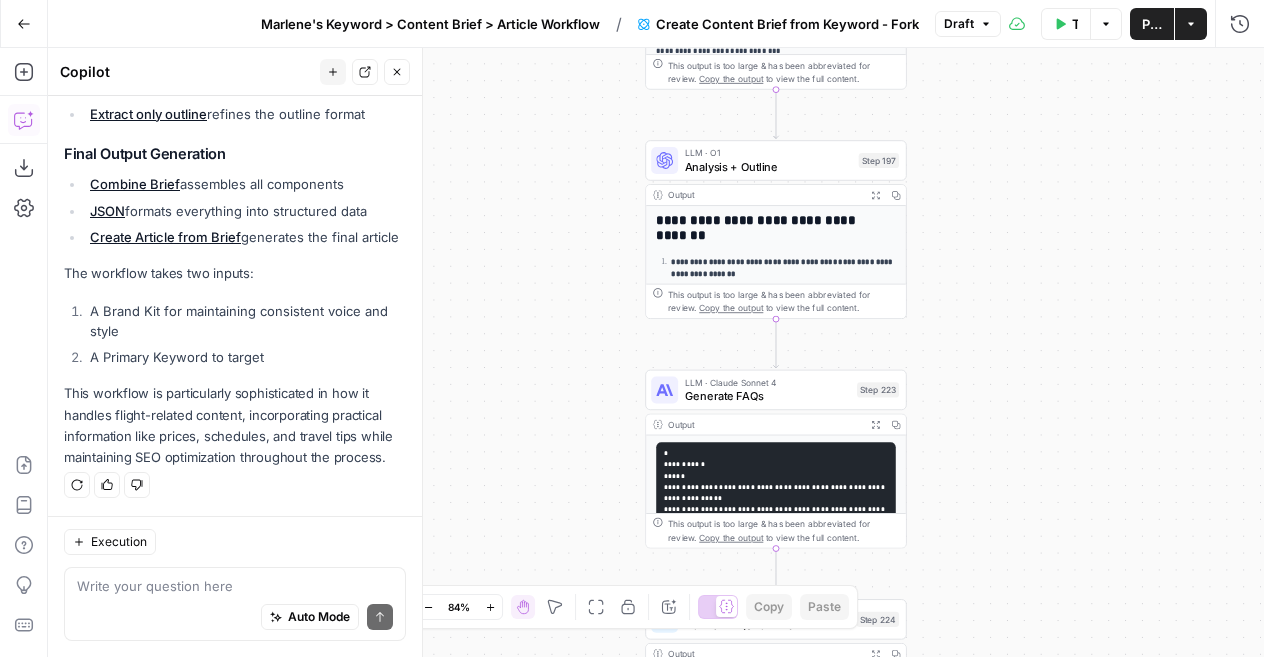 click on "Cohort 4 New Home Browse Your Data Usage Settings Recent Grids SERP Domination 🕶️ Hype Cards Grid [NAME]'s keyword > Content Brief > Article Workflow Recent Workflows [Gen Furukawa] Content Creator - Demo Day Final SERP Analysis & Next Steps SERP Domination Plan AirOps Academy What's new? Help + Support Go Back [NAME]'s Keyword > Content Brief > Article Workflow / Create Content Brief from Keyword - Fork Draft Test Workflow Options Publish Actions Run History Add Steps Copilot Download as JSON Settings Import JSON AirOps Academy Help Give Feedback Shortcuts Workflow Set Inputs Inputs Google Search Perform Google Search Step 51 Output Expand Output Copy 1 2 3 4 5 6 7 8 9 { "search_metadata" : { "id" : "6894a0de97c19ff32ab401de" , "status" : "Success" , "json_endpoint" : "https://serpapi.com /searches/3bc9310f62c719b3 /6894a0de97c19ff32ab401de.json" , "pixel_position_endpoint" : "https://serpapi ," at bounding box center [632, 328] 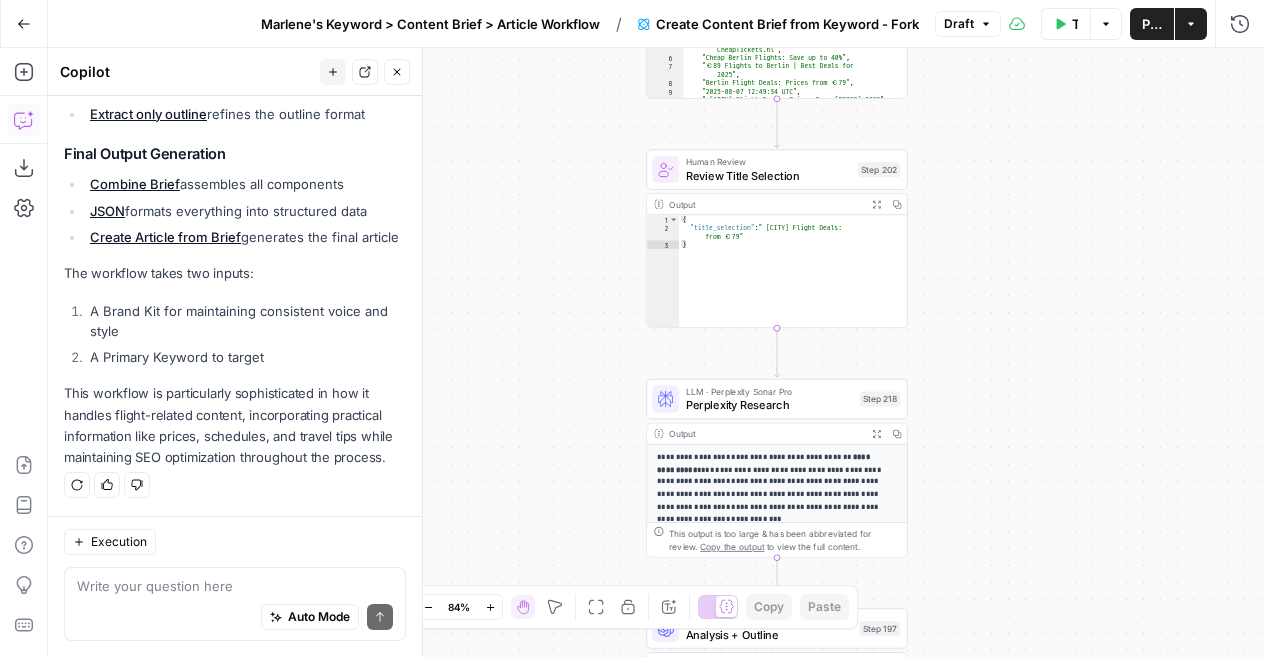 drag, startPoint x: 1008, startPoint y: 199, endPoint x: 1017, endPoint y: 711, distance: 512.0791 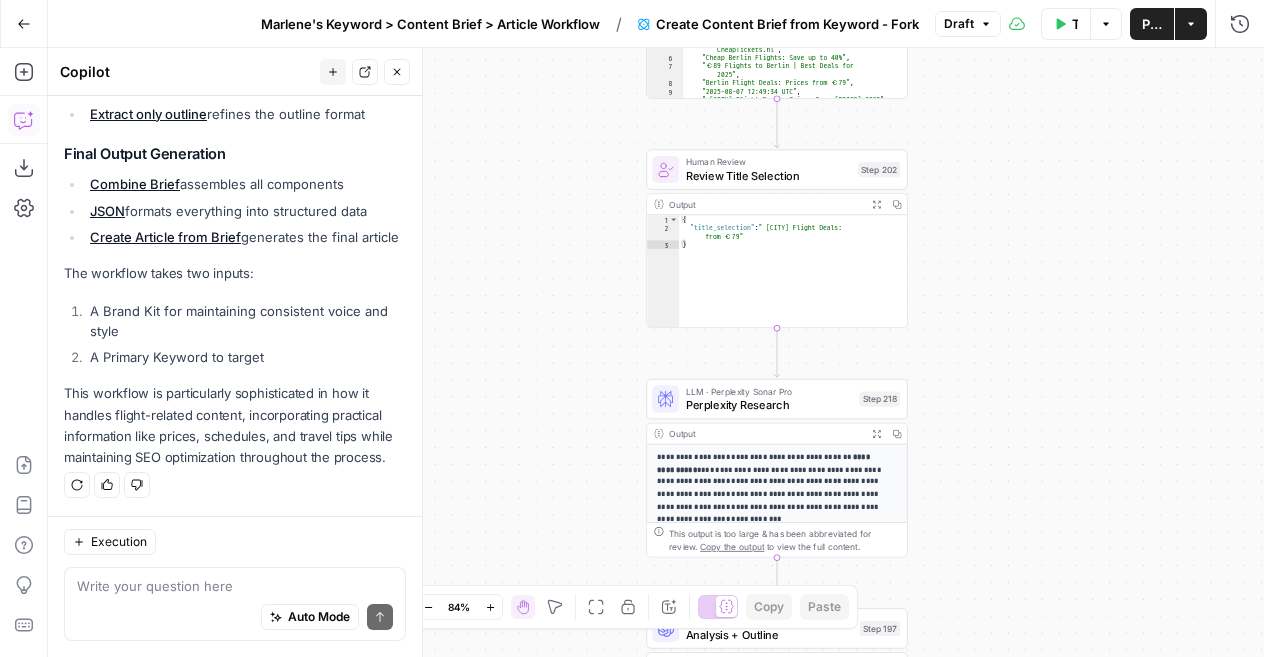 click on "Cohort 4 New Home Browse Your Data Usage Settings Recent Grids SERP Domination 🕶️ Hype Cards Grid [NAME]'s keyword > Content Brief > Article Workflow Recent Workflows [Gen Furukawa] Content Creator - Demo Day Final SERP Analysis & Next Steps SERP Domination Plan AirOps Academy What's new? Help + Support Go Back [NAME]'s Keyword > Content Brief > Article Workflow / Create Content Brief from Keyword - Fork Draft Test Workflow Options Publish Actions Run History Add Steps Copilot Download as JSON Settings Import JSON AirOps Academy Help Give Feedback Shortcuts Workflow Set Inputs Inputs Google Search Perform Google Search Step 51 Output Expand Output Copy 1 2 3 4 5 6 7 8 9 { "search_metadata" : { "id" : "6894a0de97c19ff32ab401de" , "status" : "Success" , "json_endpoint" : "https://serpapi.com /searches/3bc9310f62c719b3 /6894a0de97c19ff32ab401de.json" , "pixel_position_endpoint" : "https://serpapi ," at bounding box center [632, 328] 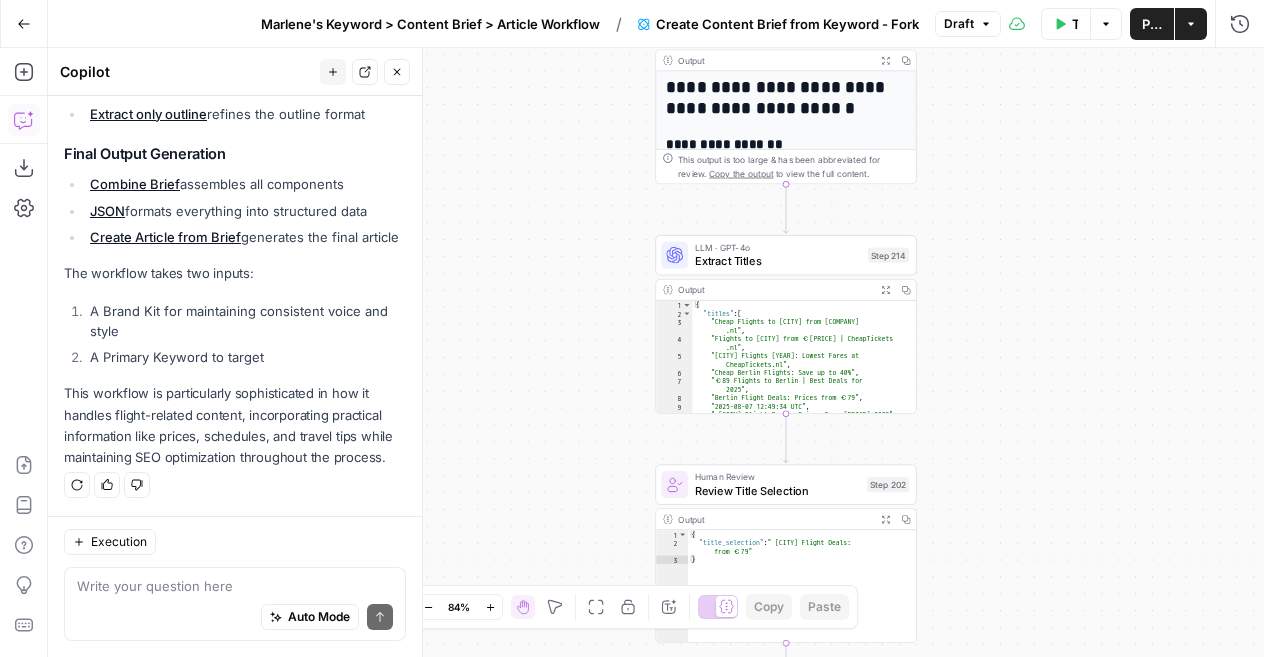 drag, startPoint x: 1058, startPoint y: 238, endPoint x: 1082, endPoint y: 606, distance: 368.78177 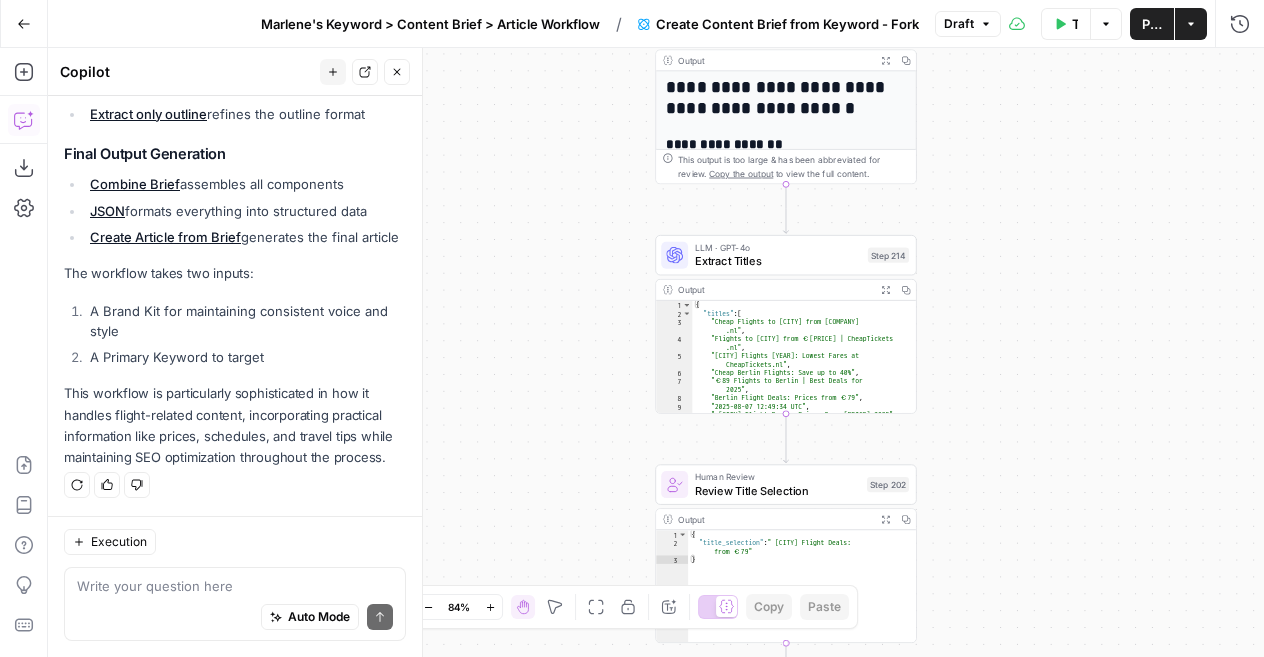 click on "Workflow Set Inputs Inputs Google Search Perform Google Search Step 51 Output Expand Output Copy 1 2 3 4 5 6 7 8 9 {    "search_metadata" :  {      "id" :  "[ID]" ,      "status" :  "Success" ,      "json_endpoint" :  "https://serpapi.com          /searches/[ID]          /[ID].json" ,      "pixel_position_endpoint" :  "https://serpapi          .com/searches/[ID]          /[ID]          .json_with_pixel_position" ,      "created_at" :  "2025-08-07 12:49:34 UTC" ,      "processed_at" :  "2025-08-07 12:49:34 UTC" ,      "google_url" :  "https://www.google.com          /search?q=cheap+flights+to+Berlin&oq          =cheap+flights+to+Berlin&gl=us&num          =5&sourceid=chrome&ie=UTF-8" ,     Loop Iteration Label if relevant Step 207 Output Expand Output Copy 1 2 3 4 5 6 7 8 9 10 11 12 13 14 15 [    {      "relevant" :  "true"    } ,    {      "relevant" :  "true"" at bounding box center (656, 352) 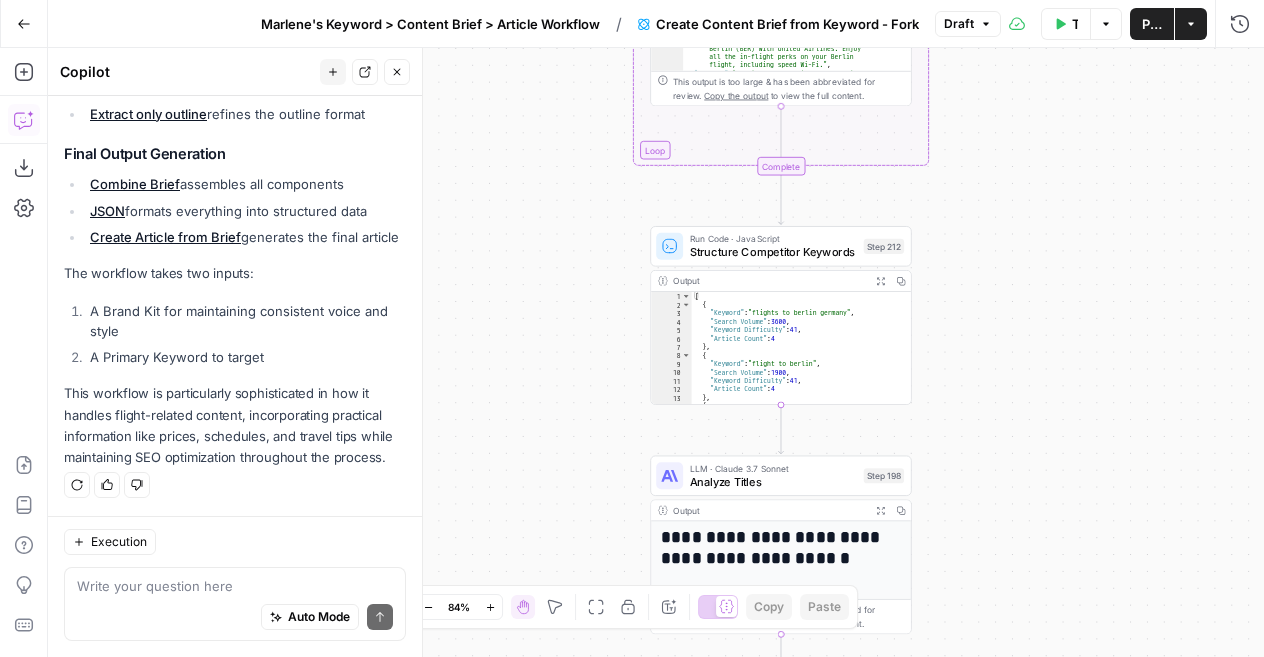 drag, startPoint x: 1031, startPoint y: 240, endPoint x: 1002, endPoint y: 593, distance: 354.1892 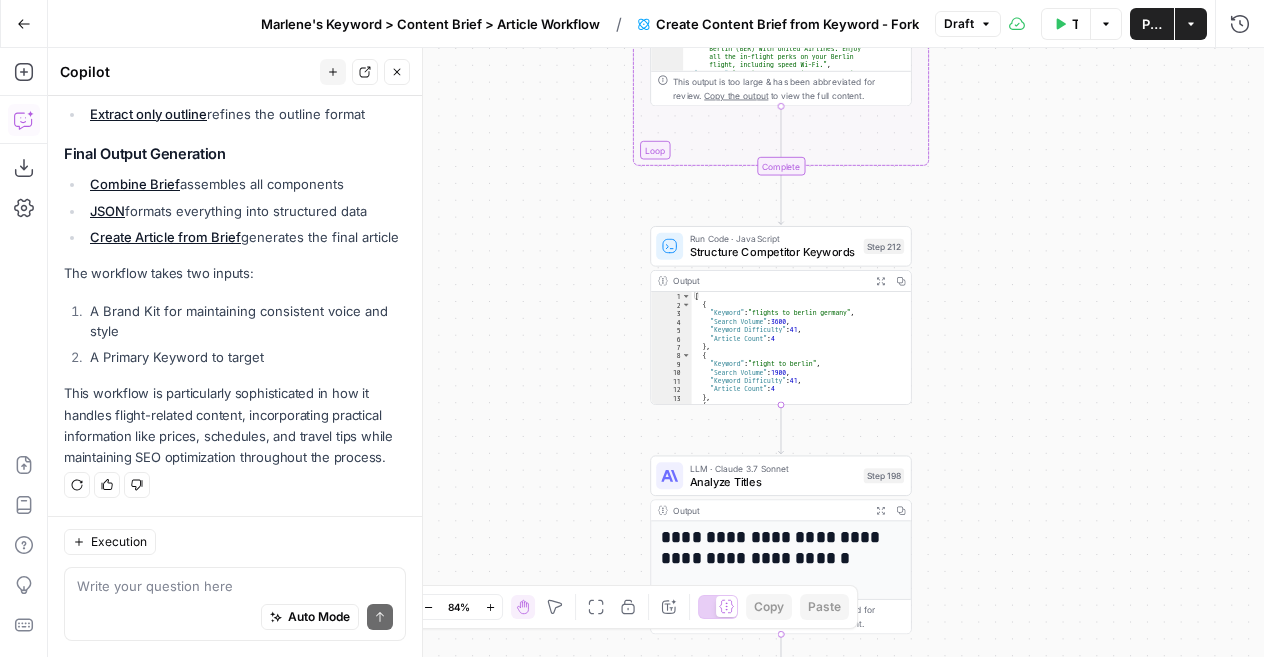 click on "Workflow Set Inputs Inputs Google Search Perform Google Search Step 51 Output Expand Output Copy 1 2 3 4 5 6 7 8 9 {    "search_metadata" :  {      "id" :  "[ID]" ,      "status" :  "Success" ,      "json_endpoint" :  "https://serpapi.com          /searches/[ID]          /[ID].json" ,      "pixel_position_endpoint" :  "https://serpapi          .com/searches/[ID]          /[ID]          .json_with_pixel_position" ,      "created_at" :  "2025-08-07 12:49:34 UTC" ,      "processed_at" :  "2025-08-07 12:49:34 UTC" ,      "google_url" :  "https://www.google.com          /search?q=cheap+flights+to+Berlin&oq          =cheap+flights+to+Berlin&gl=us&num          =5&sourceid=chrome&ie=UTF-8" ,     Loop Iteration Label if relevant Step 207 Output Expand Output Copy 1 2 3 4 5 6 7 8 9 10 11 12 13 14 15 [    {      "relevant" :  "true"    } ,    {      "relevant" :  "true"" at bounding box center (656, 352) 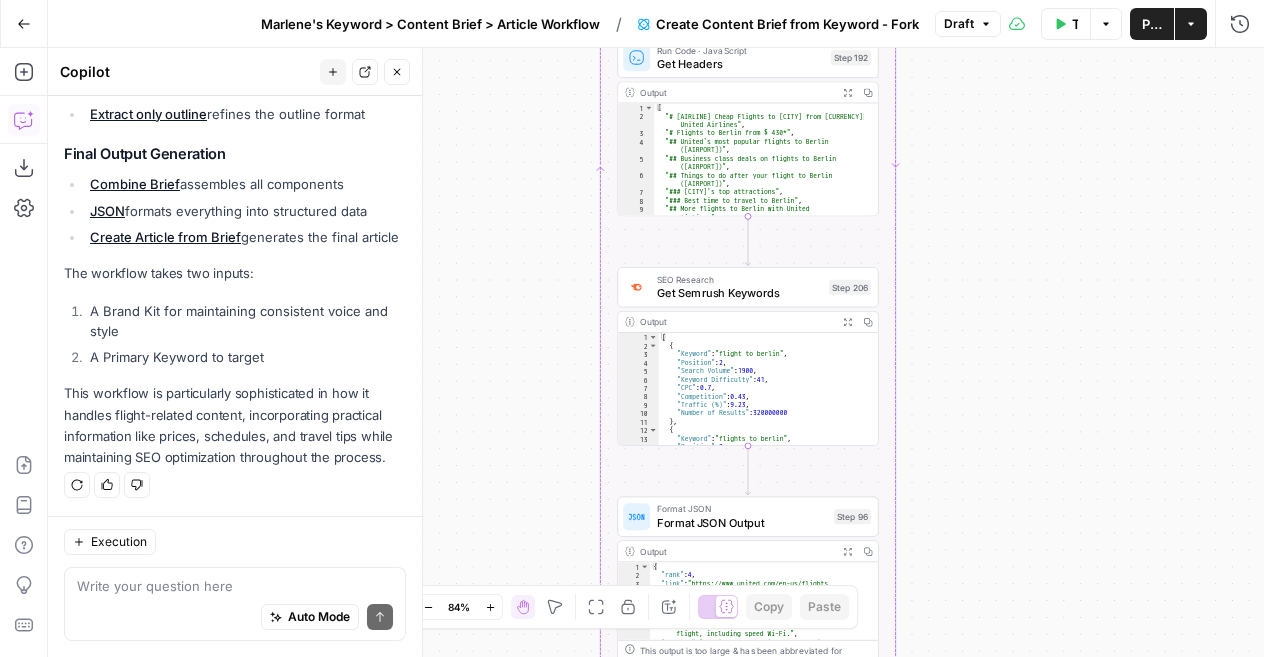 drag, startPoint x: 1014, startPoint y: 68, endPoint x: 985, endPoint y: 630, distance: 562.74774 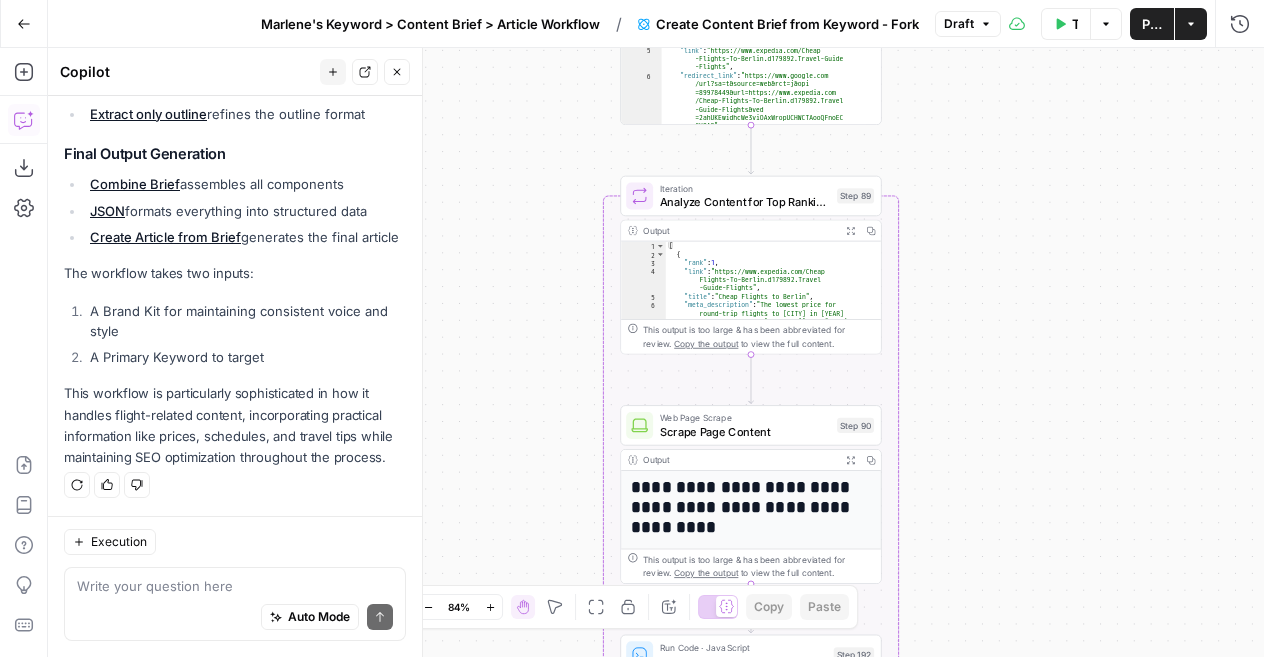 drag, startPoint x: 986, startPoint y: 89, endPoint x: 985, endPoint y: 703, distance: 614.0008 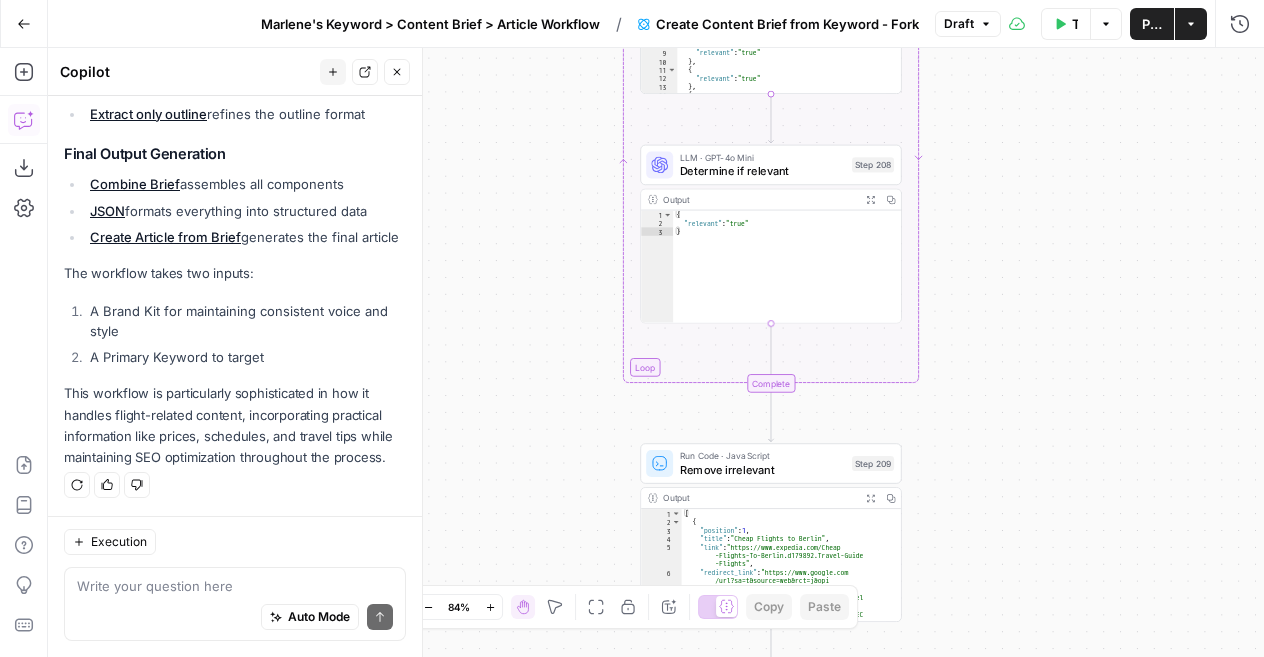 drag, startPoint x: 1004, startPoint y: 214, endPoint x: 1024, endPoint y: 711, distance: 497.40225 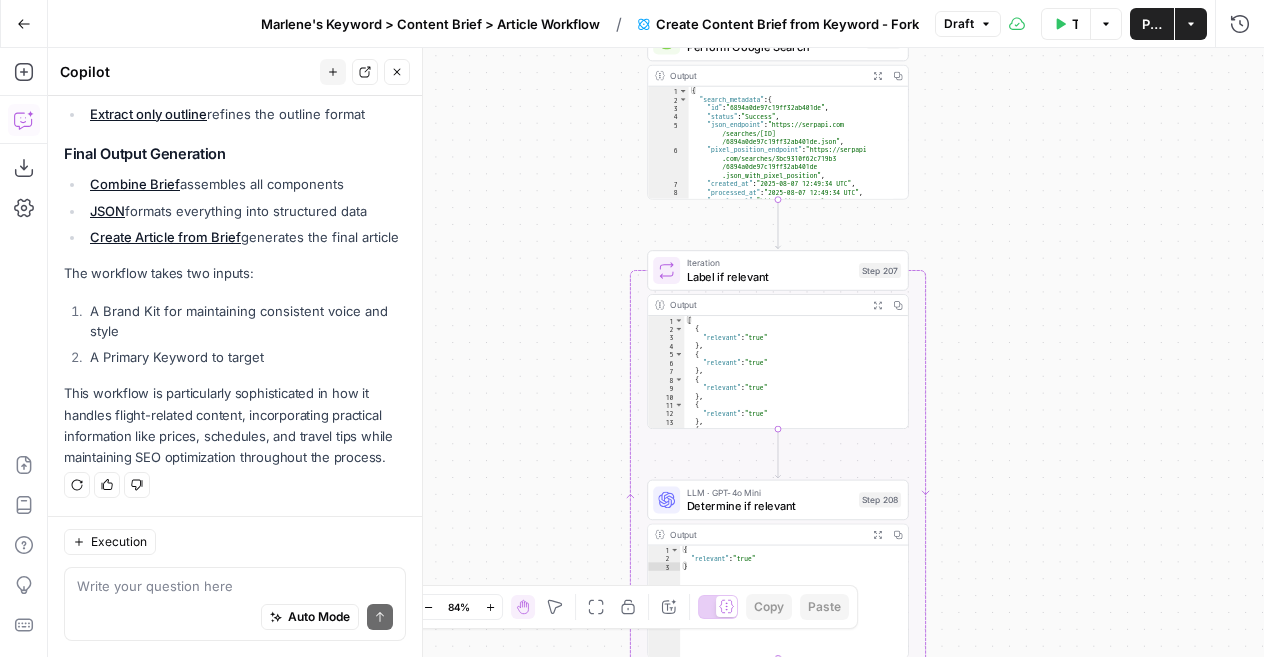 drag, startPoint x: 997, startPoint y: 133, endPoint x: 1004, endPoint y: 460, distance: 327.07492 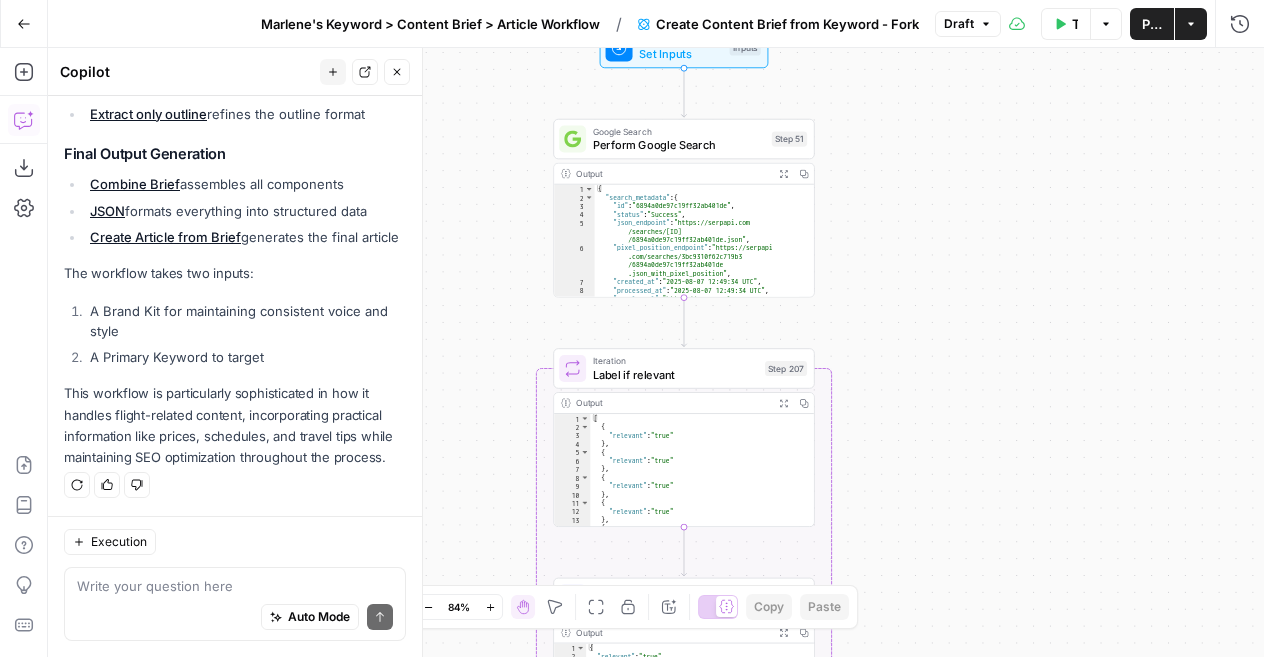 drag, startPoint x: 966, startPoint y: 87, endPoint x: 872, endPoint y: 183, distance: 134.35773 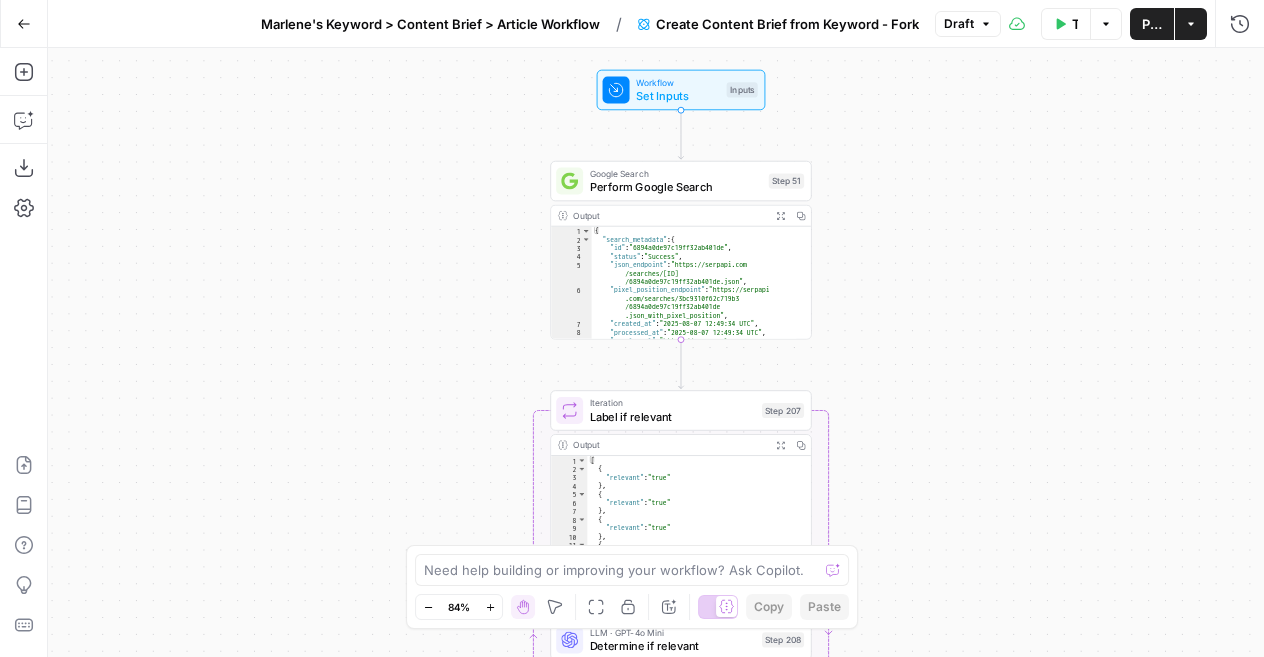 drag, startPoint x: 886, startPoint y: 141, endPoint x: 883, endPoint y: 183, distance: 42.107006 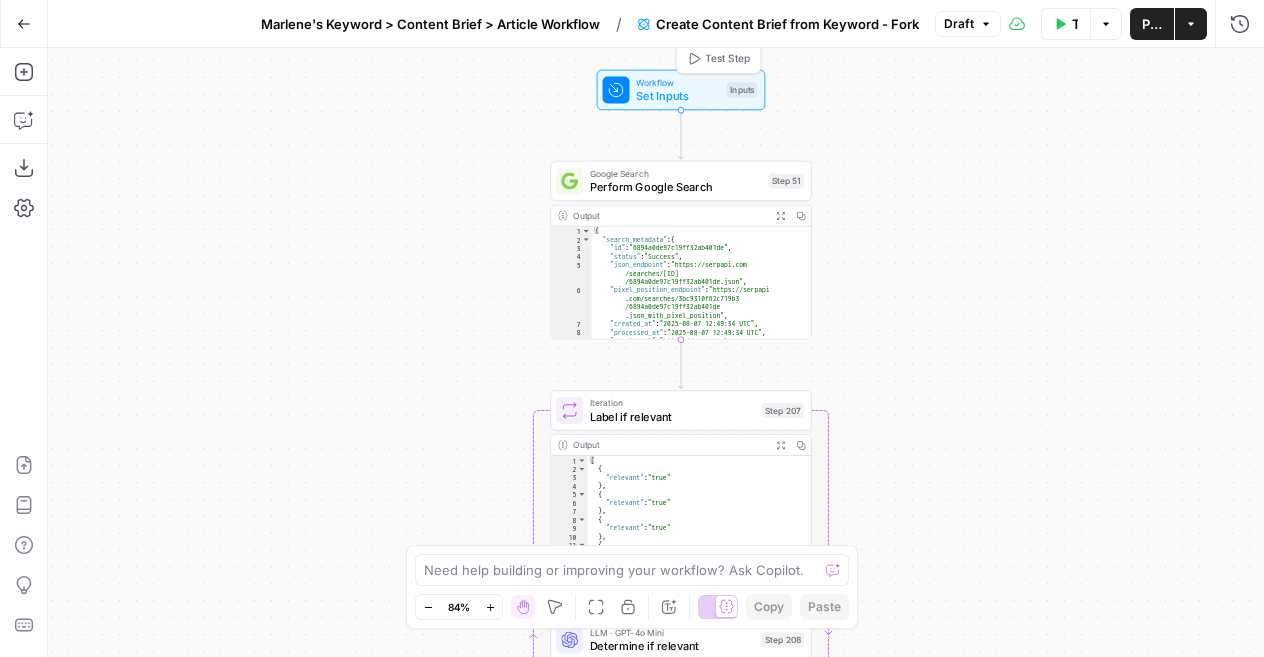 click on "Workflow" at bounding box center (678, 82) 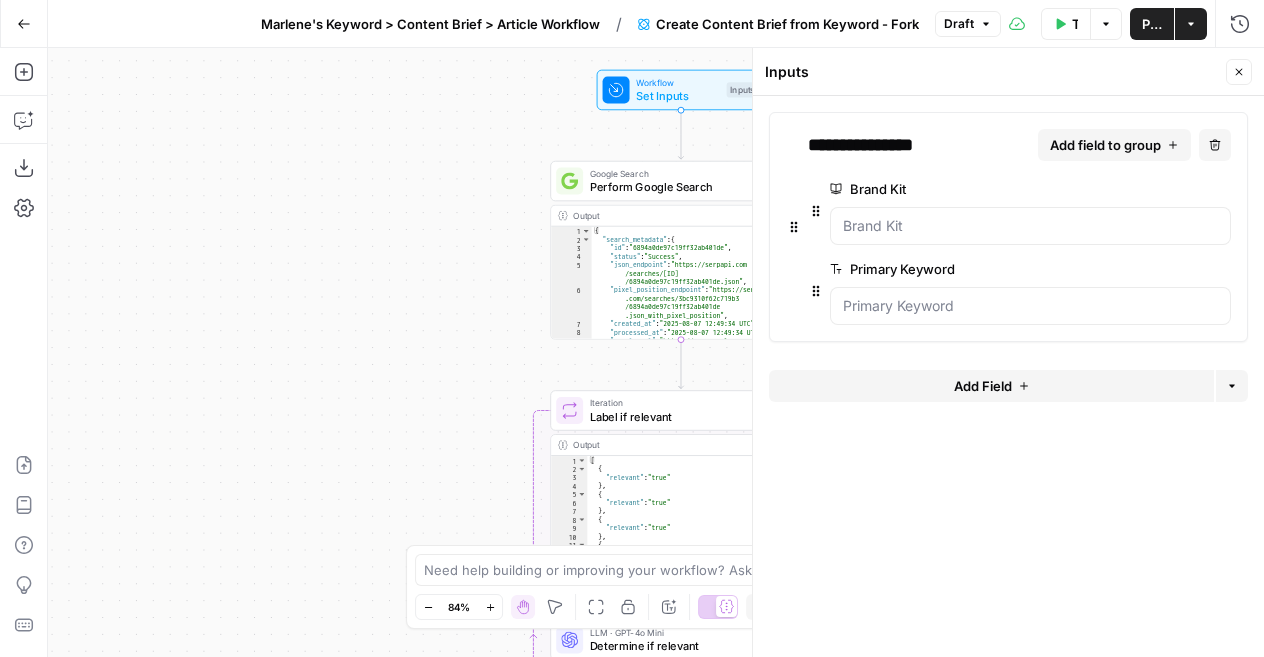 click on "Close" at bounding box center (1239, 72) 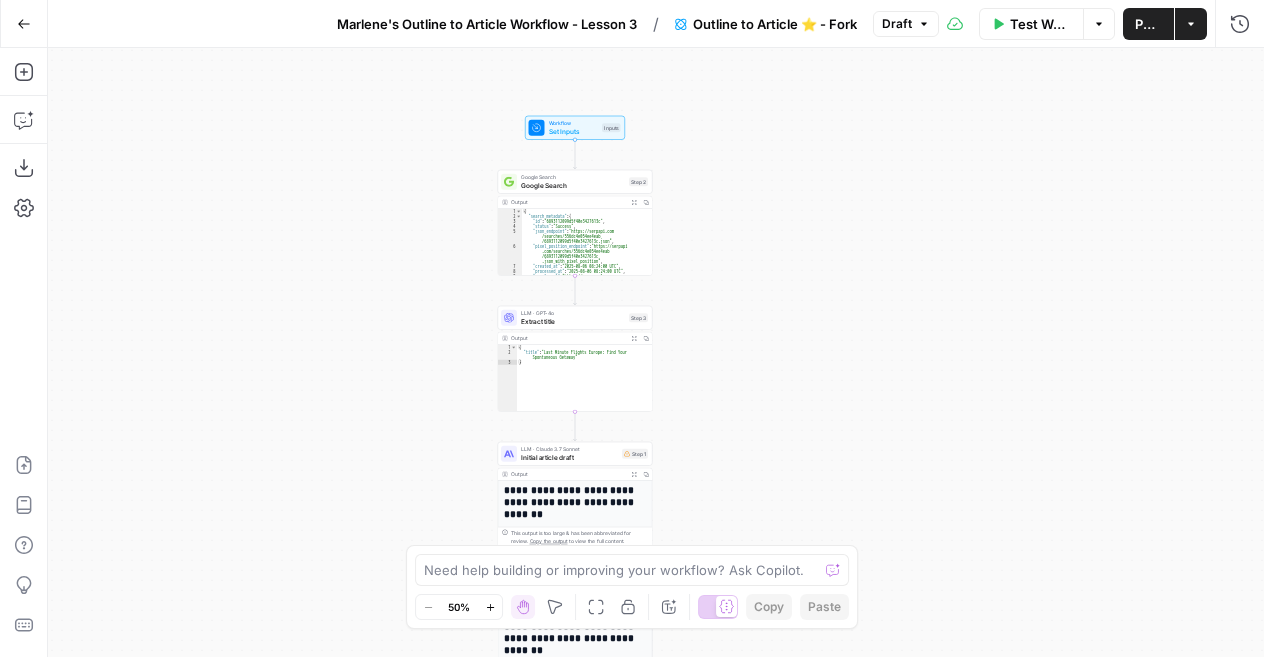 scroll, scrollTop: 0, scrollLeft: 0, axis: both 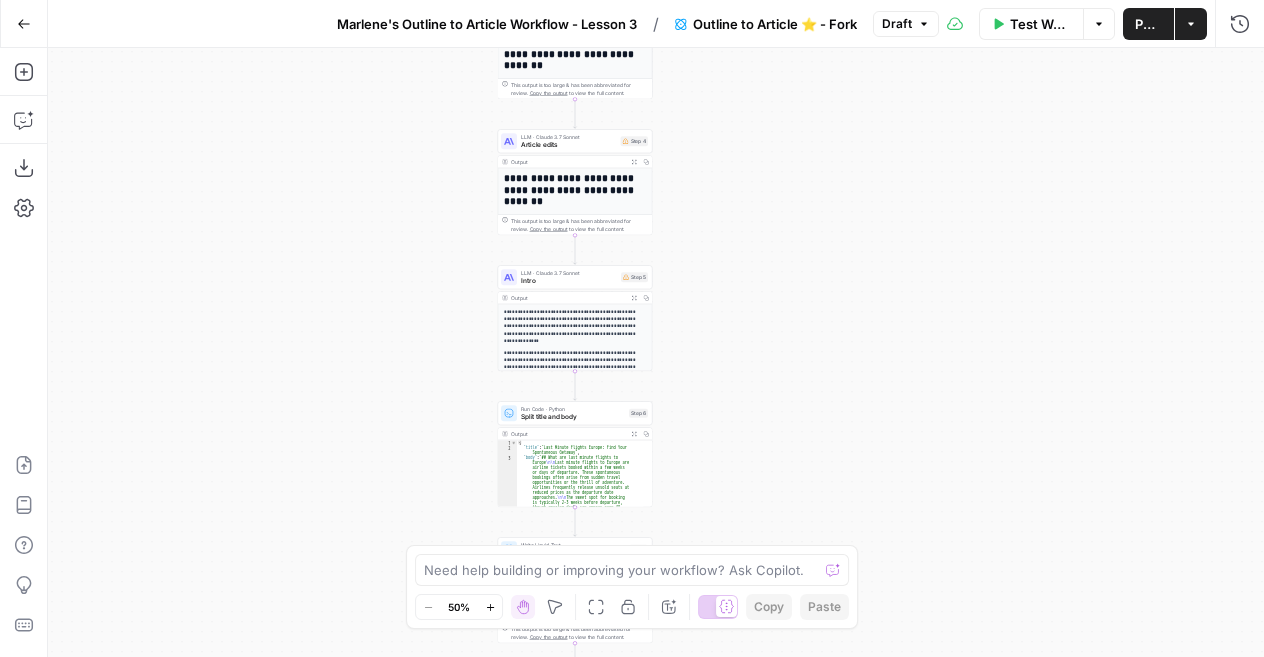 click on "Go Back" at bounding box center [24, 24] 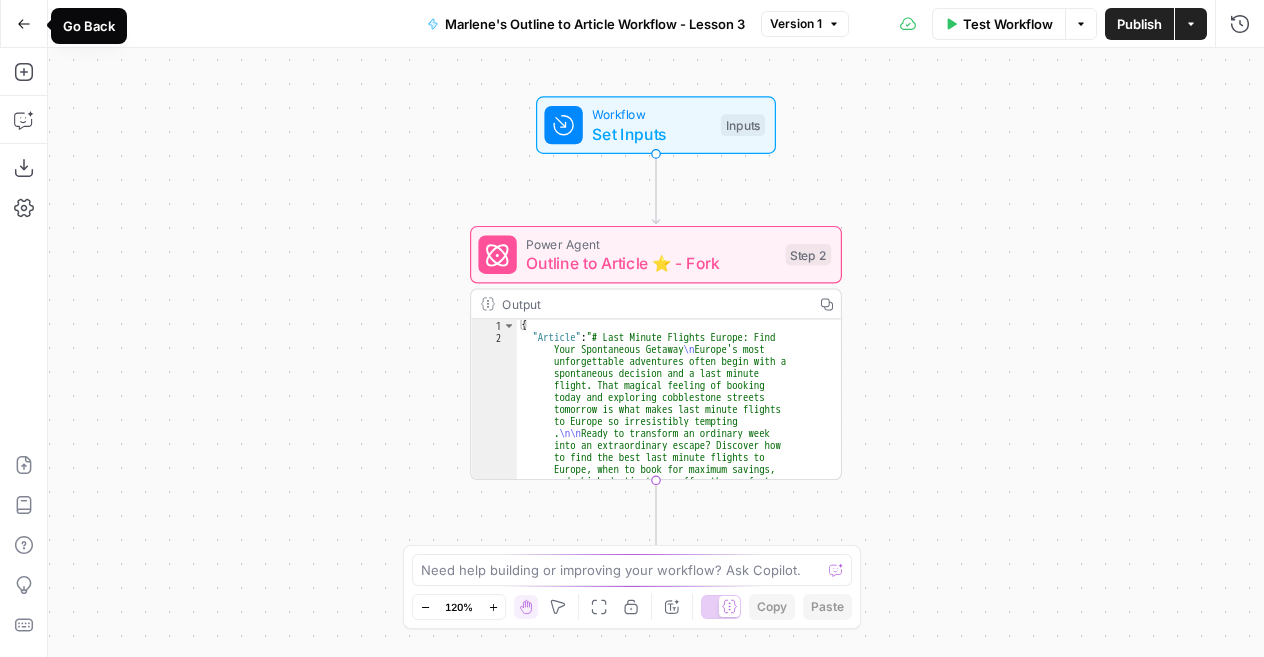 click on "Go Back" at bounding box center (24, 24) 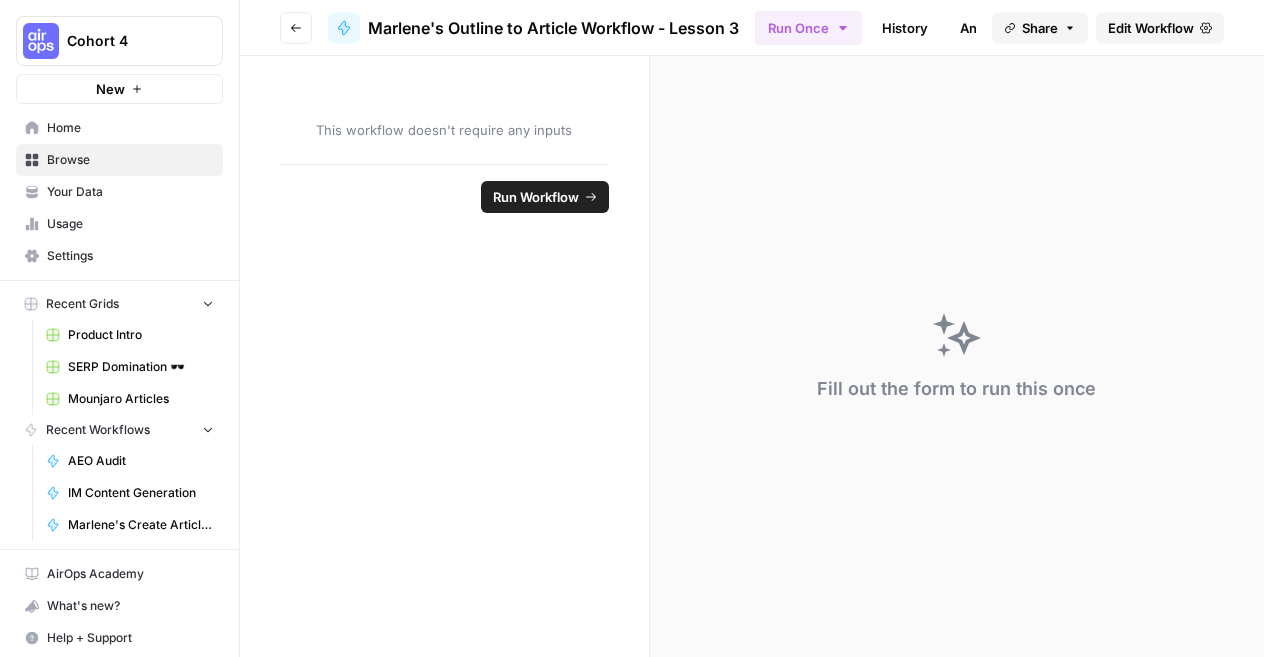 click on "Usage" at bounding box center (130, 224) 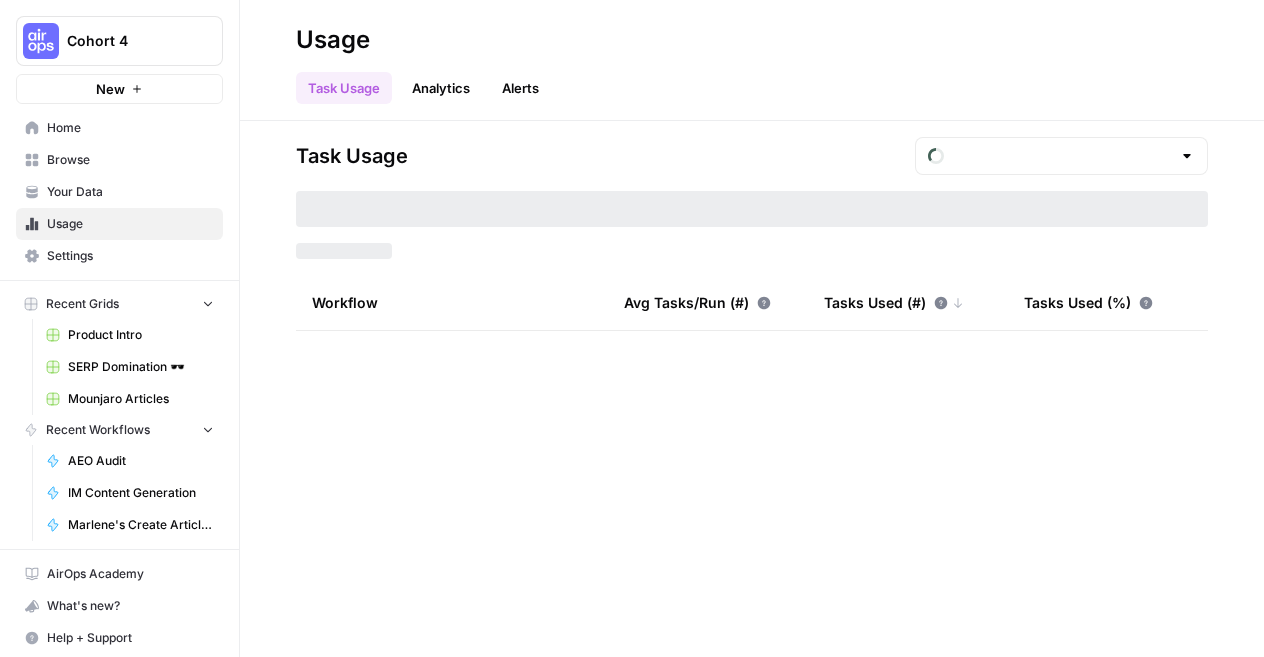type on "August Tasks" 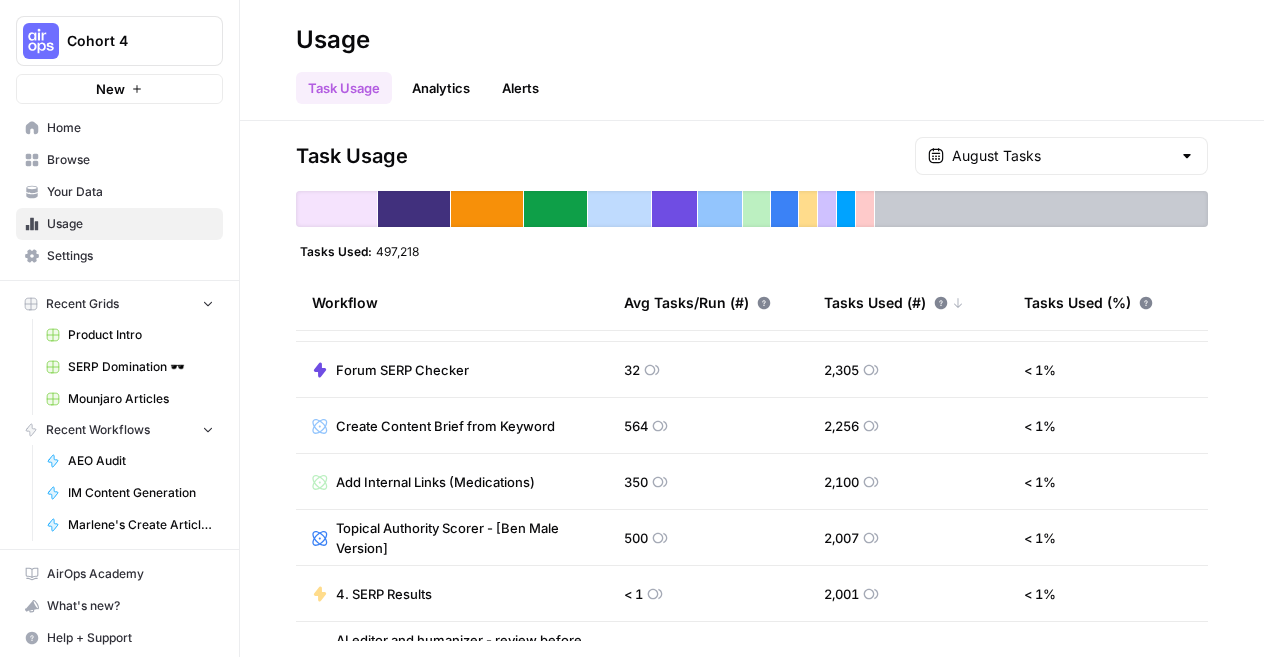scroll, scrollTop: 1961, scrollLeft: 0, axis: vertical 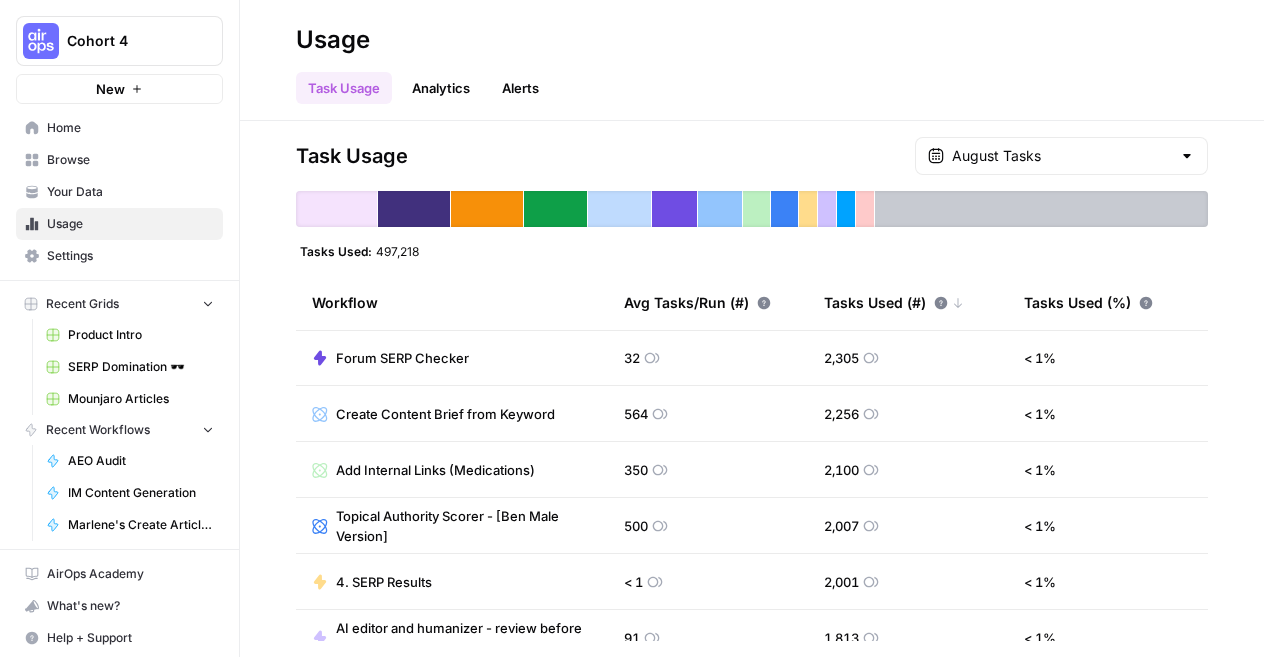 click on "Analytics" at bounding box center (441, 88) 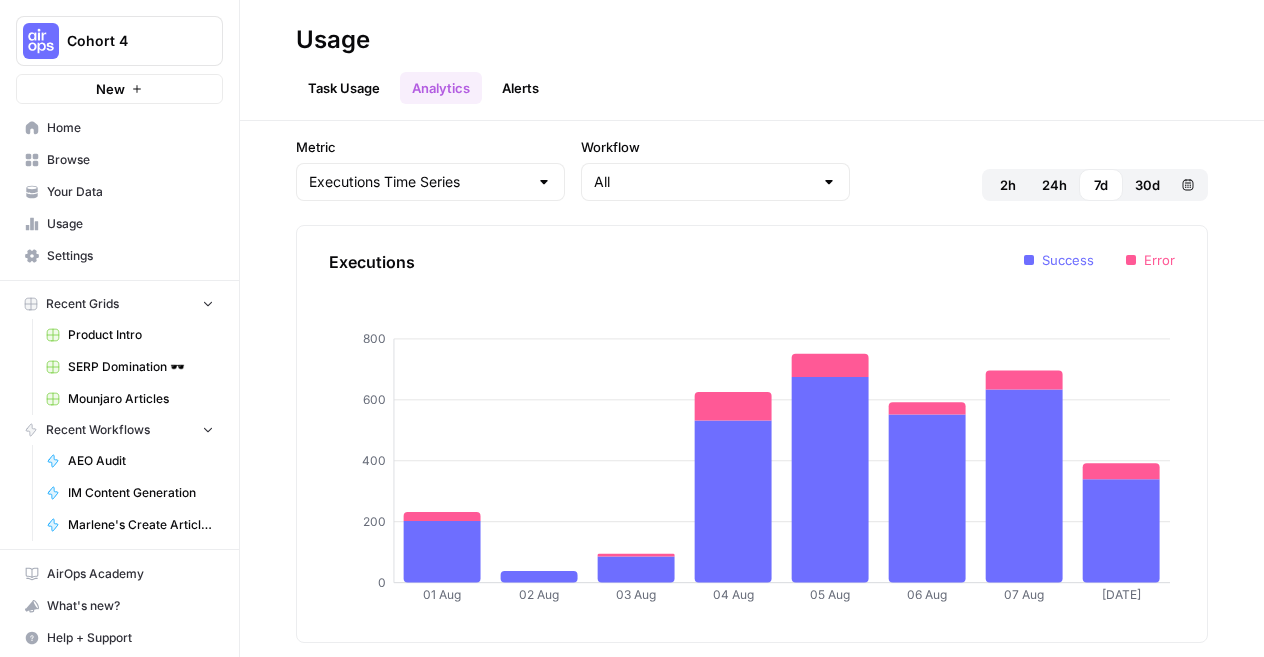 click on "Alerts" at bounding box center [520, 88] 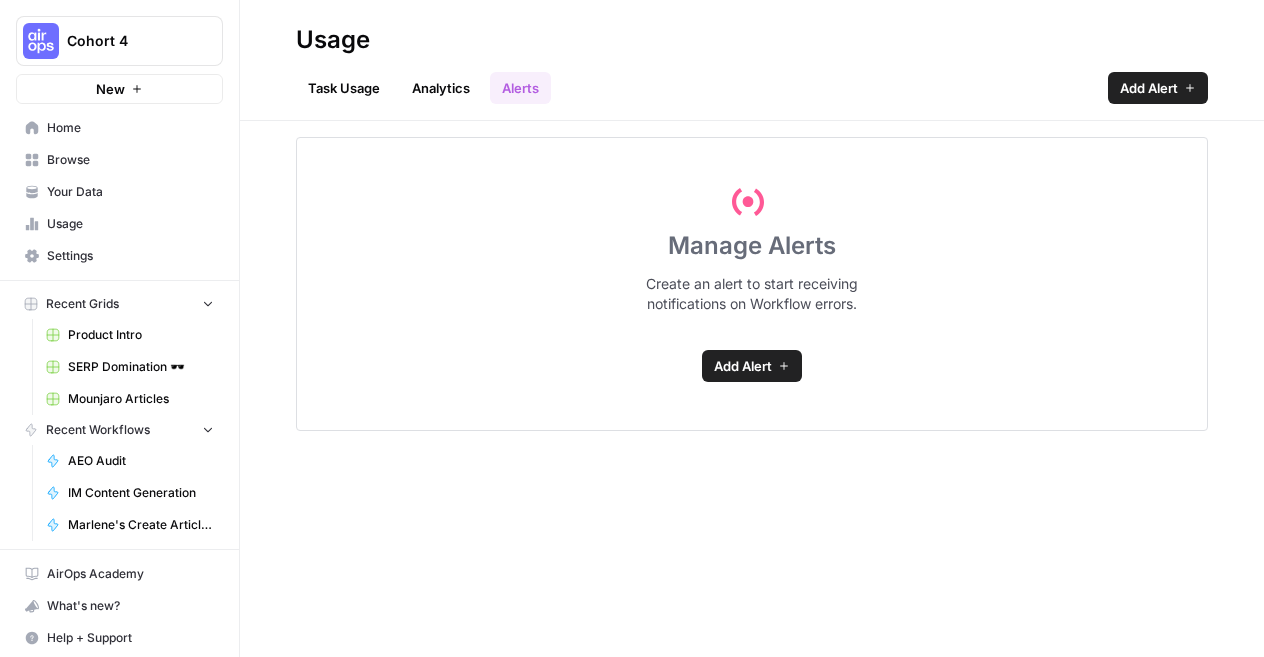 click on "Analytics" at bounding box center (441, 88) 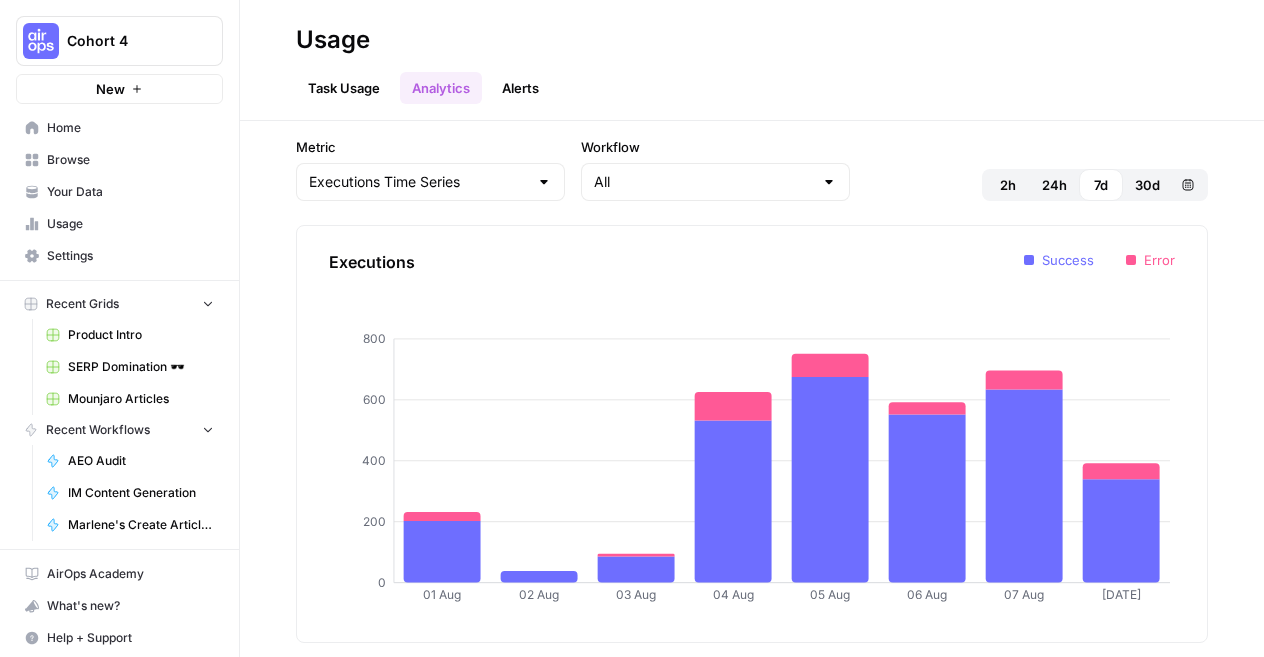 click on "Browse" at bounding box center (130, 160) 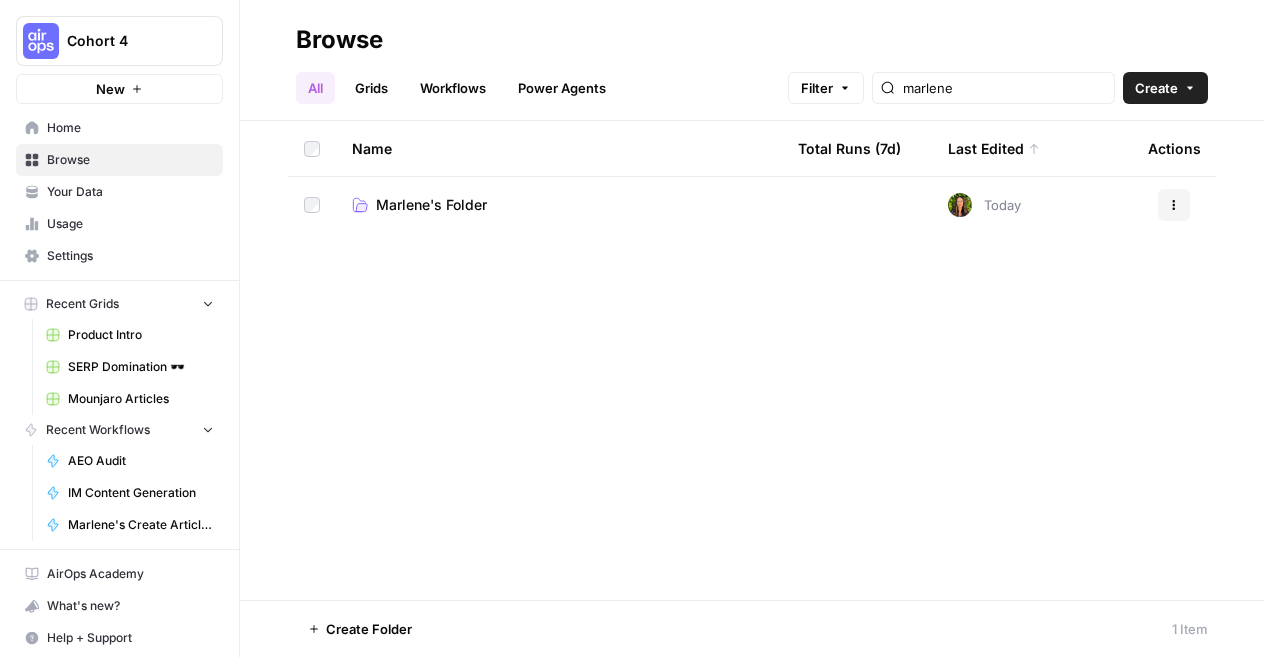 click on "Marlene's Folder" at bounding box center [559, 205] 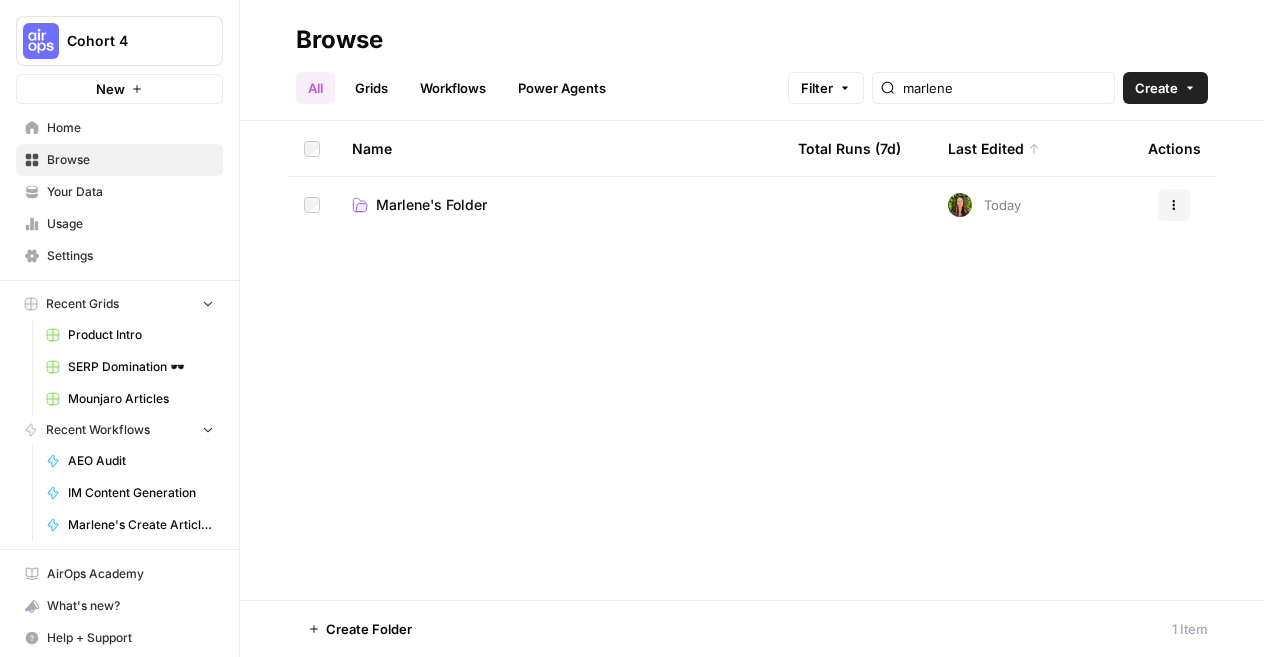 click on "Marlene's Folder" at bounding box center (559, 205) 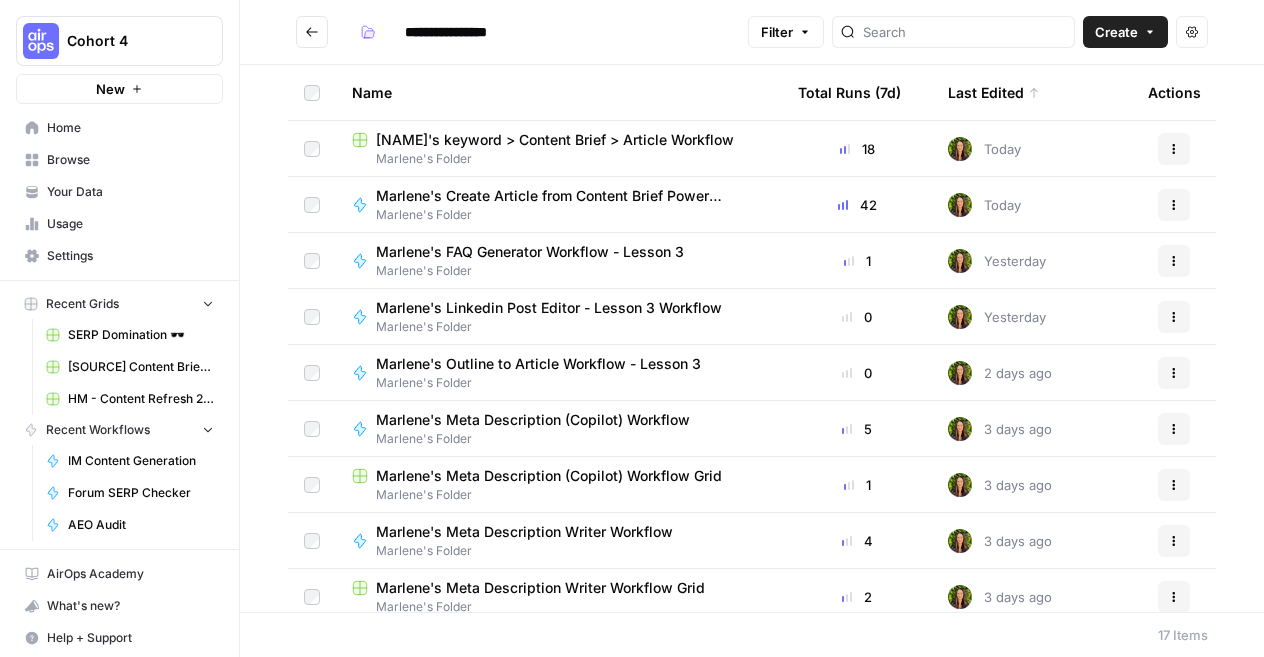 click on "Marlene's keyword > Content Brief > Article Workflow" at bounding box center [555, 140] 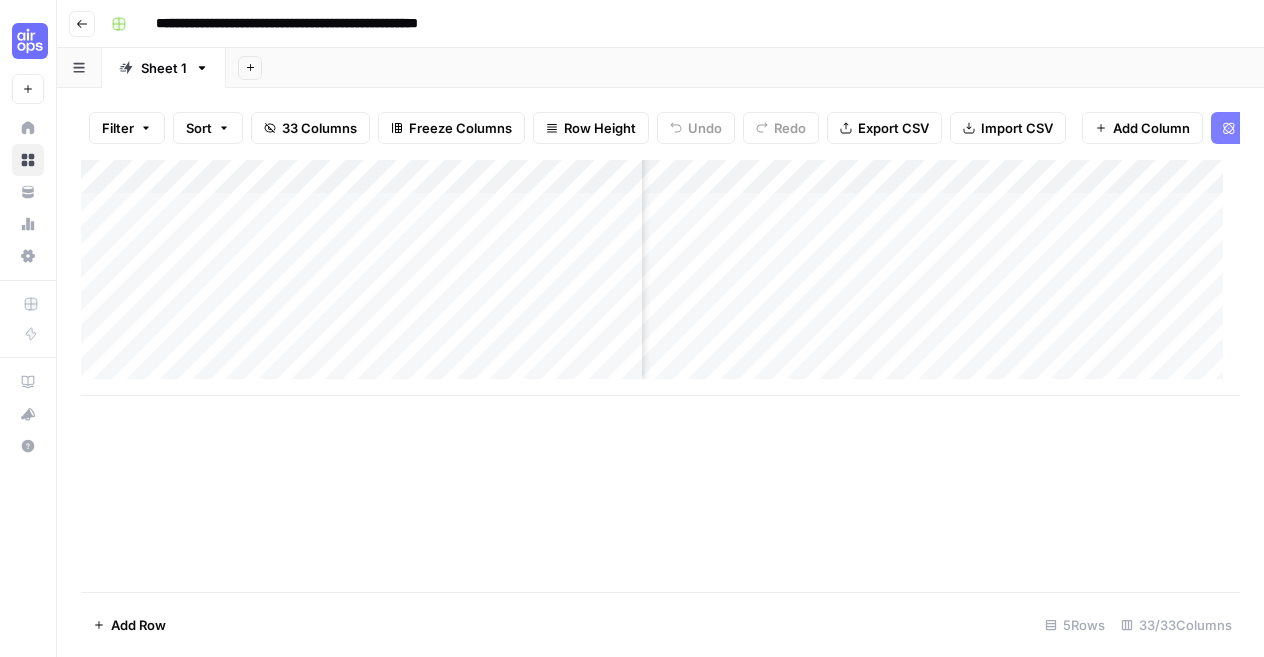 scroll, scrollTop: 0, scrollLeft: 2612, axis: horizontal 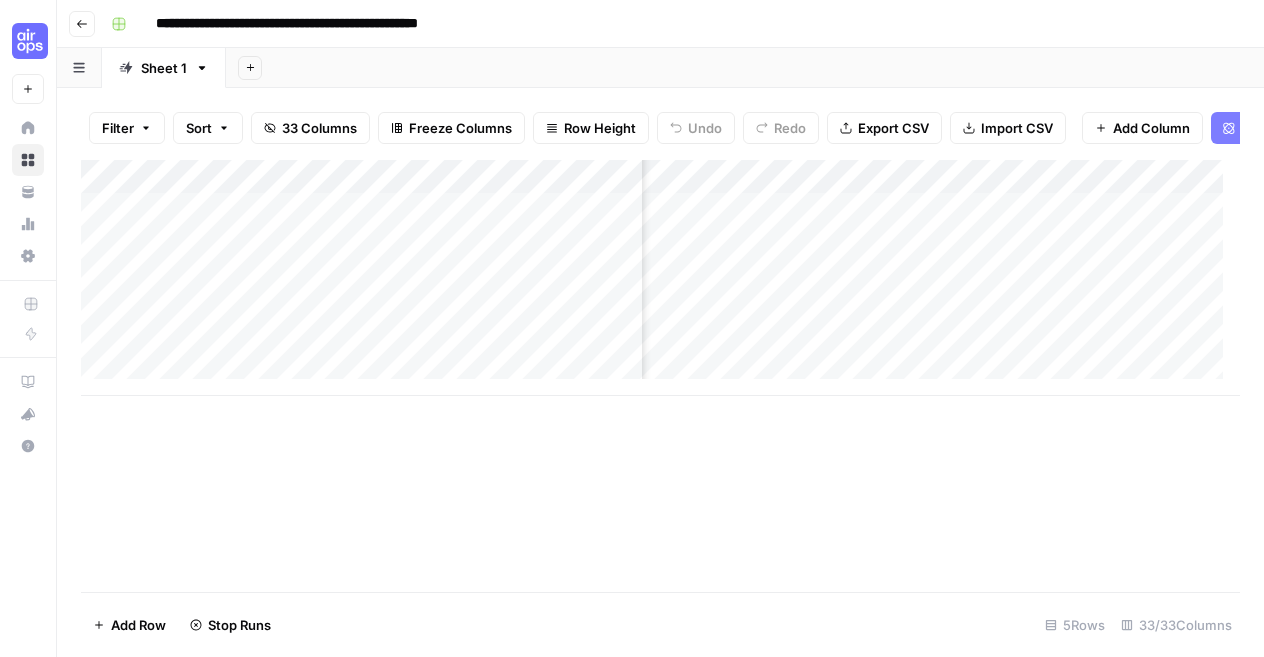 click on "Add Column" at bounding box center (660, 278) 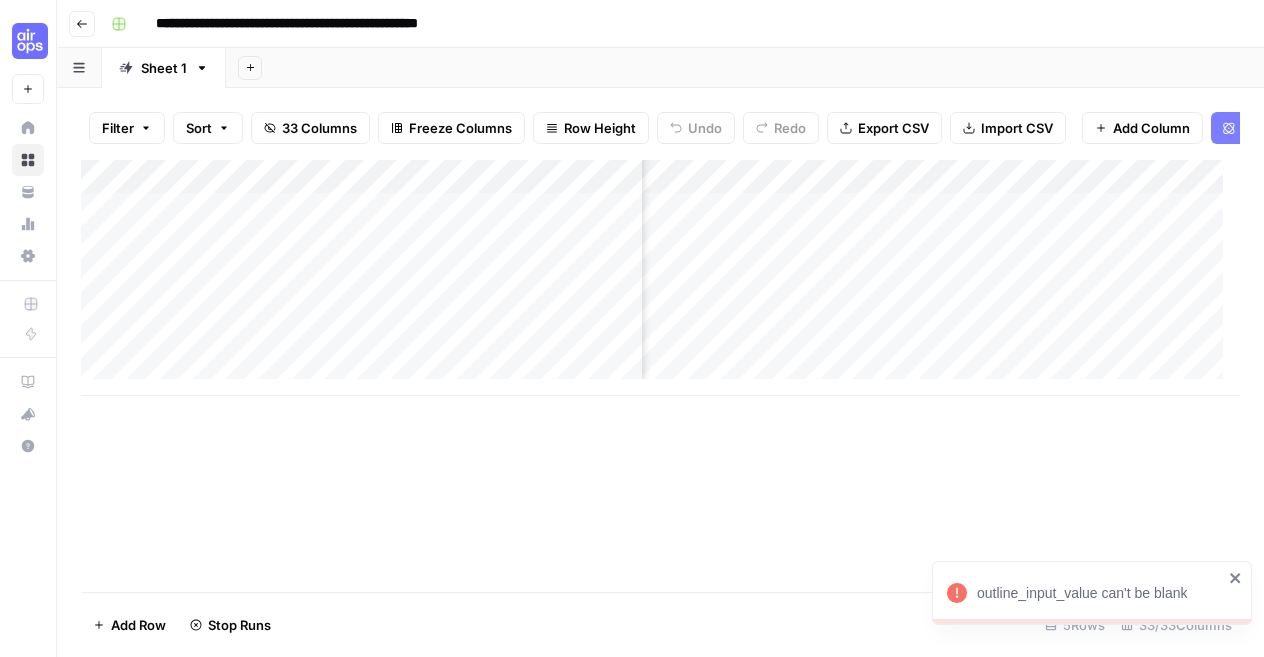 click 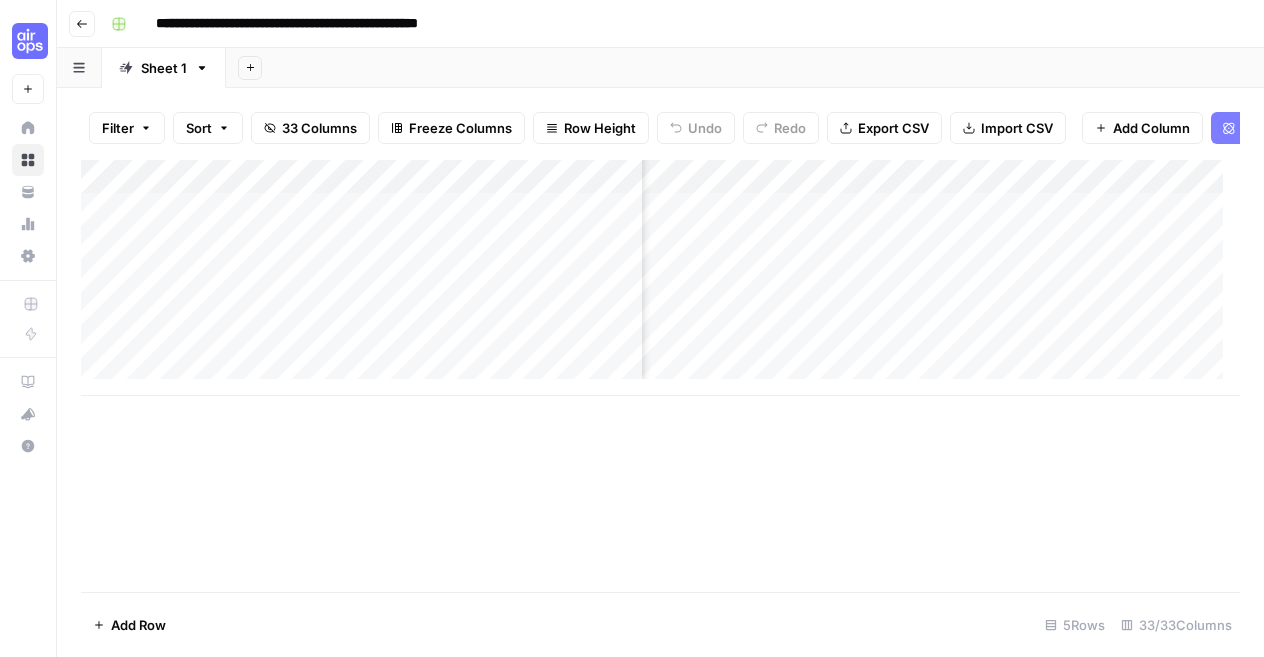 scroll, scrollTop: 0, scrollLeft: 2391, axis: horizontal 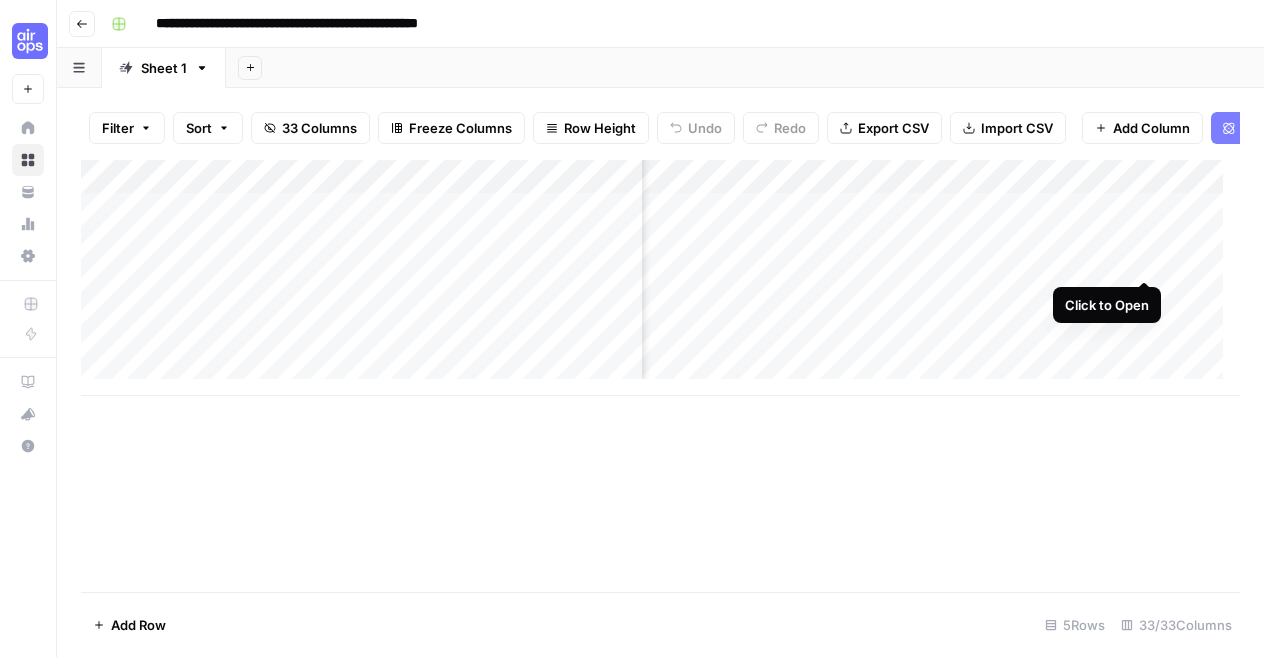 click on "Add Column" at bounding box center (660, 278) 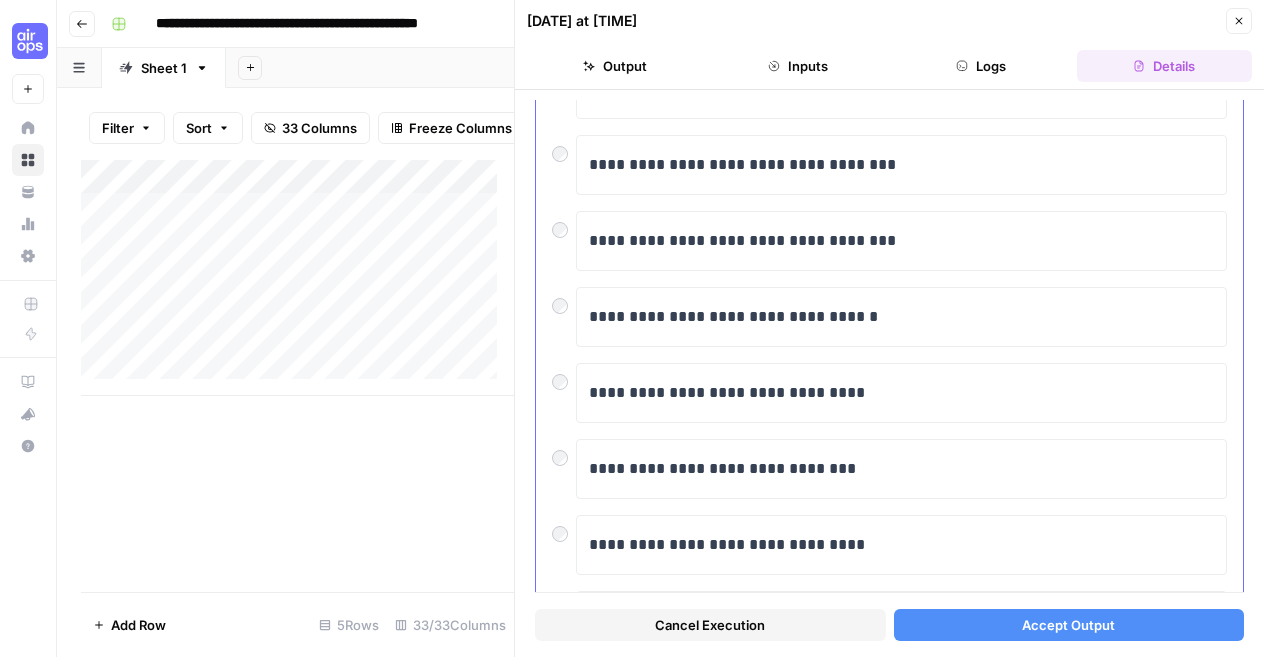 scroll, scrollTop: 192, scrollLeft: 0, axis: vertical 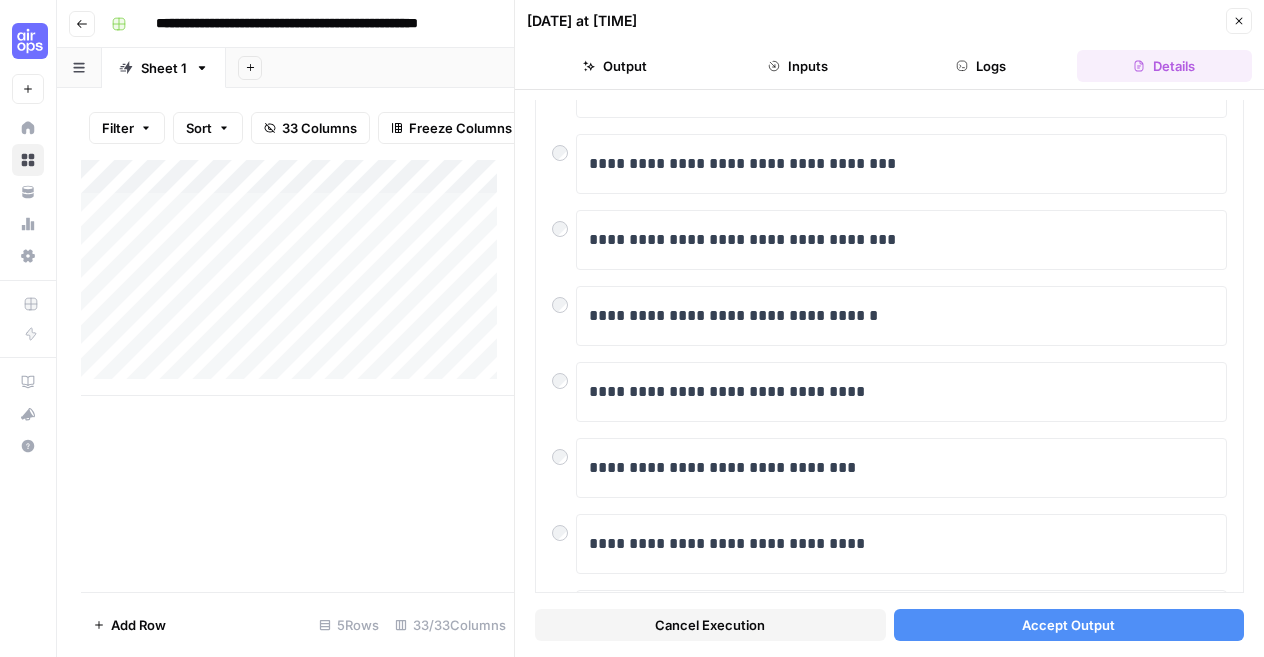 click on "Accept Output" at bounding box center [1069, 625] 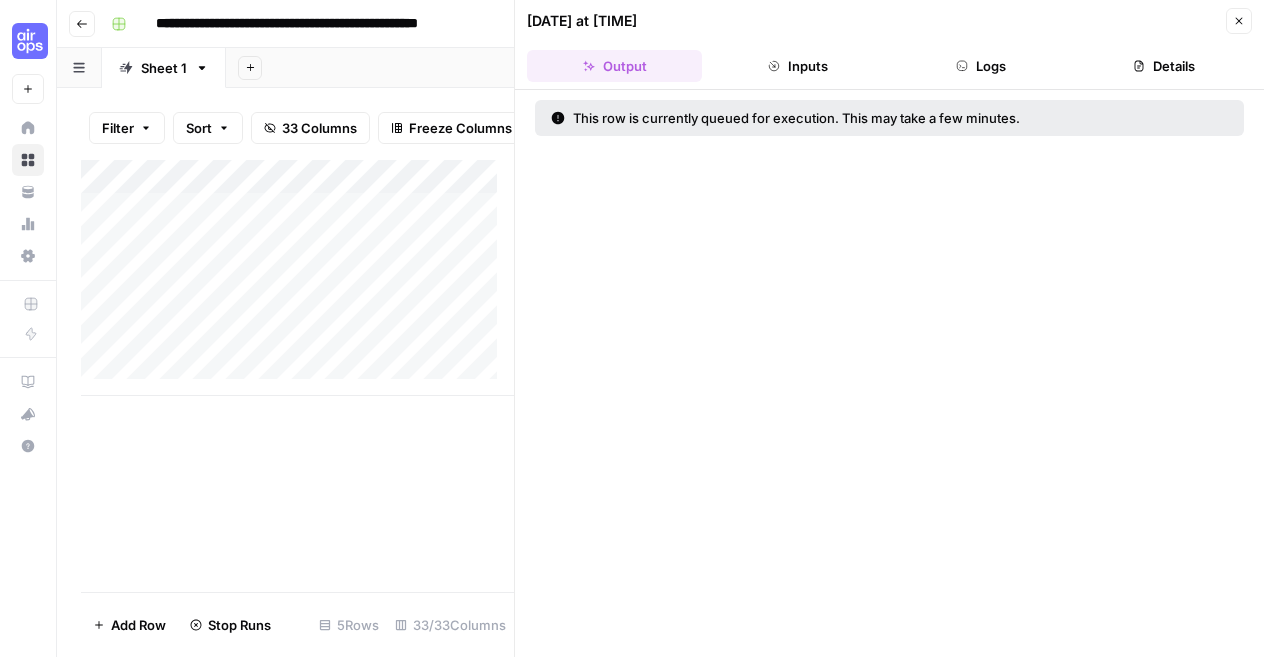 click 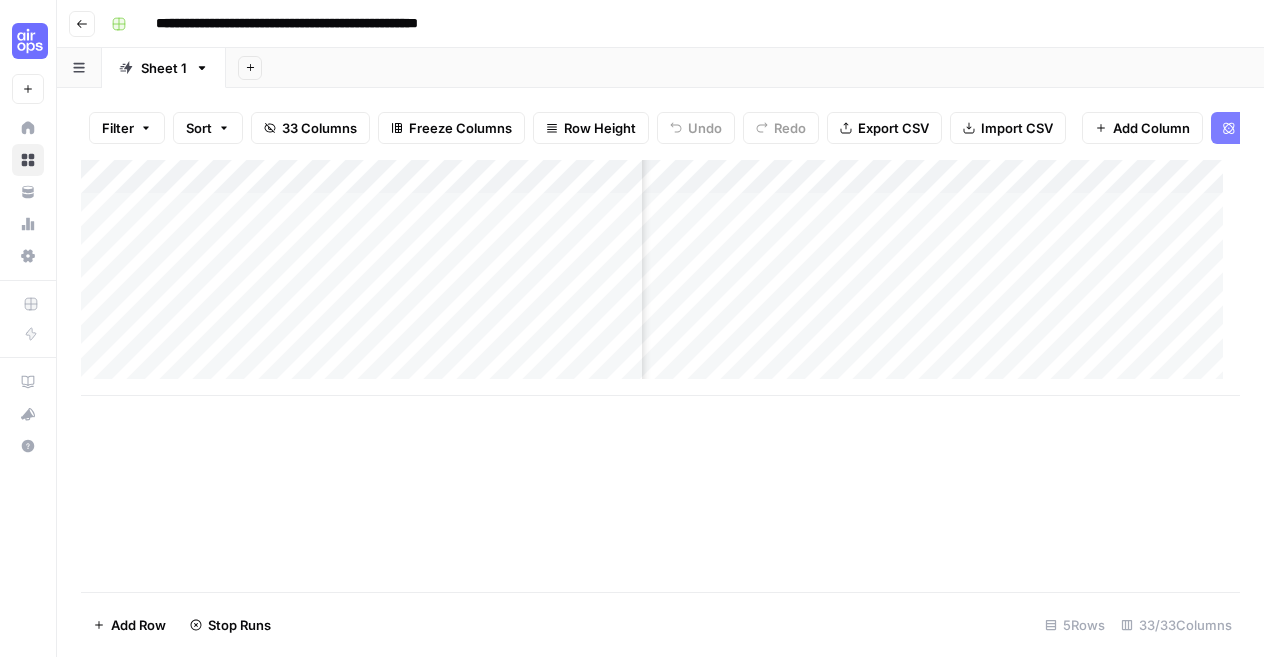 click on "Add Column" at bounding box center (660, 278) 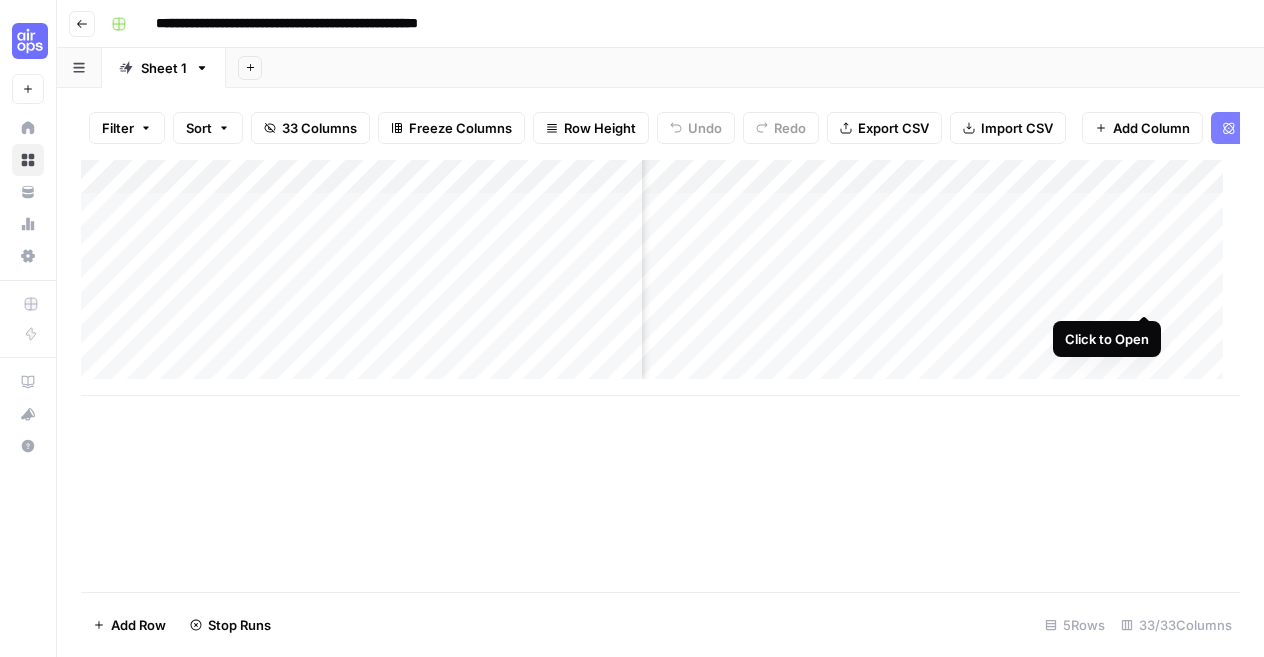 click on "Add Column" at bounding box center (660, 278) 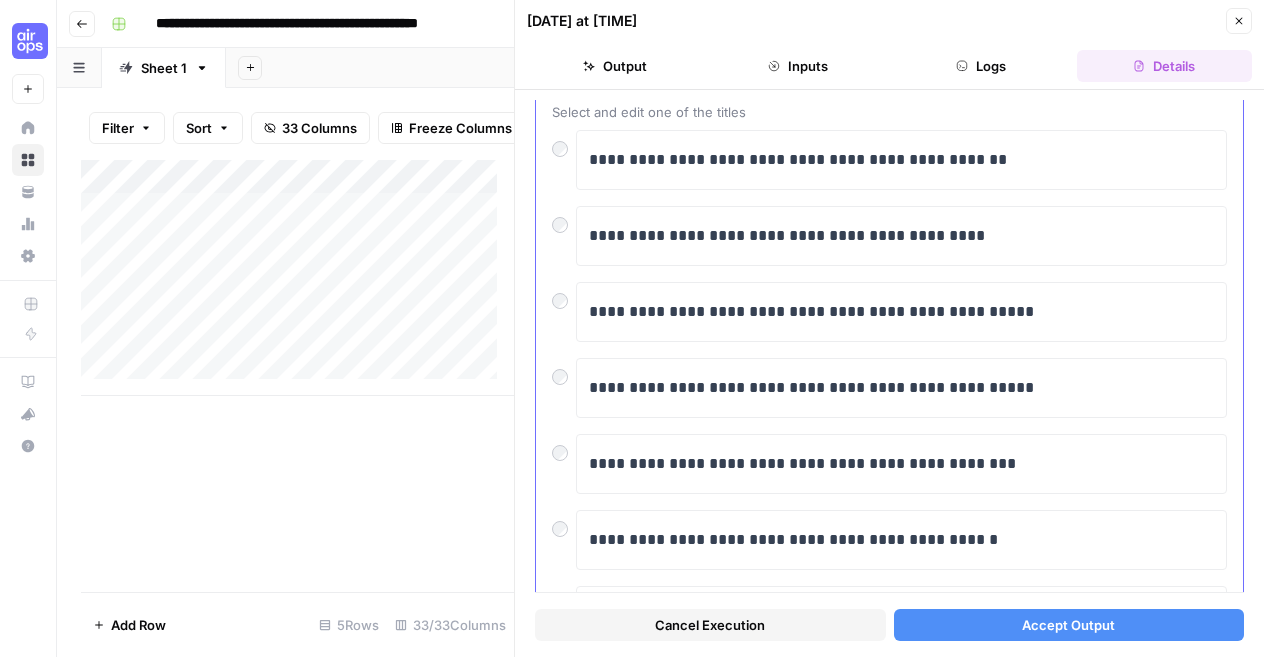 scroll, scrollTop: 192, scrollLeft: 0, axis: vertical 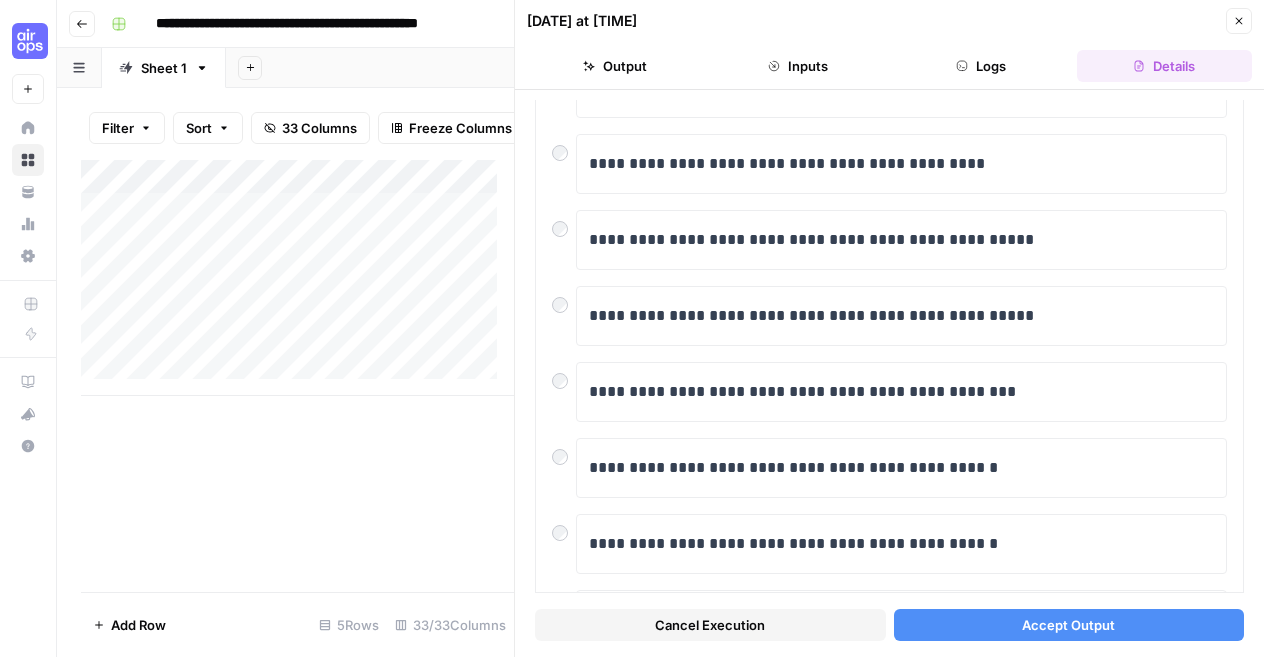 click on "Accept Output" at bounding box center [1069, 625] 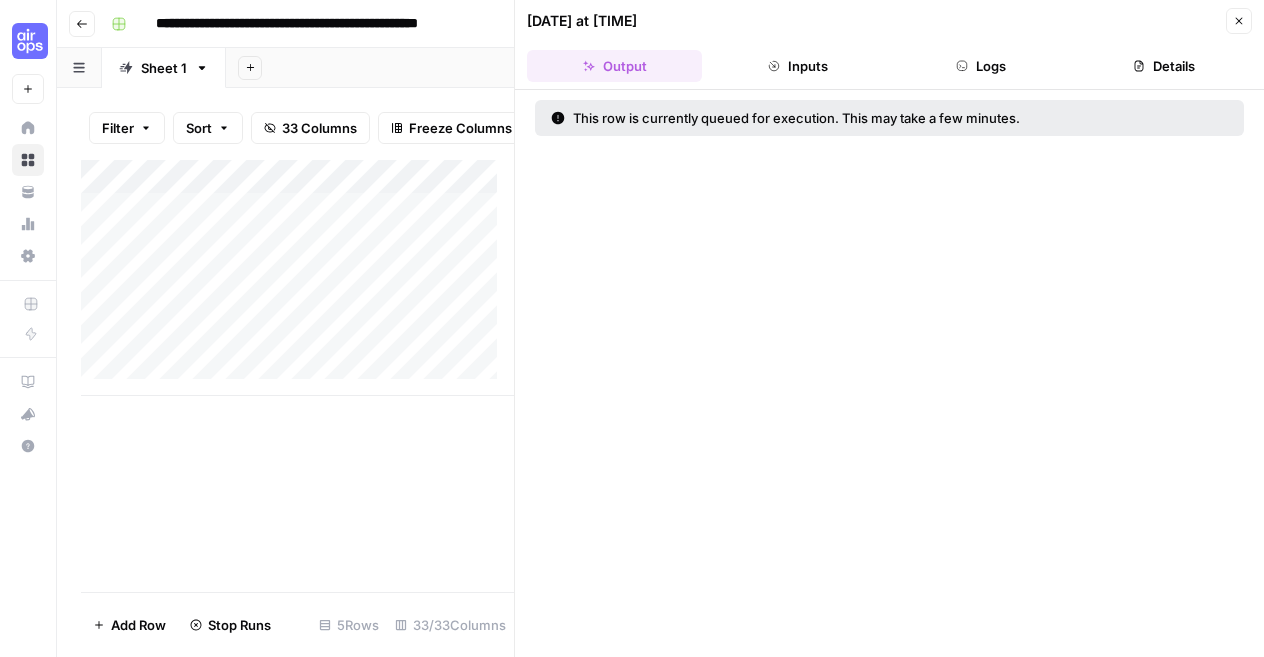 click 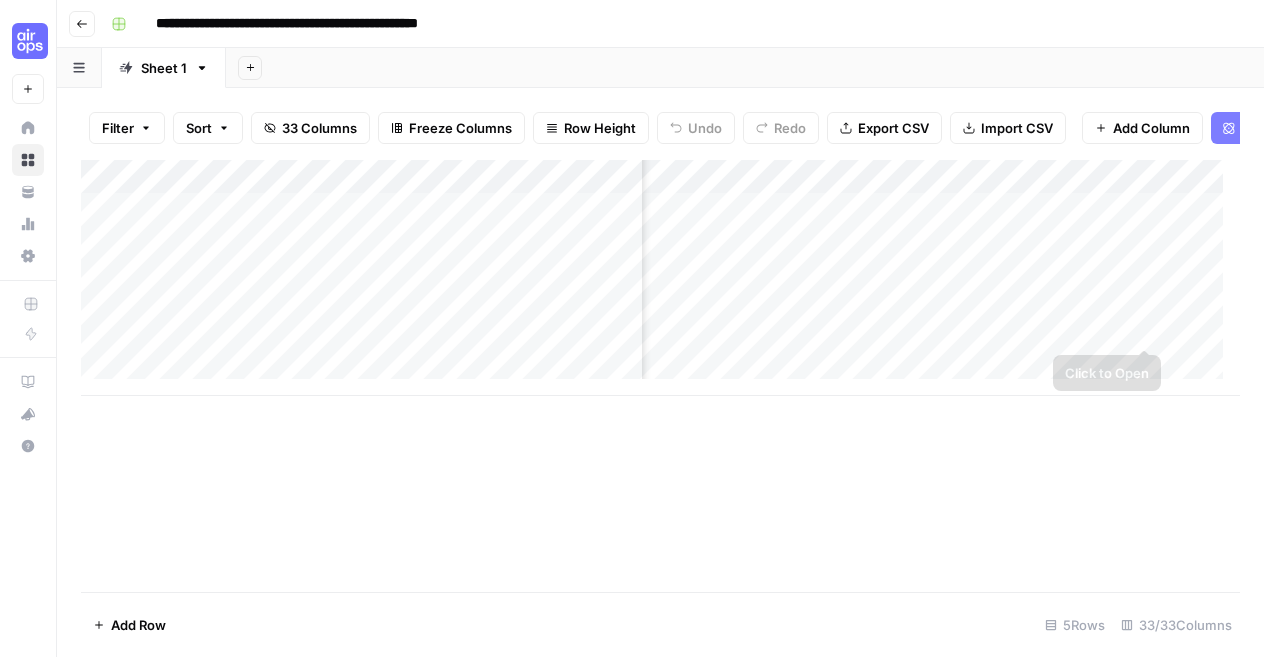 click on "Add Column" at bounding box center [660, 278] 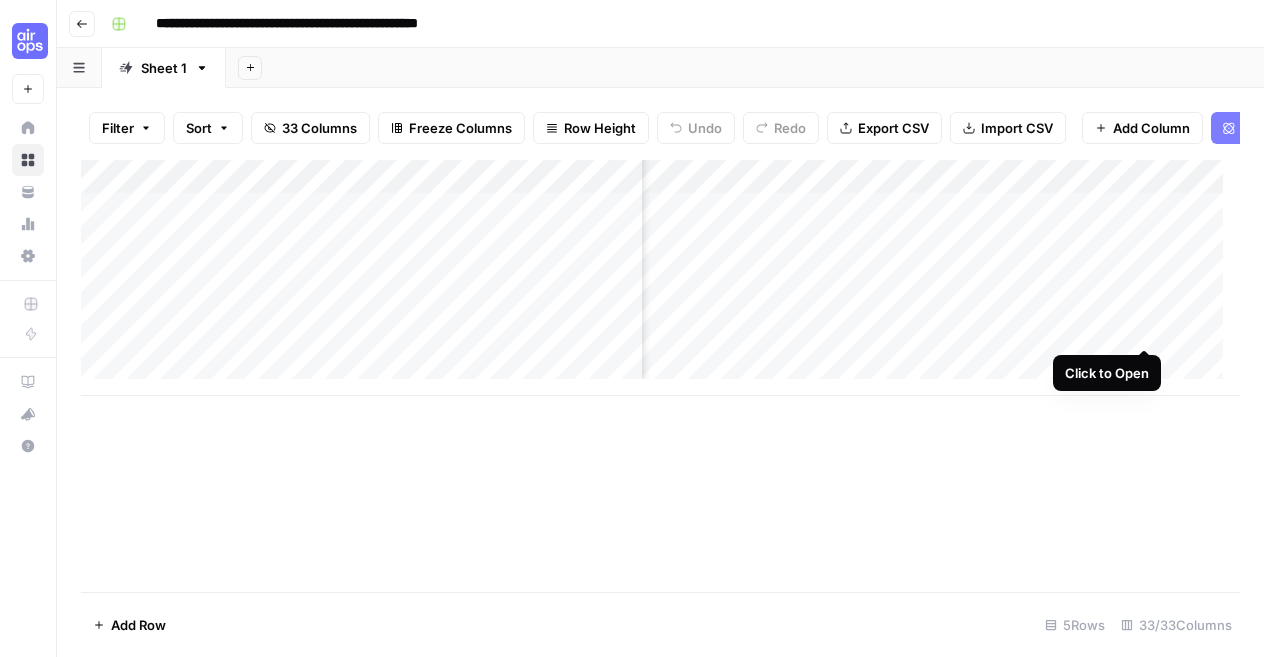 click on "Add Column" at bounding box center [660, 278] 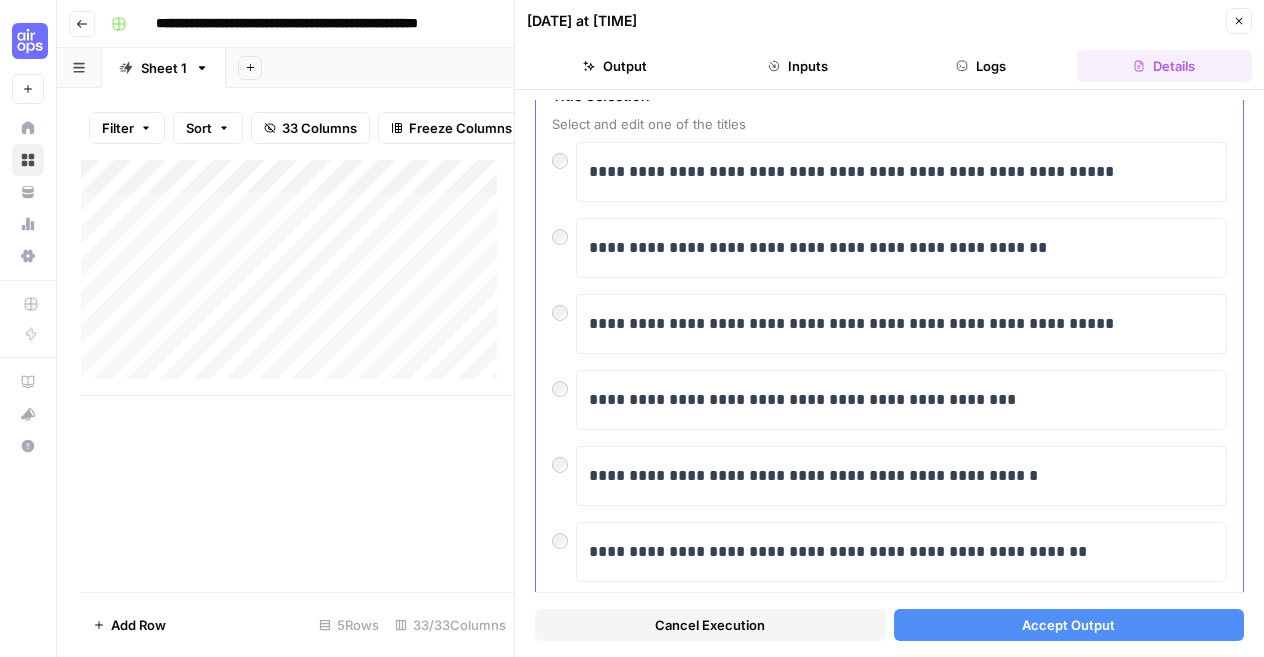 scroll, scrollTop: 138, scrollLeft: 0, axis: vertical 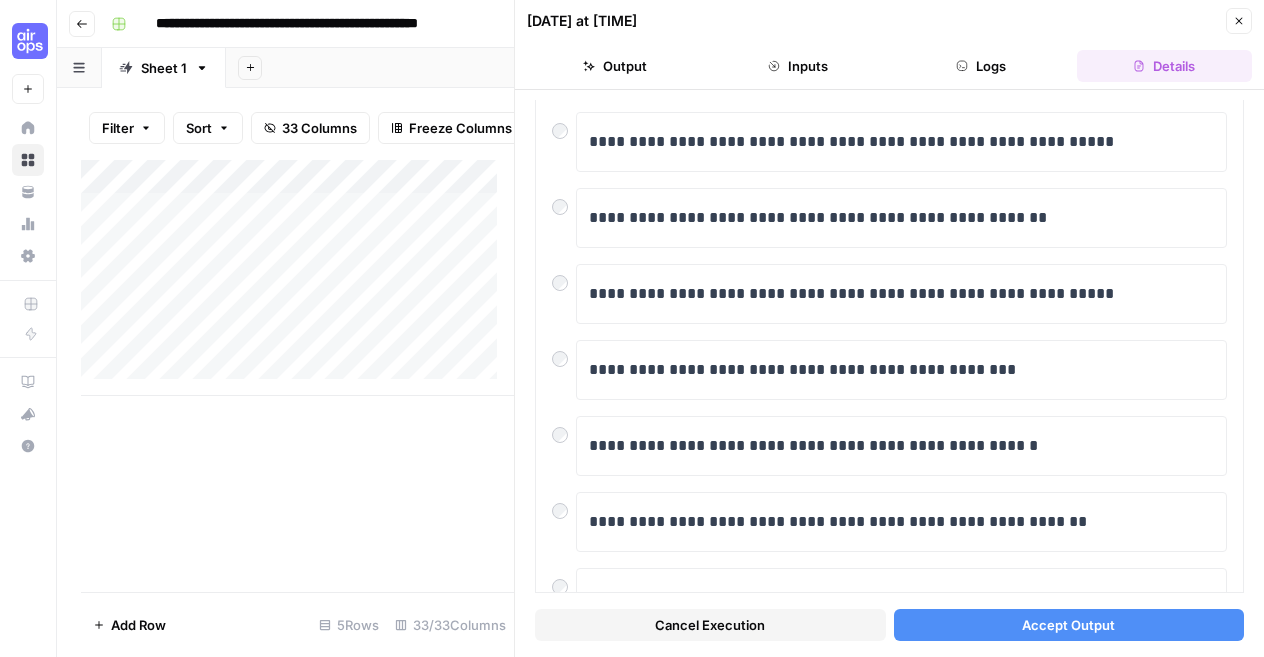 click on "Accept Output" at bounding box center [1068, 625] 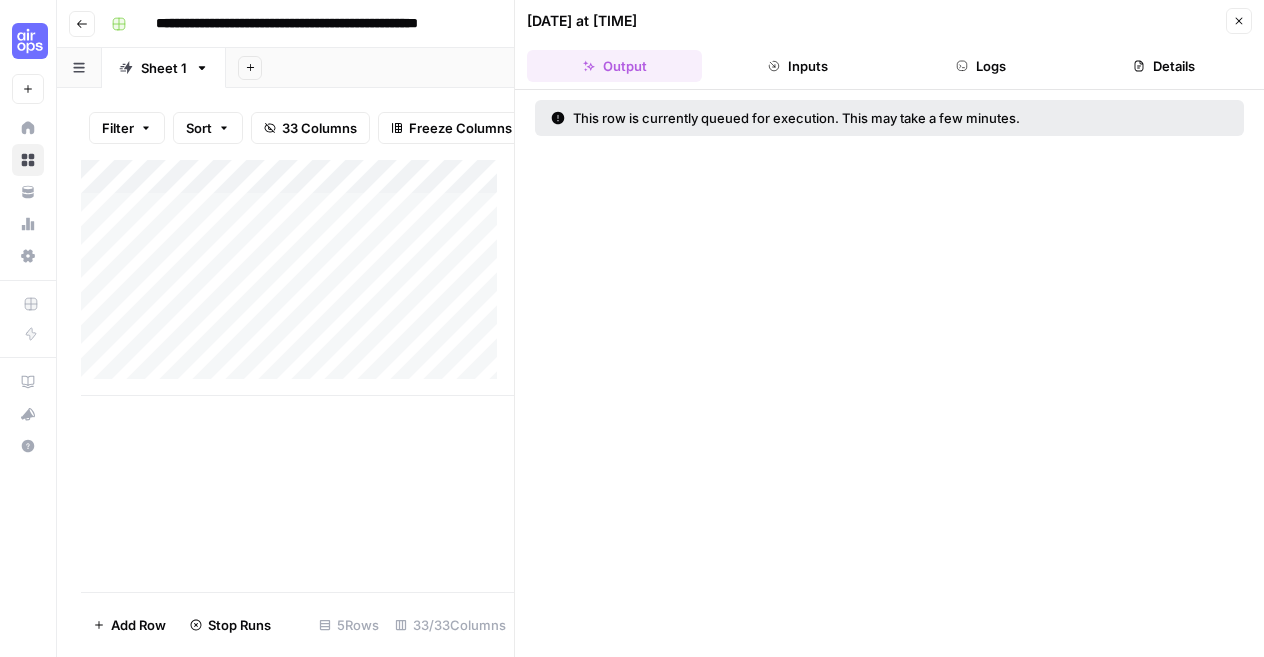 click 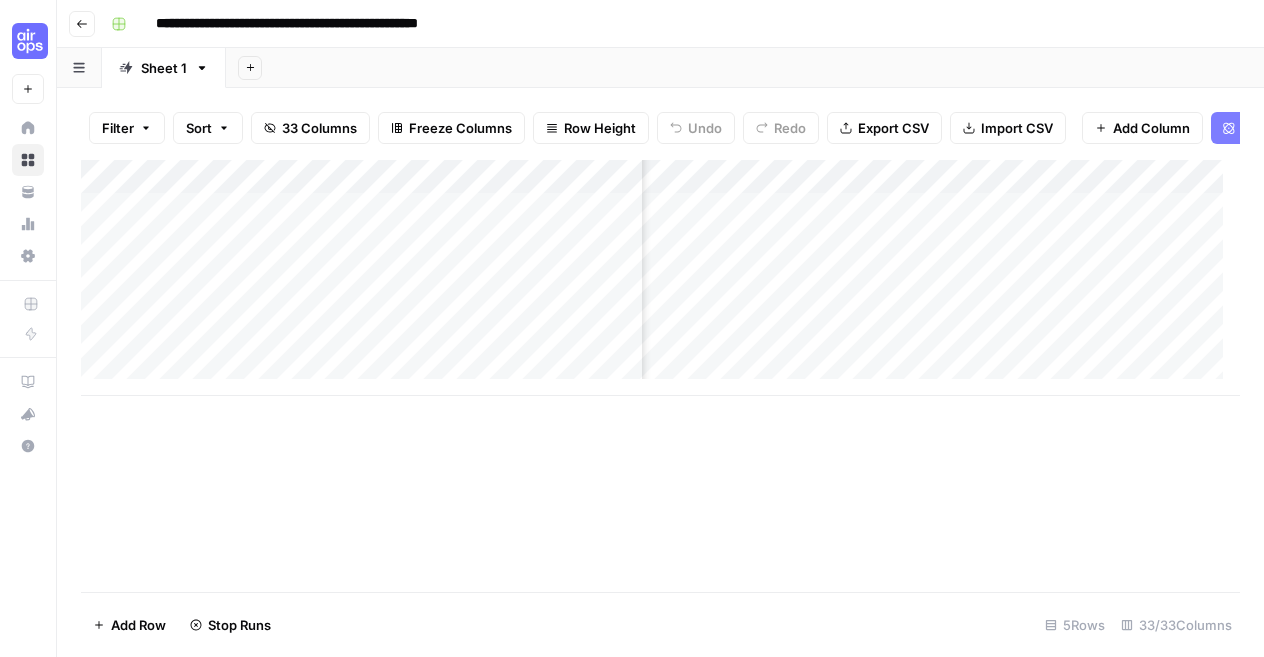scroll, scrollTop: 0, scrollLeft: 2499, axis: horizontal 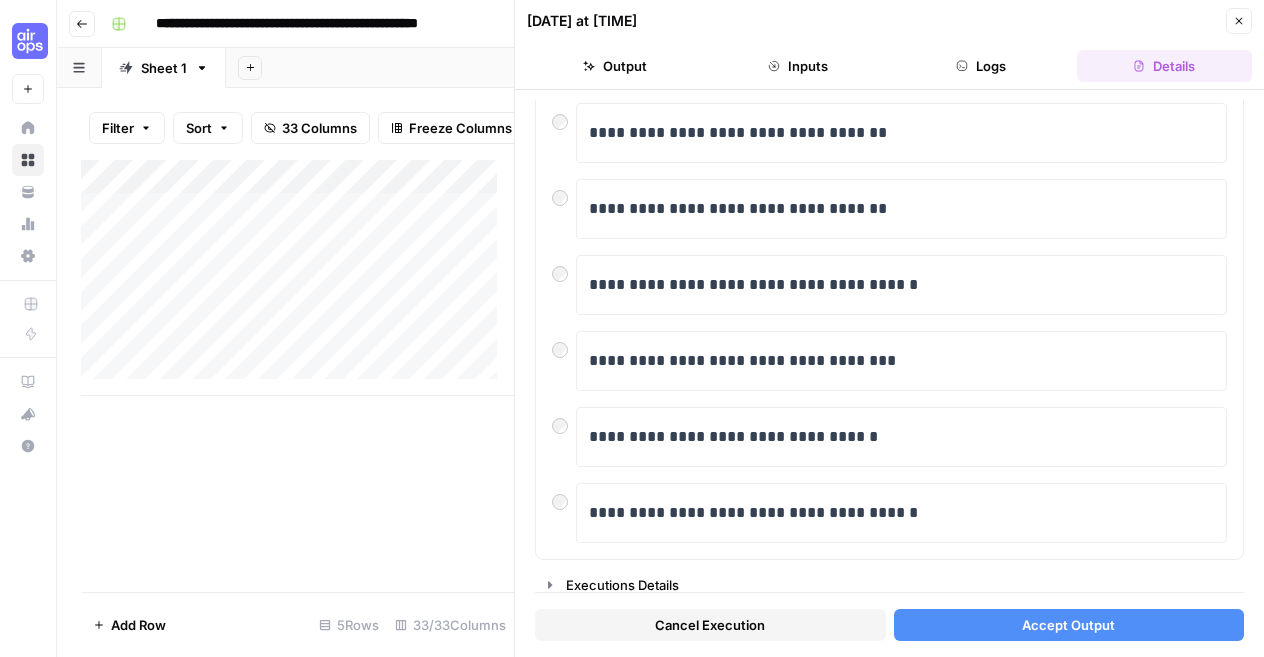 click on "Accept Output" at bounding box center (1069, 625) 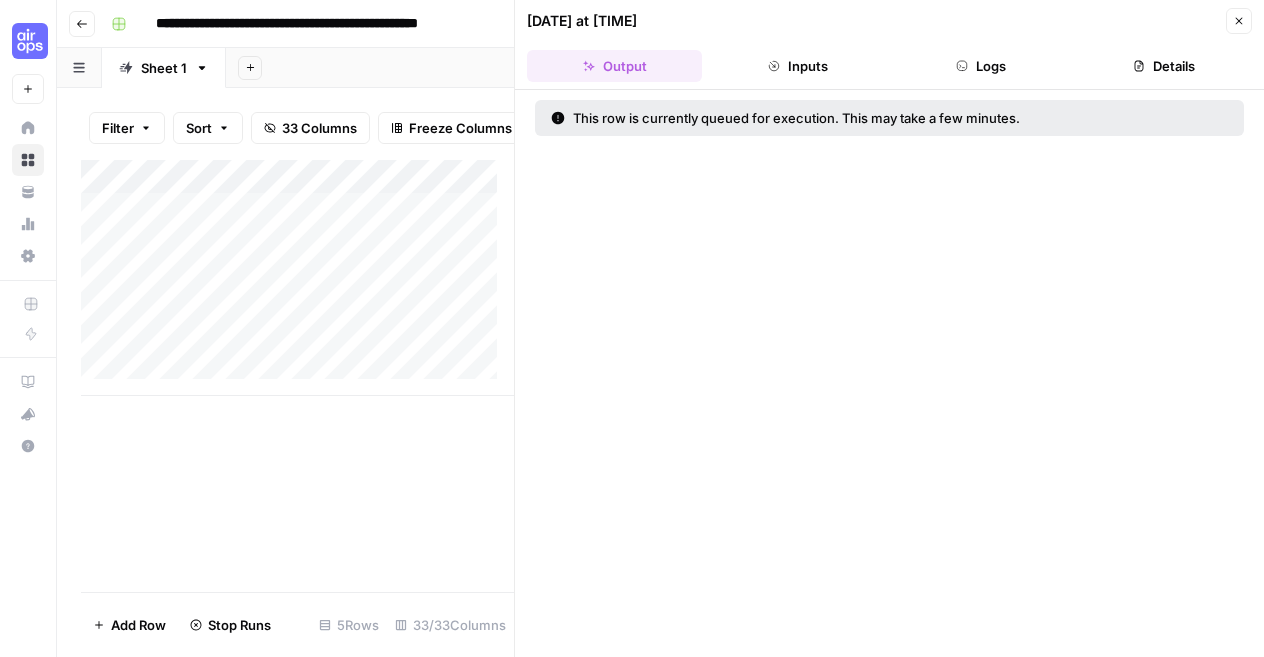 click on "Close" at bounding box center (1239, 21) 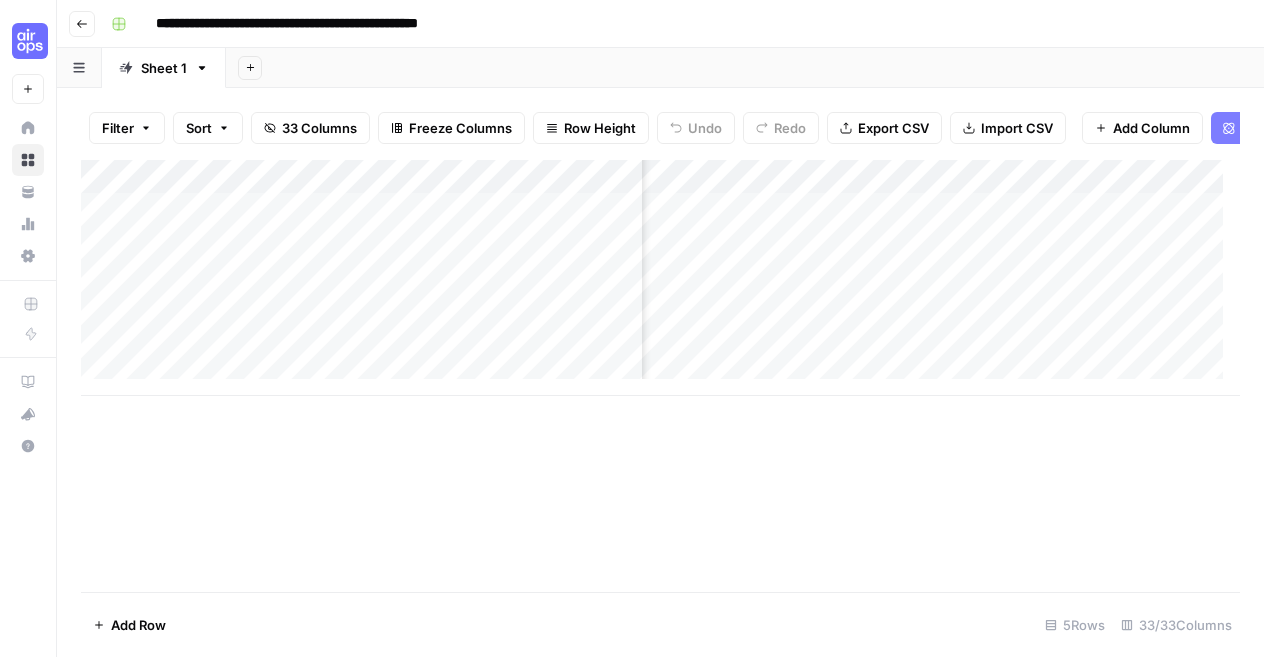 scroll, scrollTop: 0, scrollLeft: 4198, axis: horizontal 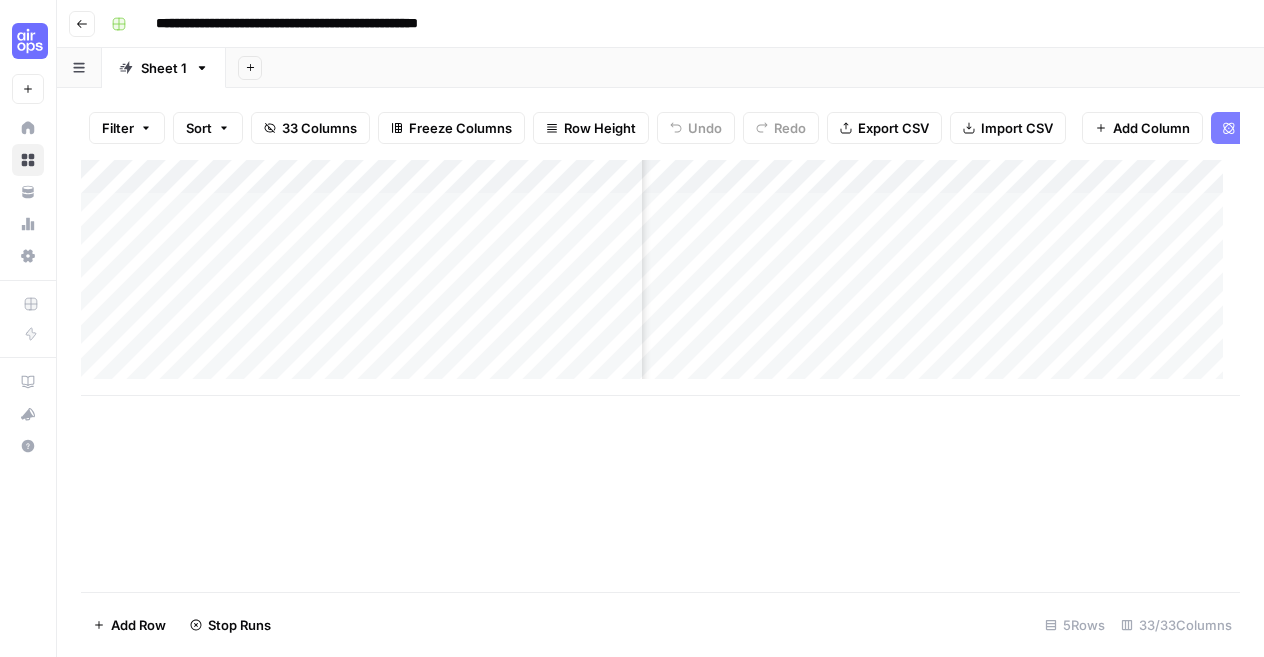 click on "Add Column" at bounding box center (660, 278) 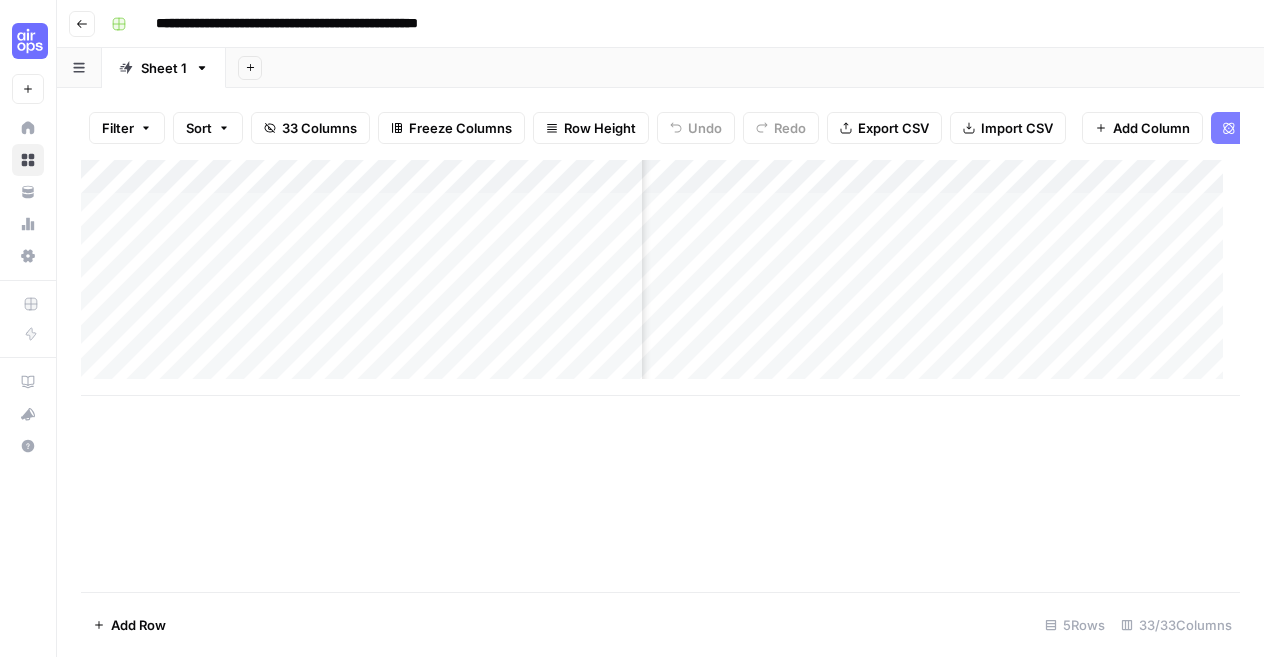 scroll, scrollTop: 0, scrollLeft: 4320, axis: horizontal 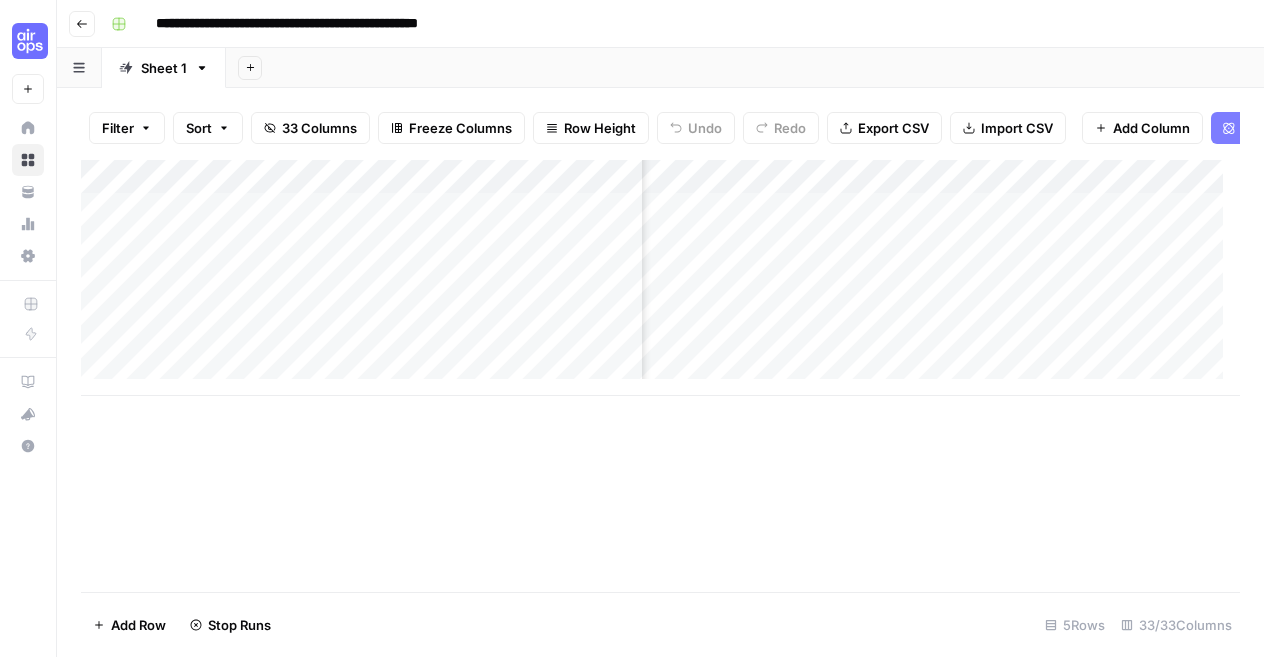 click on "Add Column" at bounding box center (660, 278) 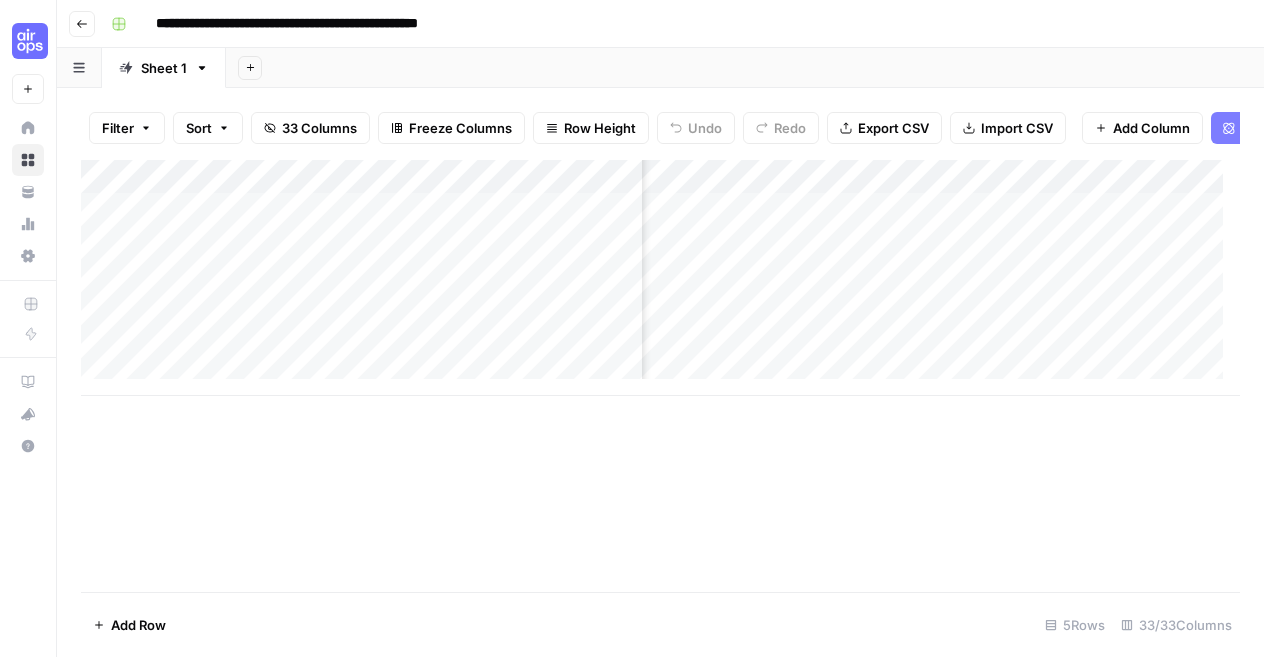 scroll, scrollTop: 0, scrollLeft: 4624, axis: horizontal 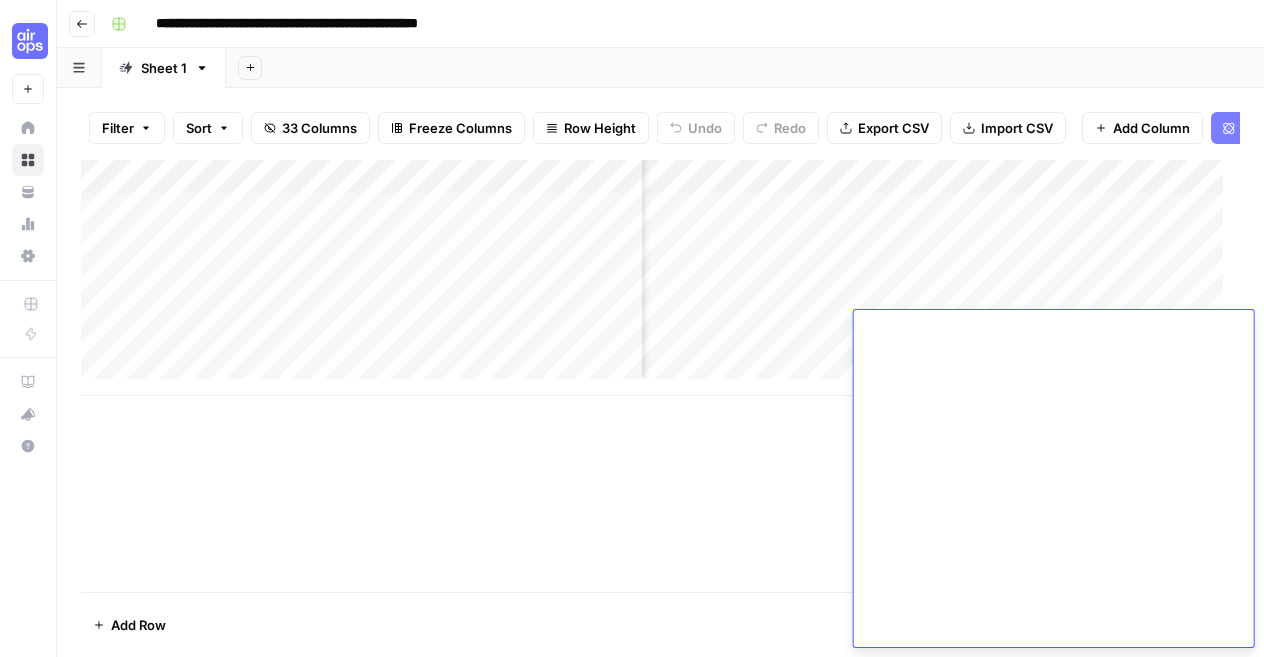 click on "Add Column" at bounding box center [660, 376] 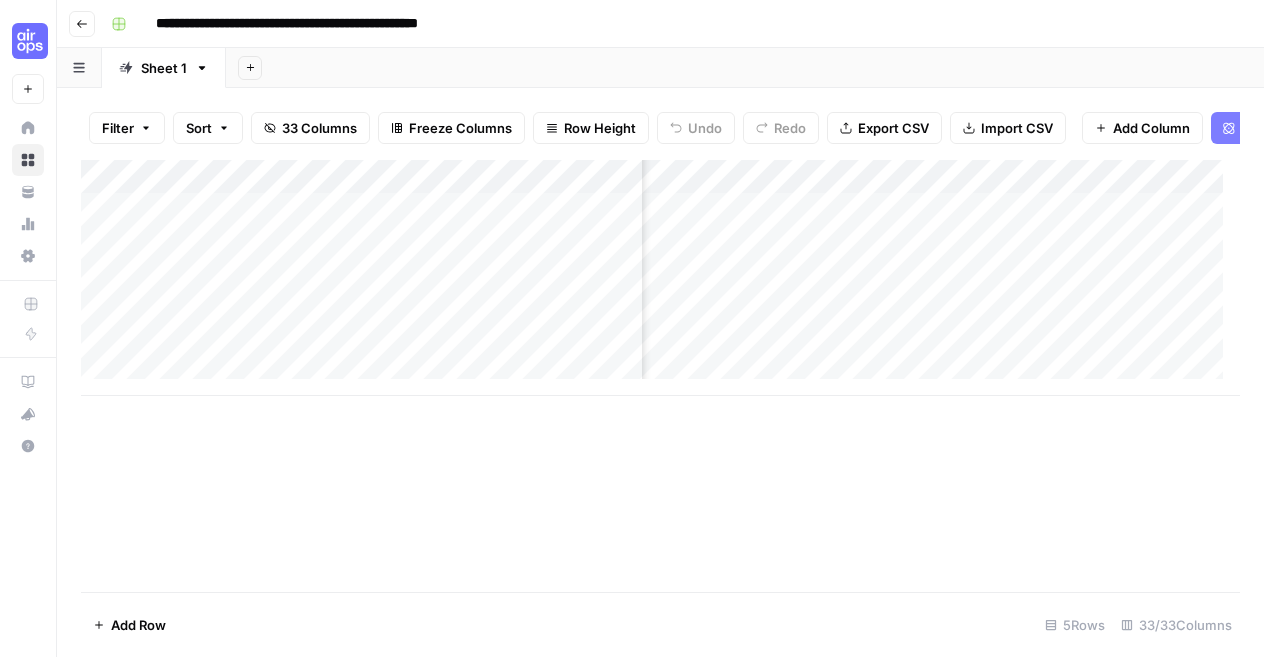 scroll, scrollTop: 0, scrollLeft: 4454, axis: horizontal 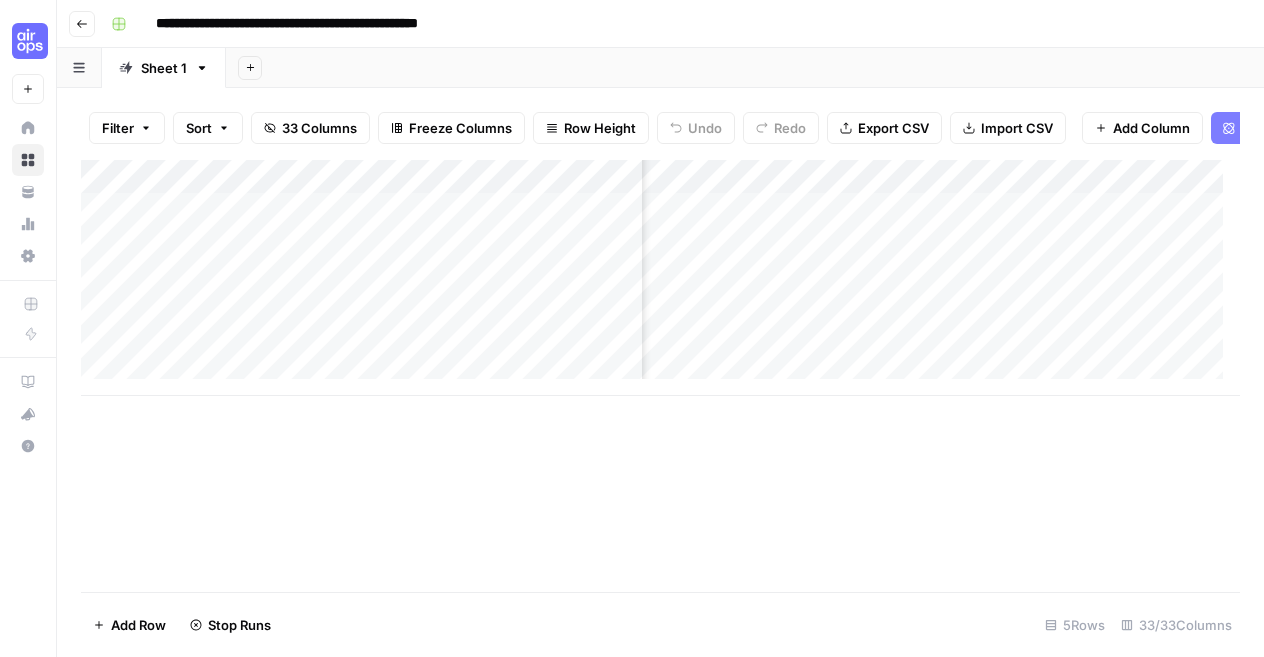 click on "Add Column" at bounding box center [660, 278] 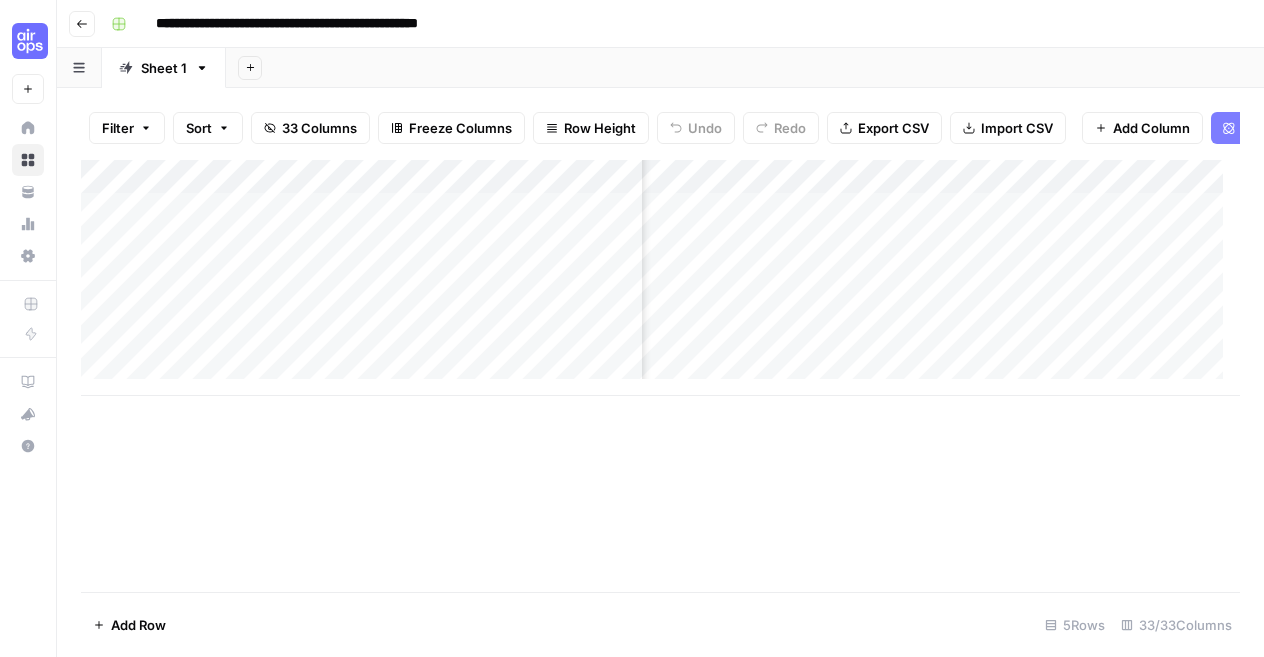scroll, scrollTop: 0, scrollLeft: 4962, axis: horizontal 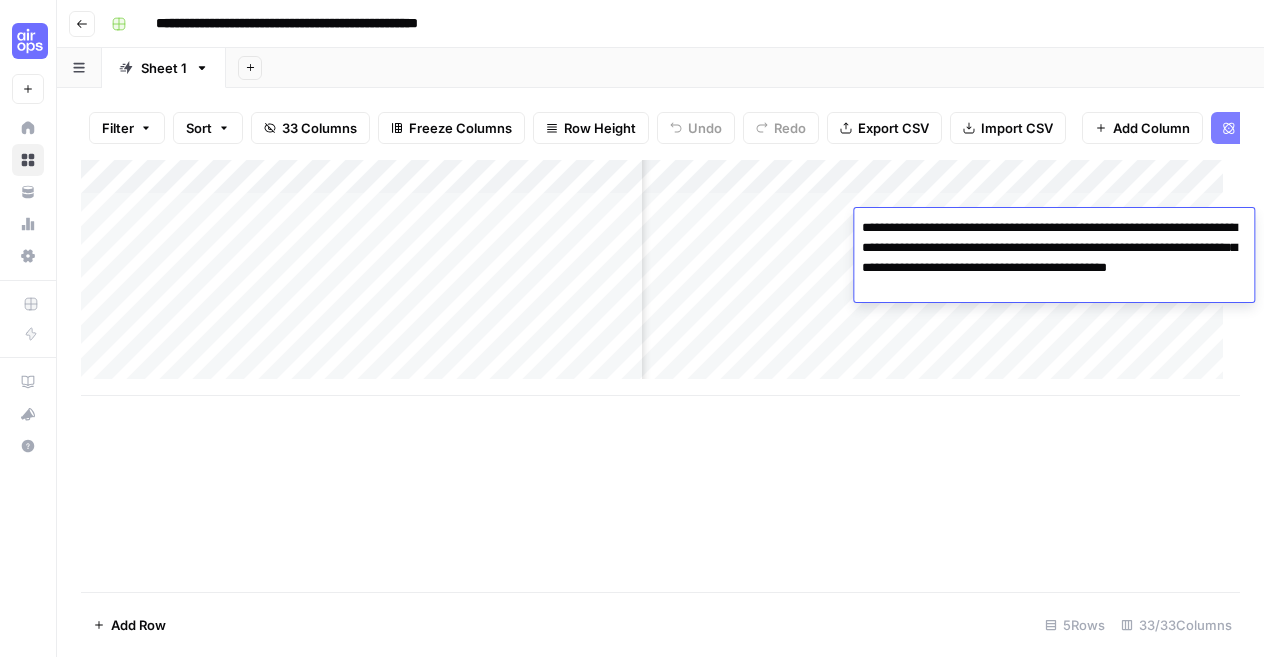click on "Add Column" at bounding box center [660, 278] 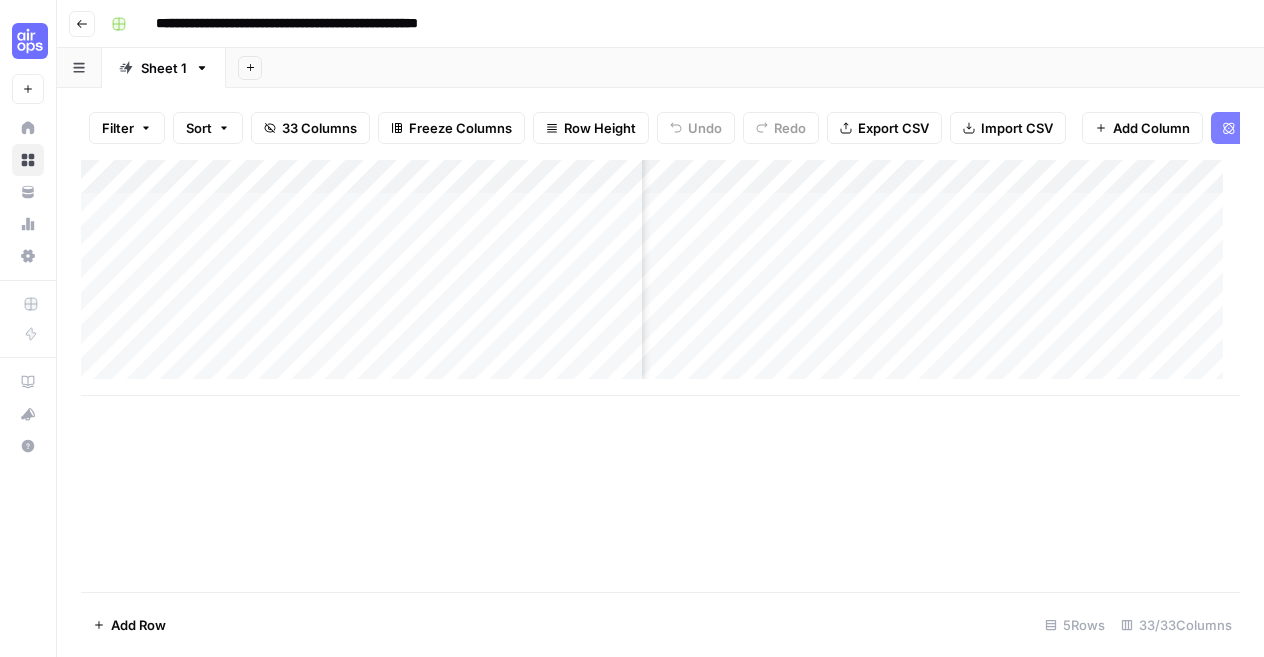 click on "Add Column" at bounding box center (660, 278) 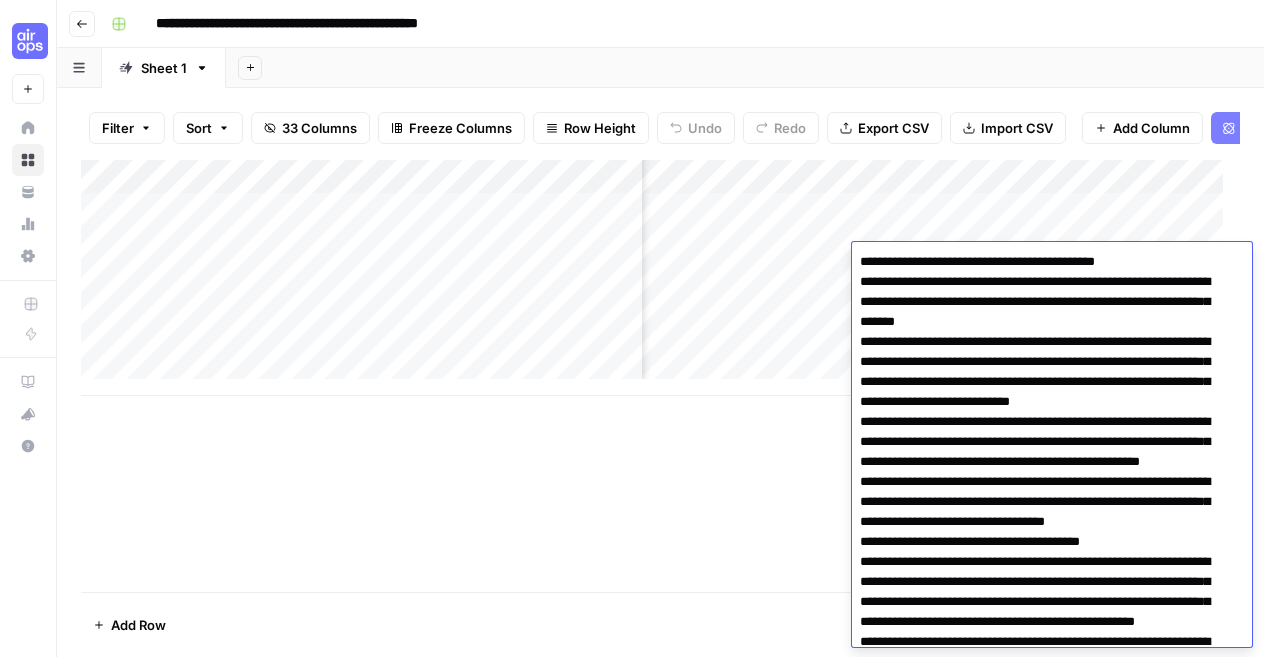 scroll, scrollTop: 6288, scrollLeft: 0, axis: vertical 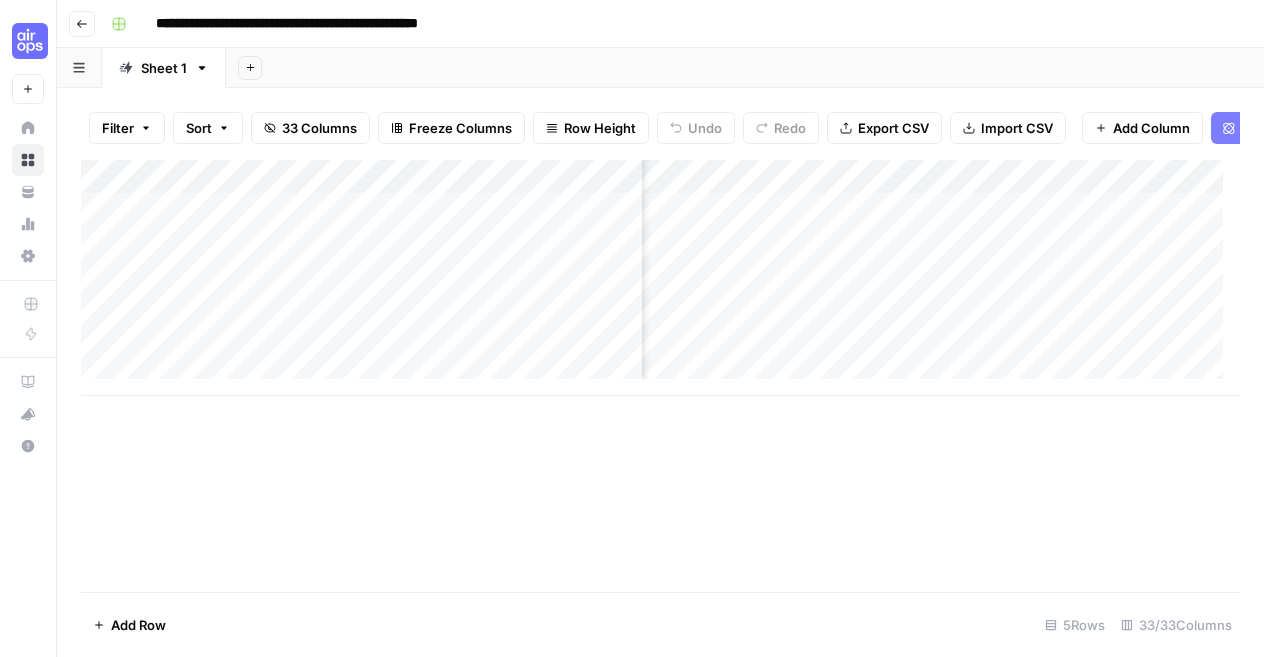 click on "Add Column" at bounding box center (660, 376) 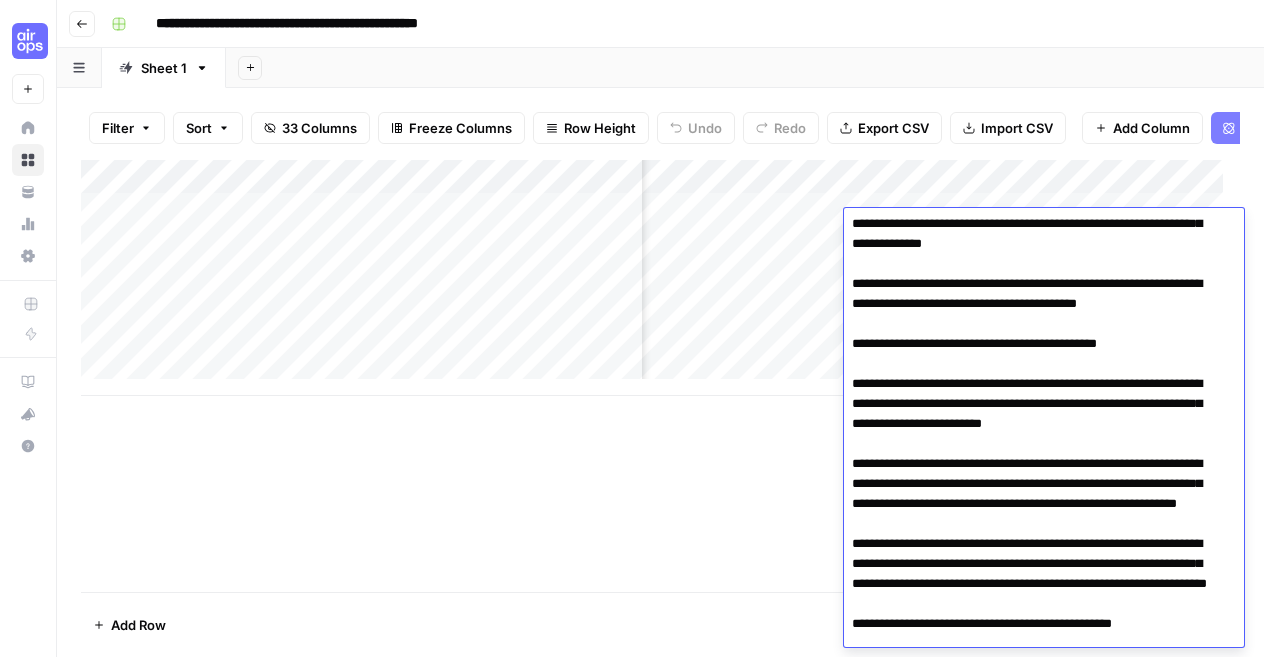 scroll, scrollTop: 141, scrollLeft: 0, axis: vertical 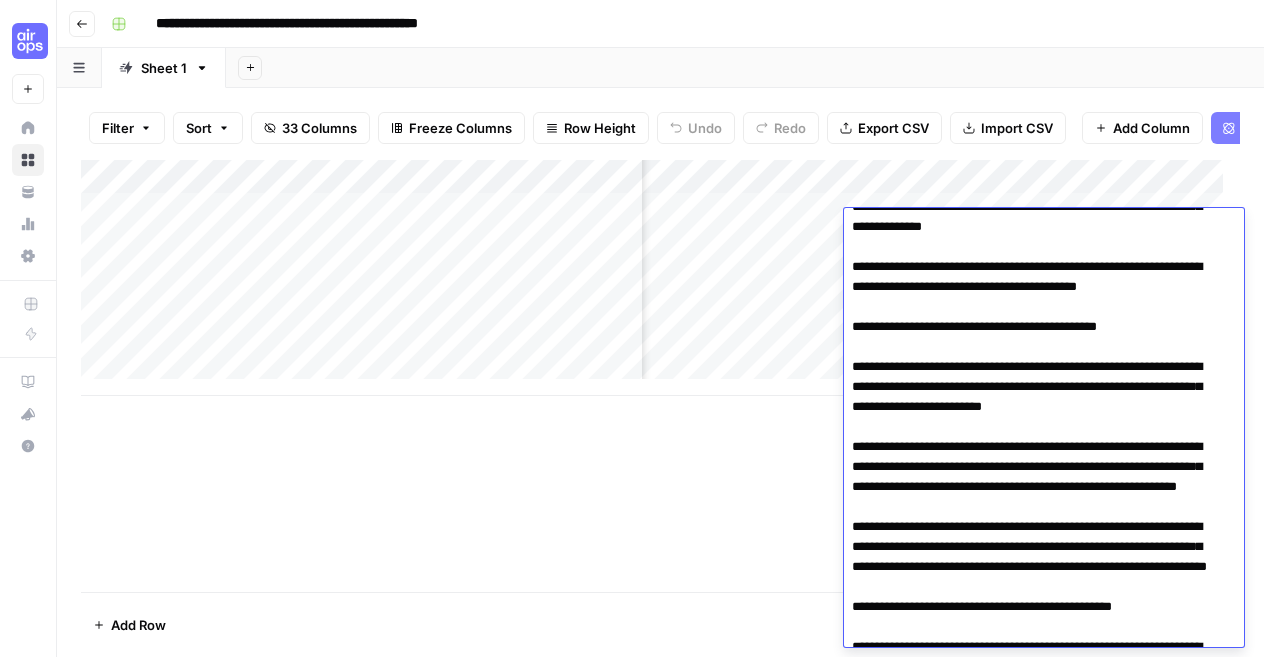 click on "Add Column" at bounding box center (660, 376) 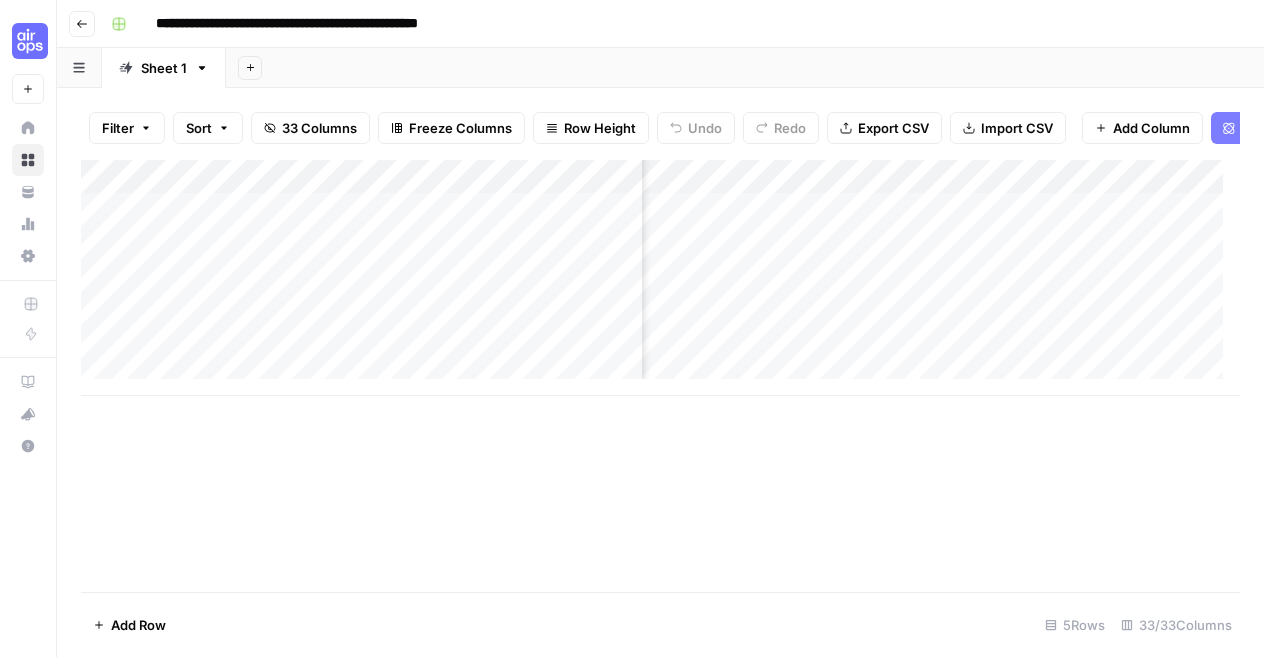 scroll, scrollTop: 0, scrollLeft: 2345, axis: horizontal 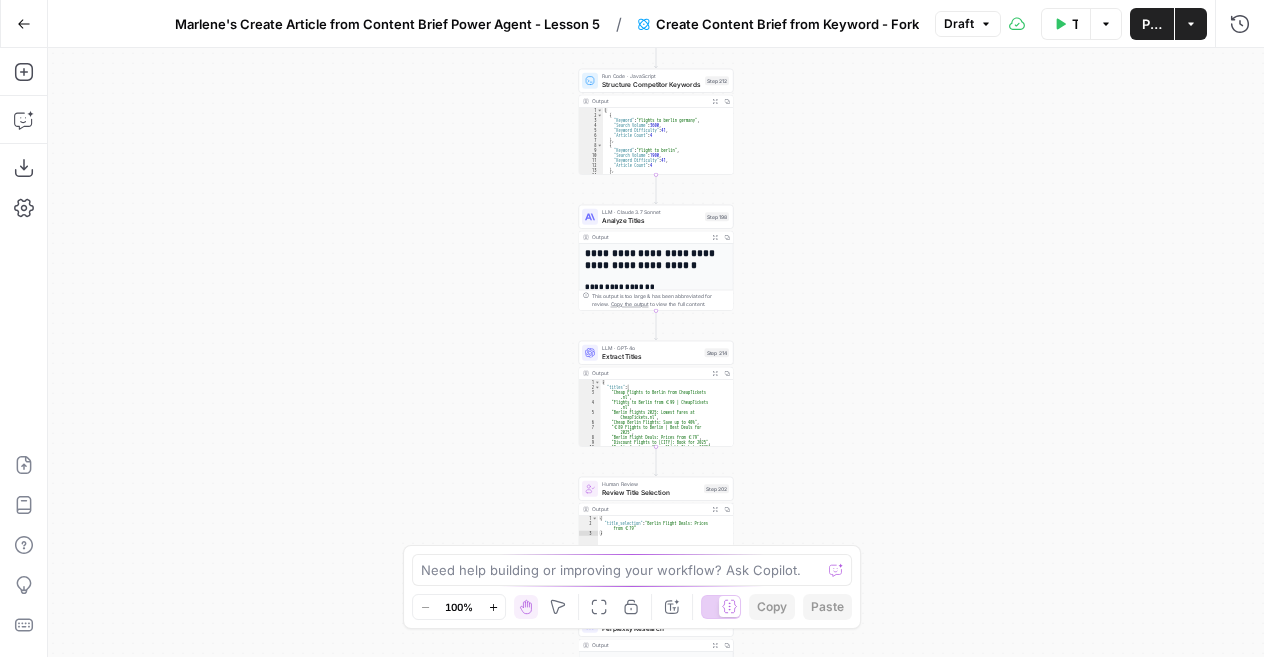 click on "Go Back" at bounding box center (24, 24) 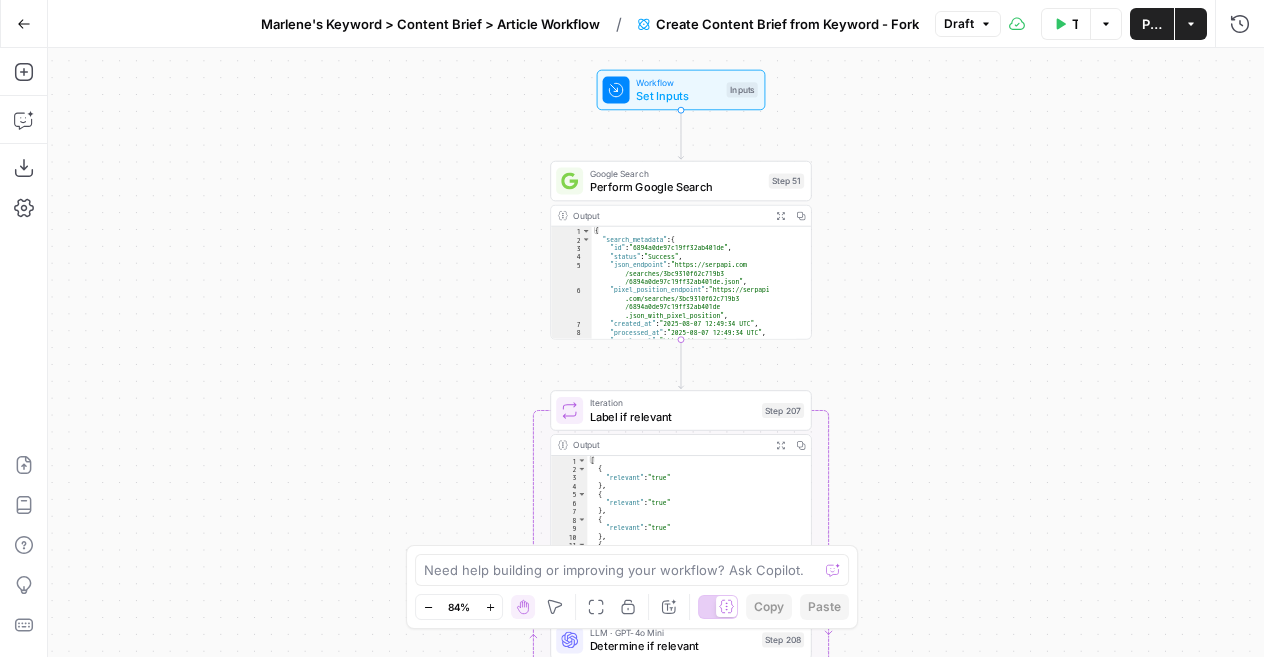 scroll, scrollTop: 0, scrollLeft: 0, axis: both 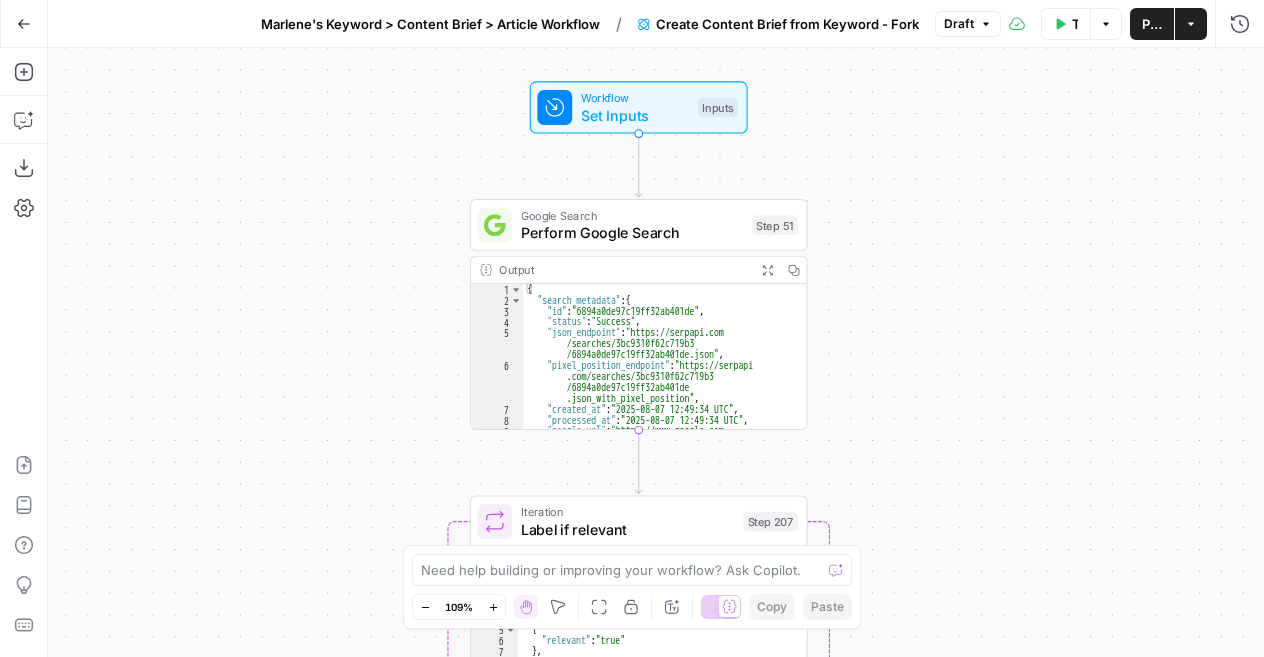 click on "Workflow Set Inputs Inputs Google Search Perform Google Search Step 51 Output Expand Output Copy 1 2 3 4 5 6 7 8 9 {    "search_metadata" :  {      "id" :  "[ID]" ,      "status" :  "Success" ,      "json_endpoint" :  "https://serpapi.com          /searches/[ID]          /[ID].json" ,      "pixel_position_endpoint" :  "https://serpapi          .com/searches/[ID]          /[ID]          .json_with_pixel_position" ,      "created_at" :  "2025-08-07 12:49:34 UTC" ,      "processed_at" :  "2025-08-07 12:49:34 UTC" ,      "google_url" :  "https://www.google.com          /search?q=cheap+flights+to+Berlin&oq          =cheap+flights+to+Berlin&gl=us&num          =5&sourceid=chrome&ie=UTF-8" ,     Loop Iteration Label if relevant Step 207 Output Expand Output Copy 1 2 3 4 5 6 7 8 9 10 11 12 13 14 15 [    {      "relevant" :  "true"    } ,    {      "relevant" :  "true"" at bounding box center [656, 352] 